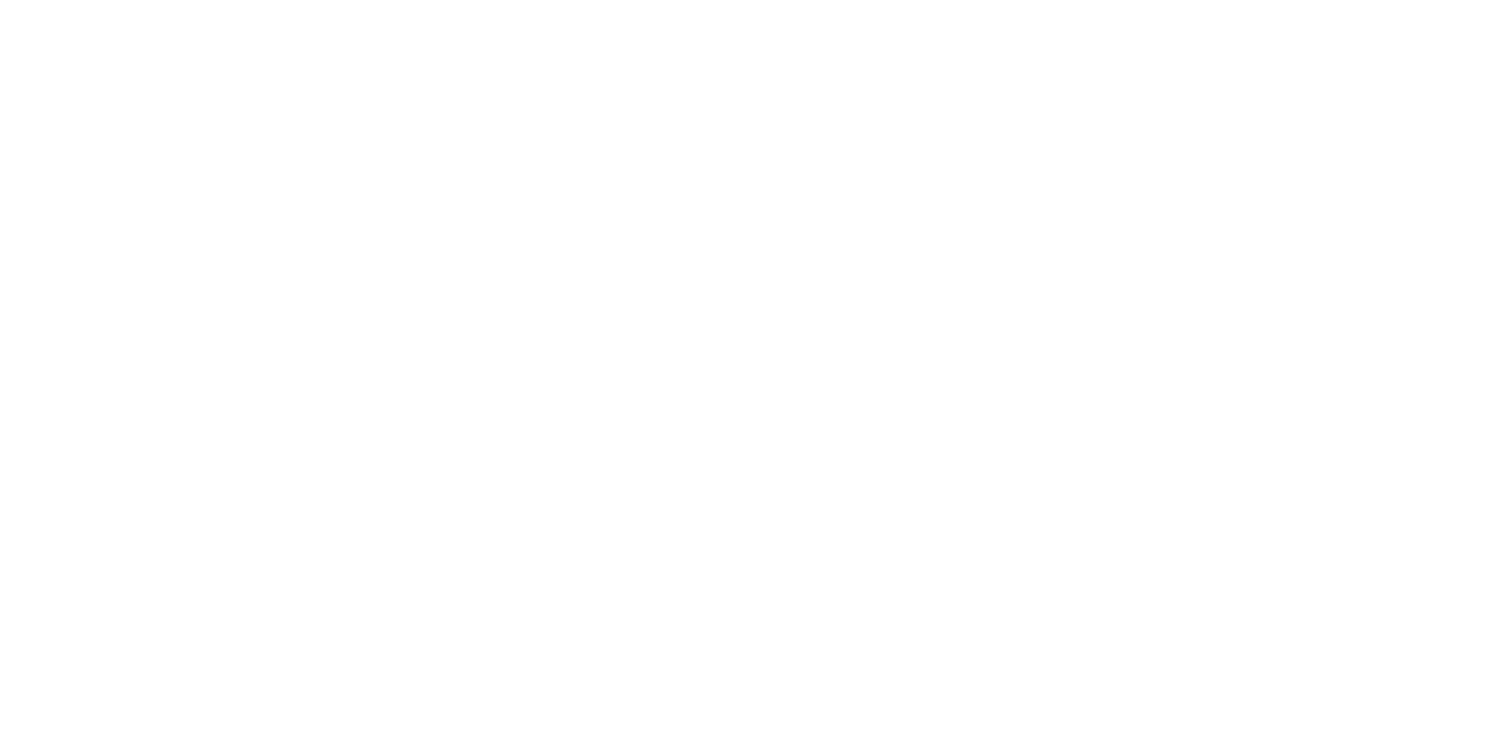 scroll, scrollTop: 0, scrollLeft: 0, axis: both 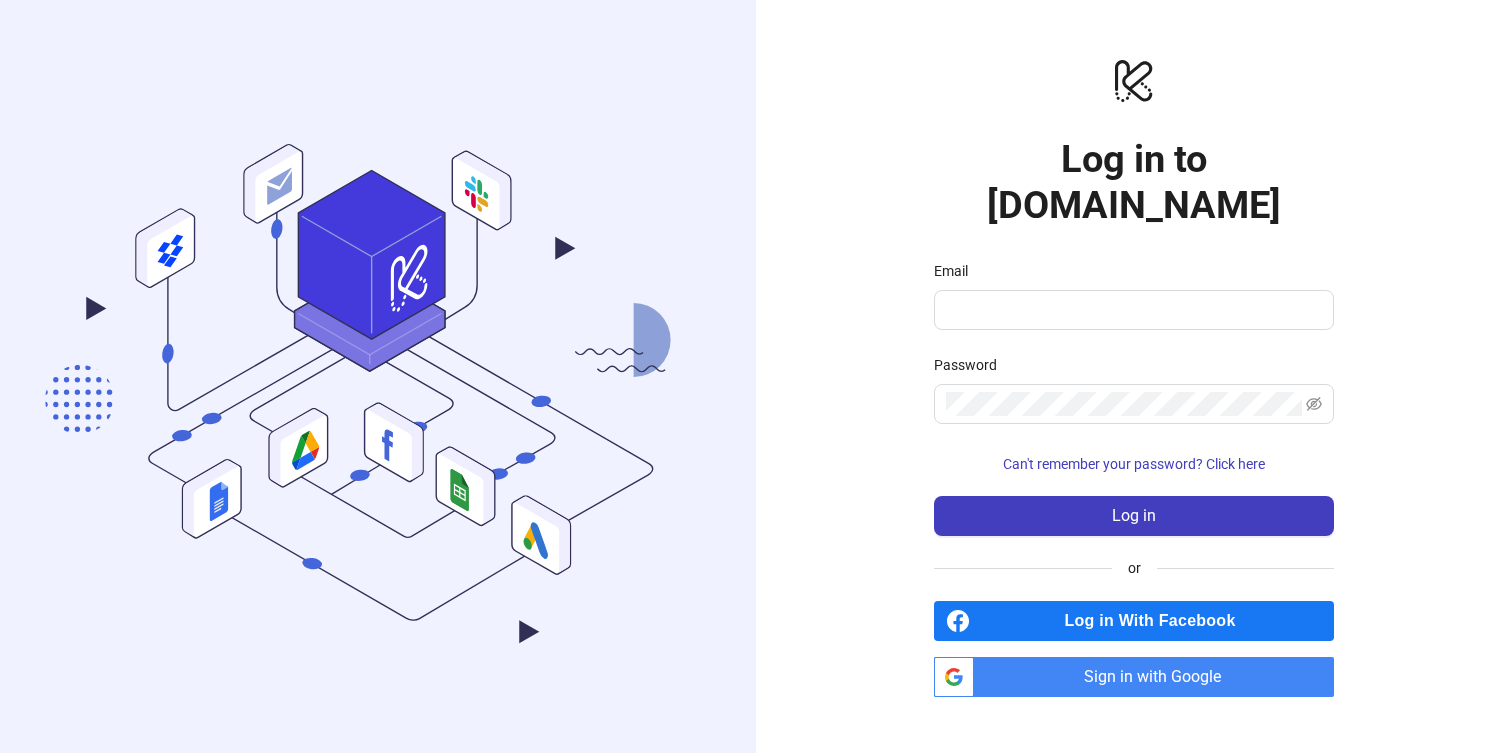 click on "Sign in with Google" at bounding box center [1158, 677] 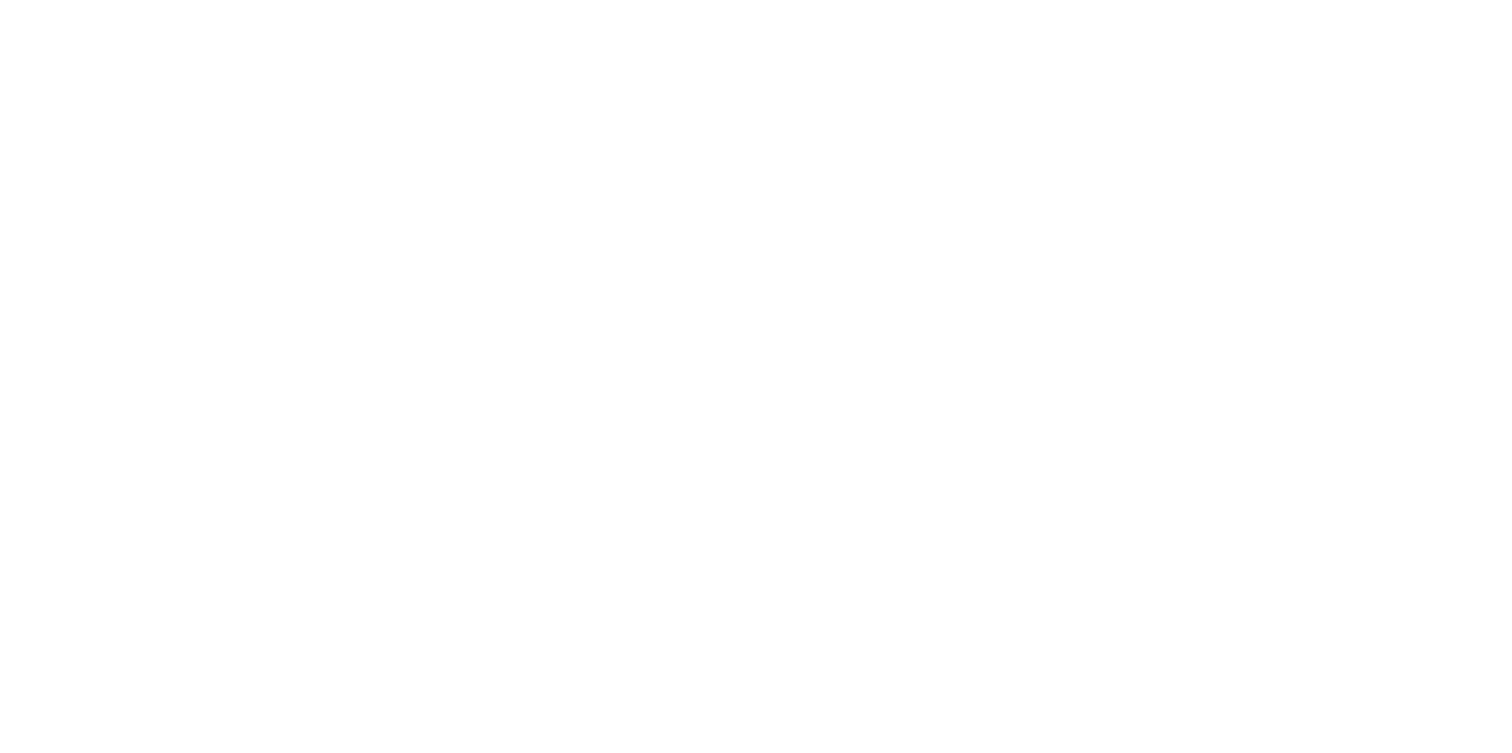 scroll, scrollTop: 0, scrollLeft: 0, axis: both 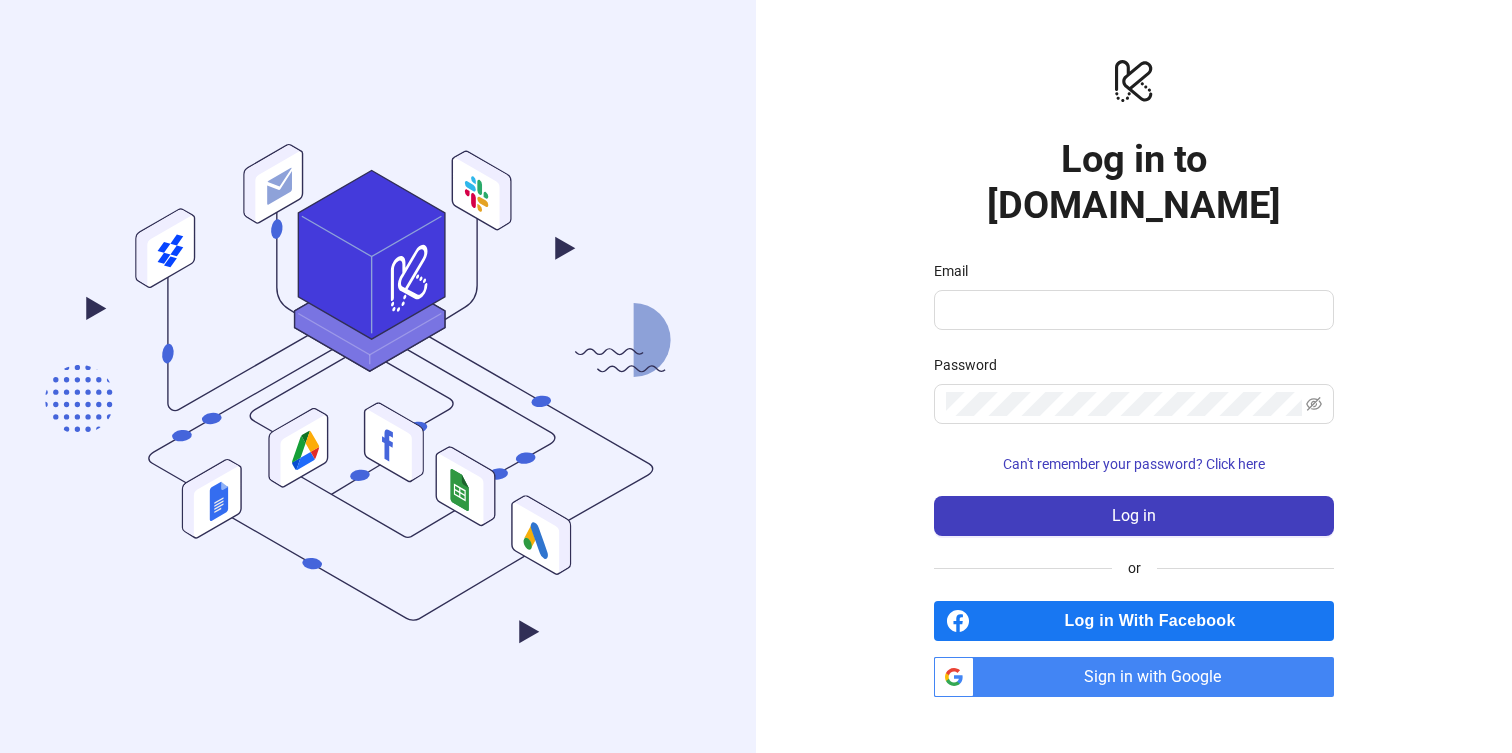 click on "Sign in with Google" at bounding box center (1158, 677) 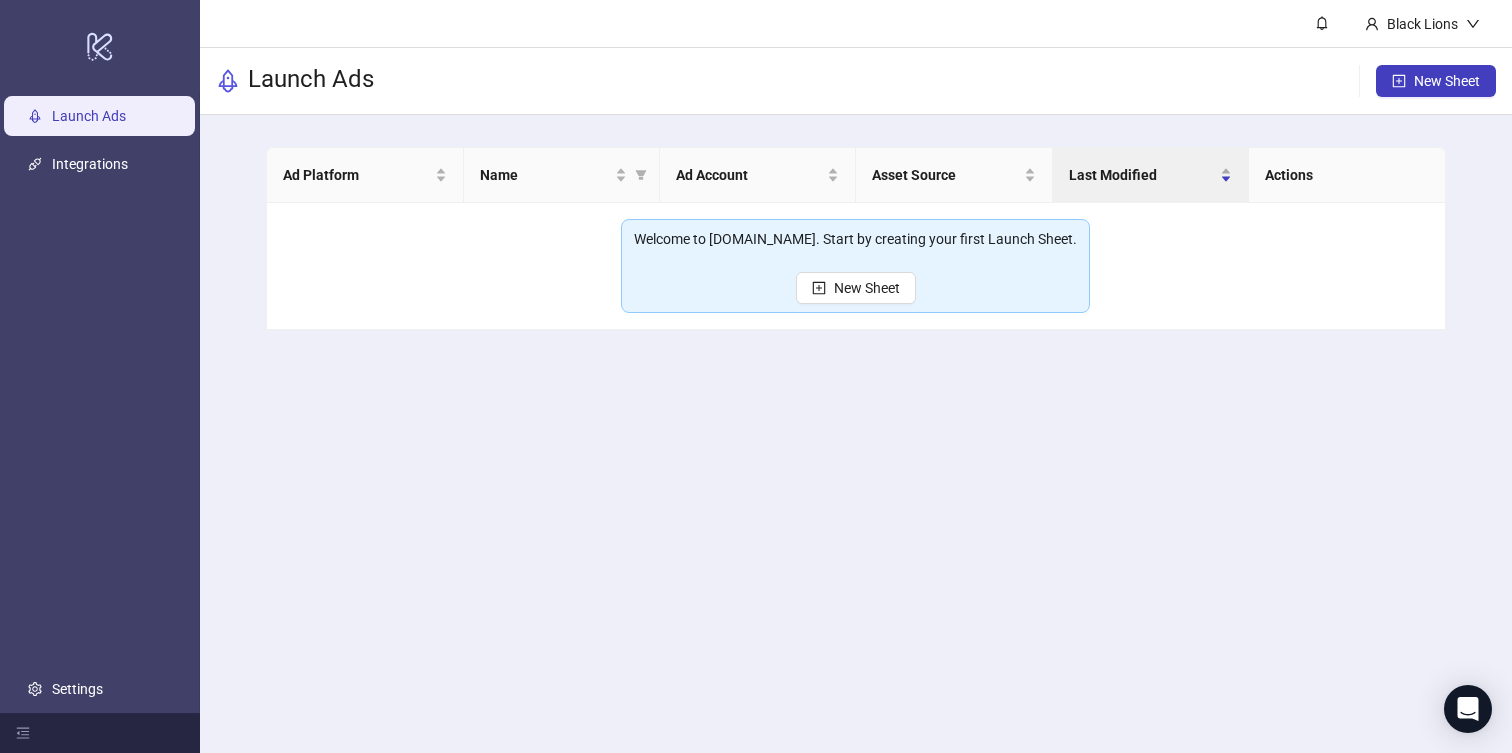 scroll, scrollTop: 0, scrollLeft: 0, axis: both 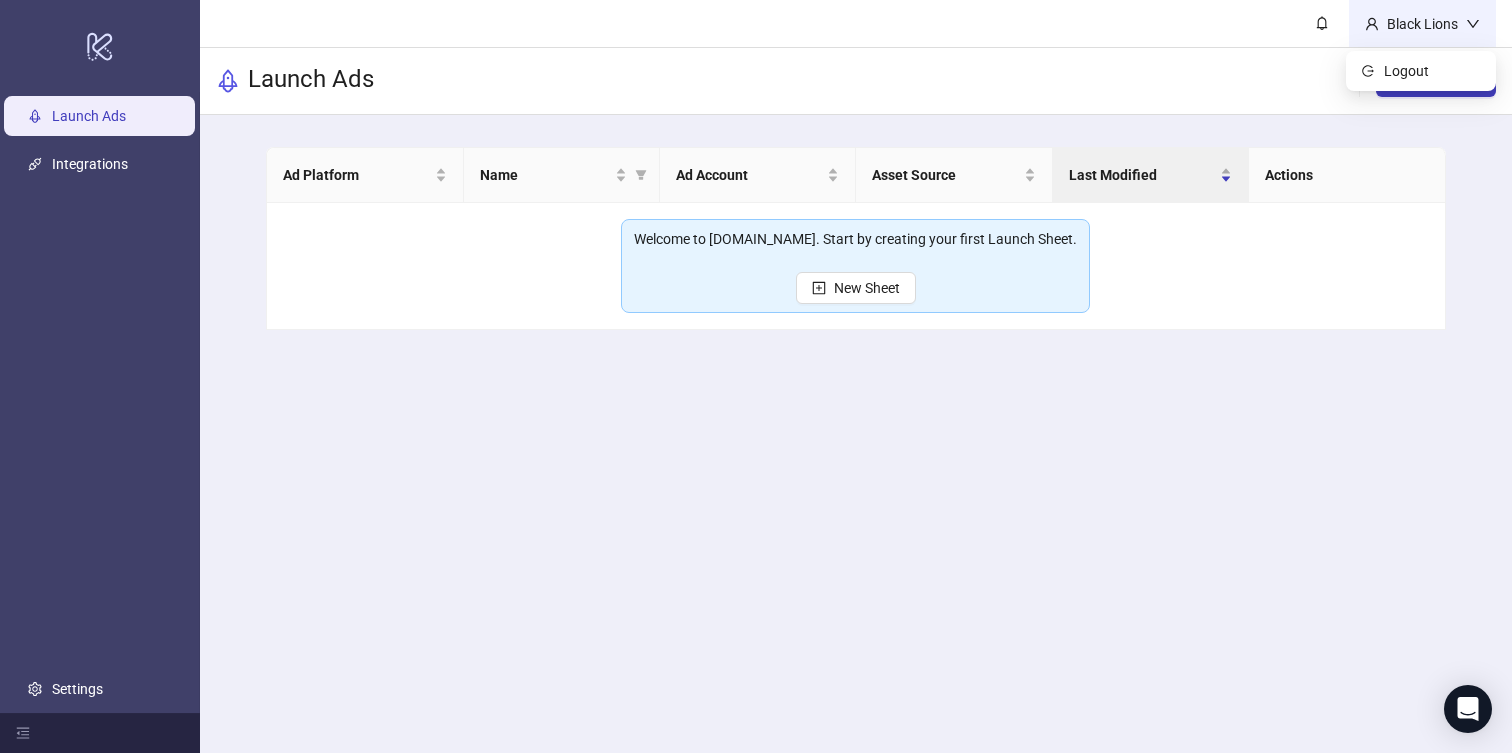 click on "Black Lions" at bounding box center (1422, 24) 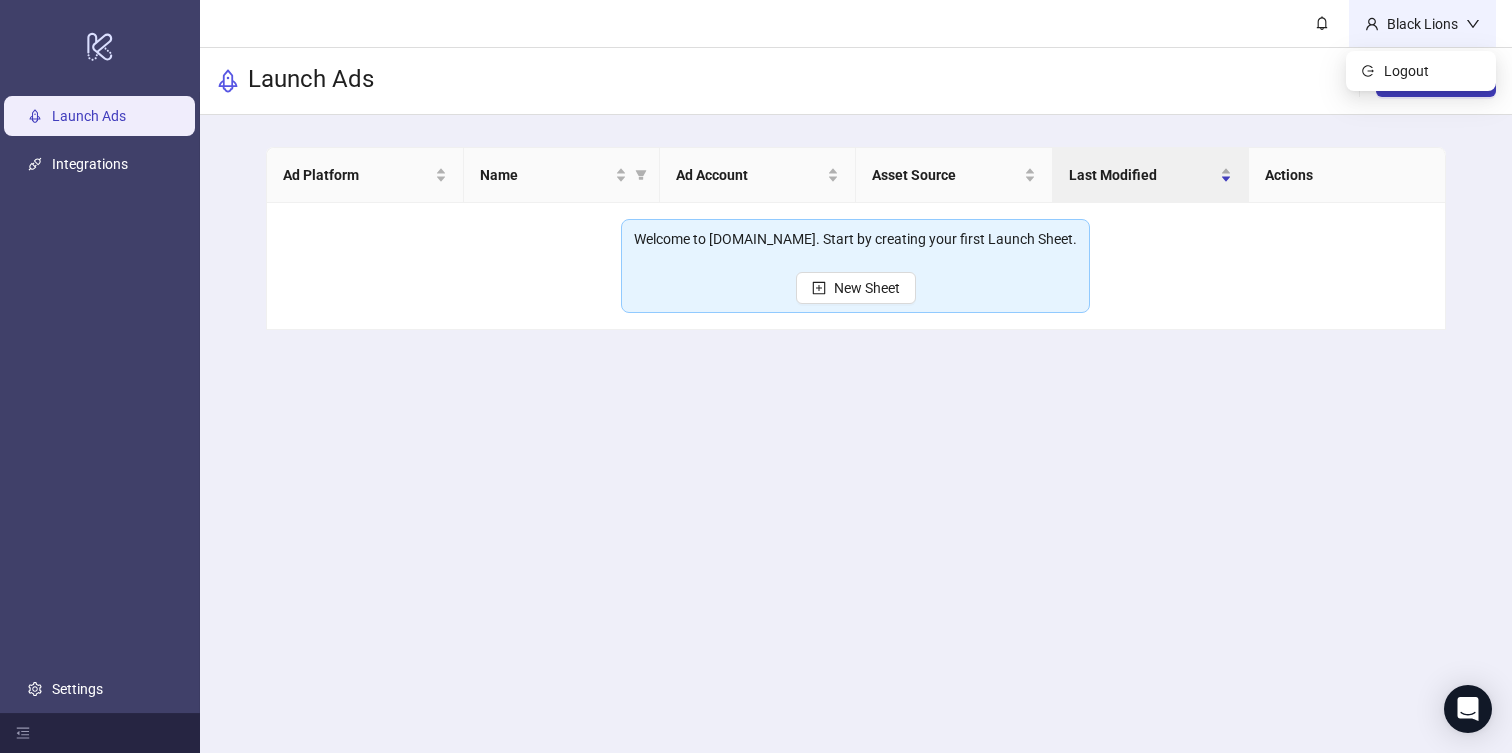 click on "Black Lions" at bounding box center (1422, 24) 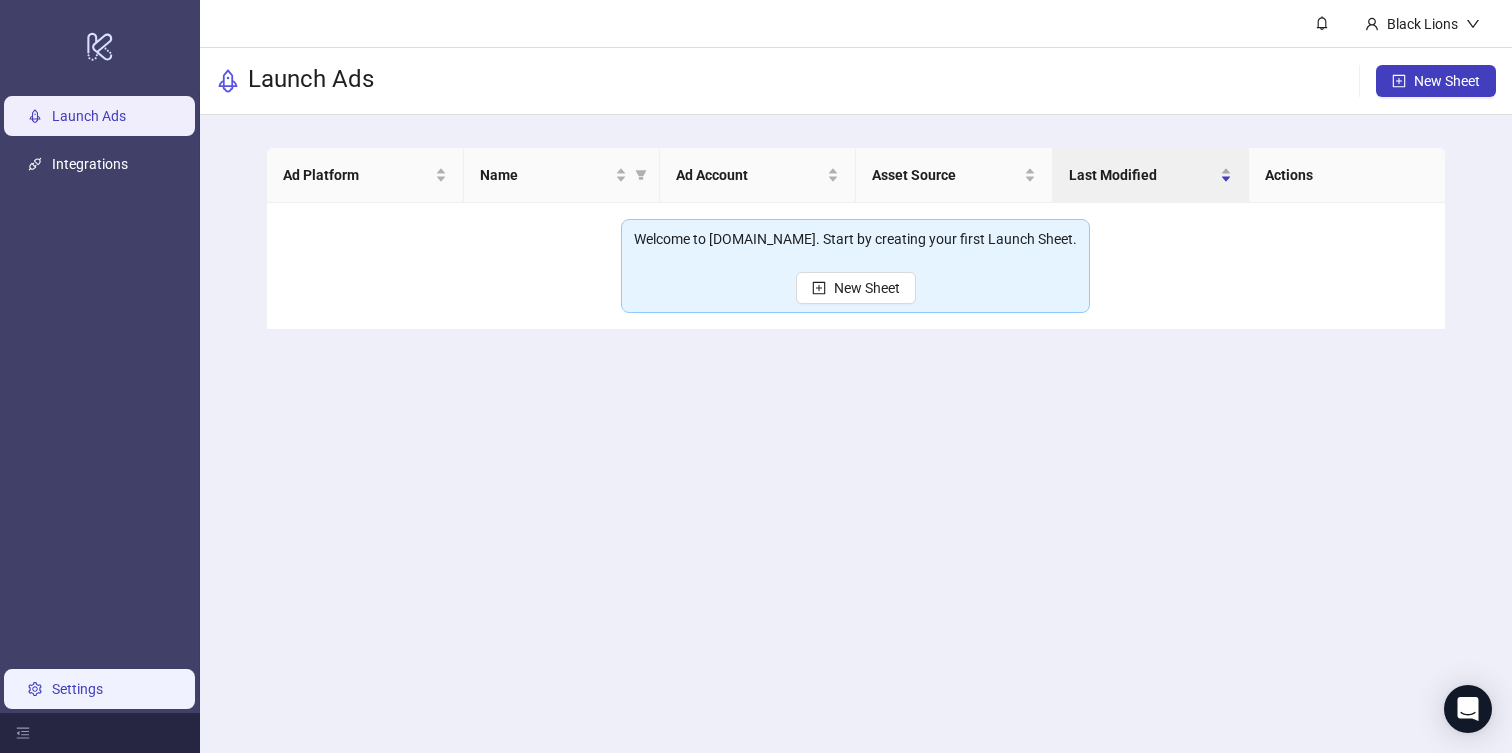 click on "Settings" at bounding box center [77, 689] 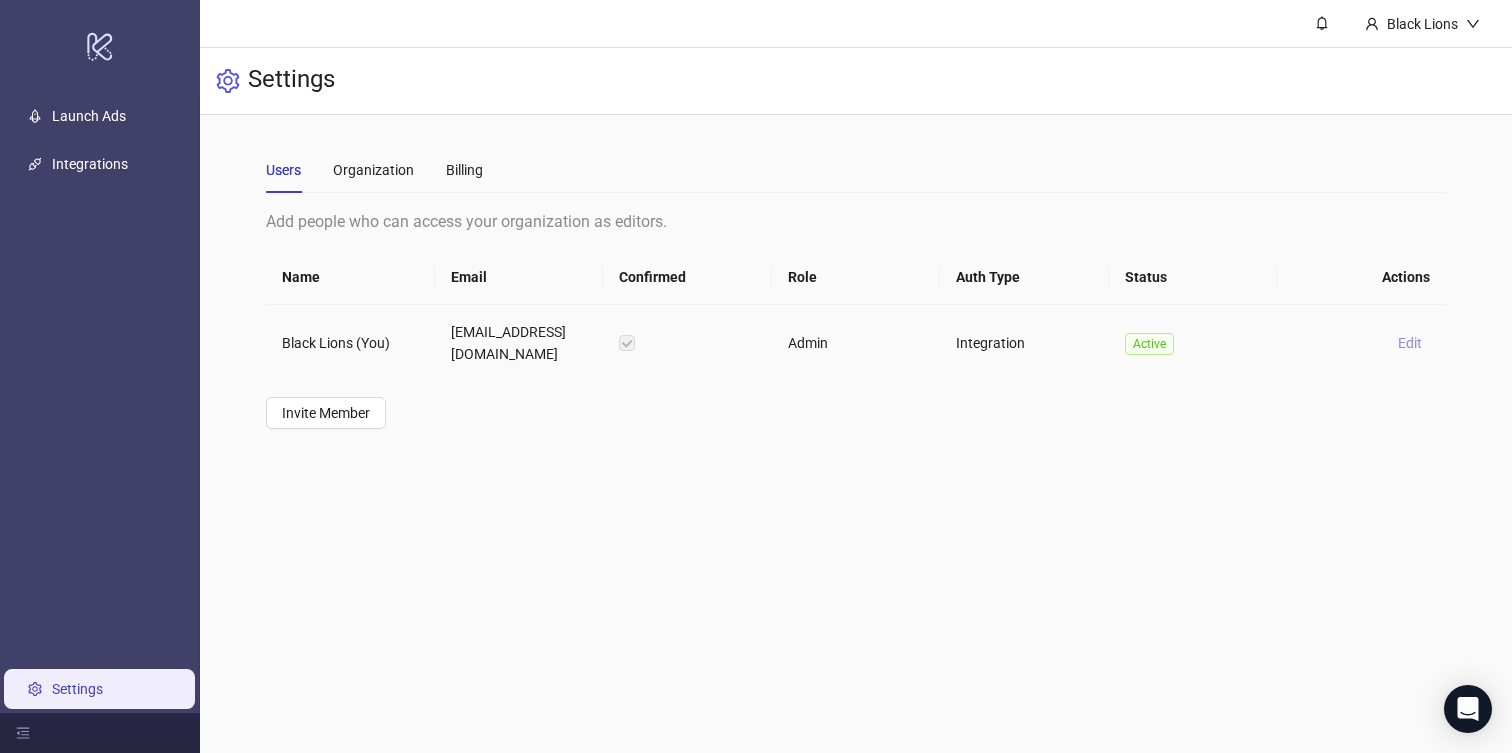 click on "Edit" at bounding box center [1410, 343] 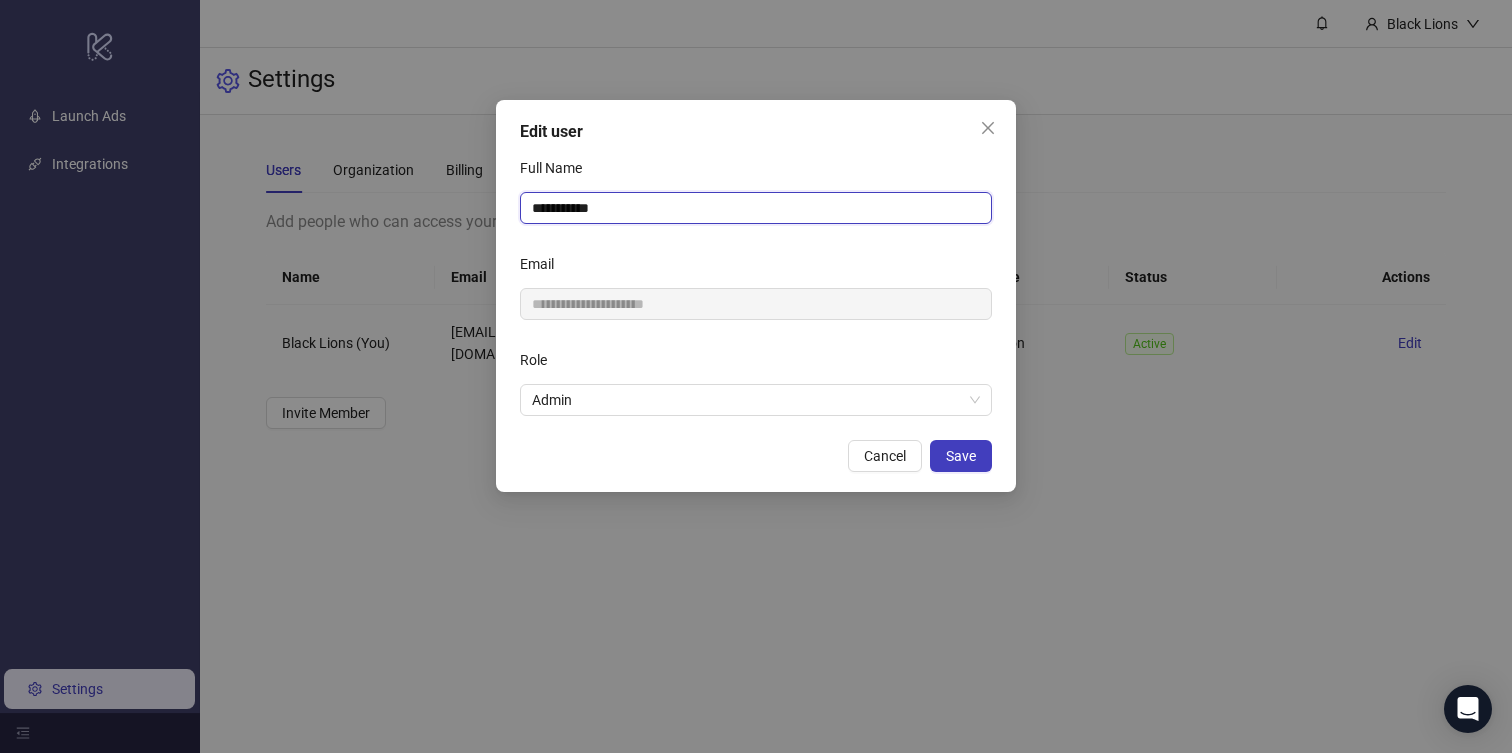 click on "**********" at bounding box center (756, 208) 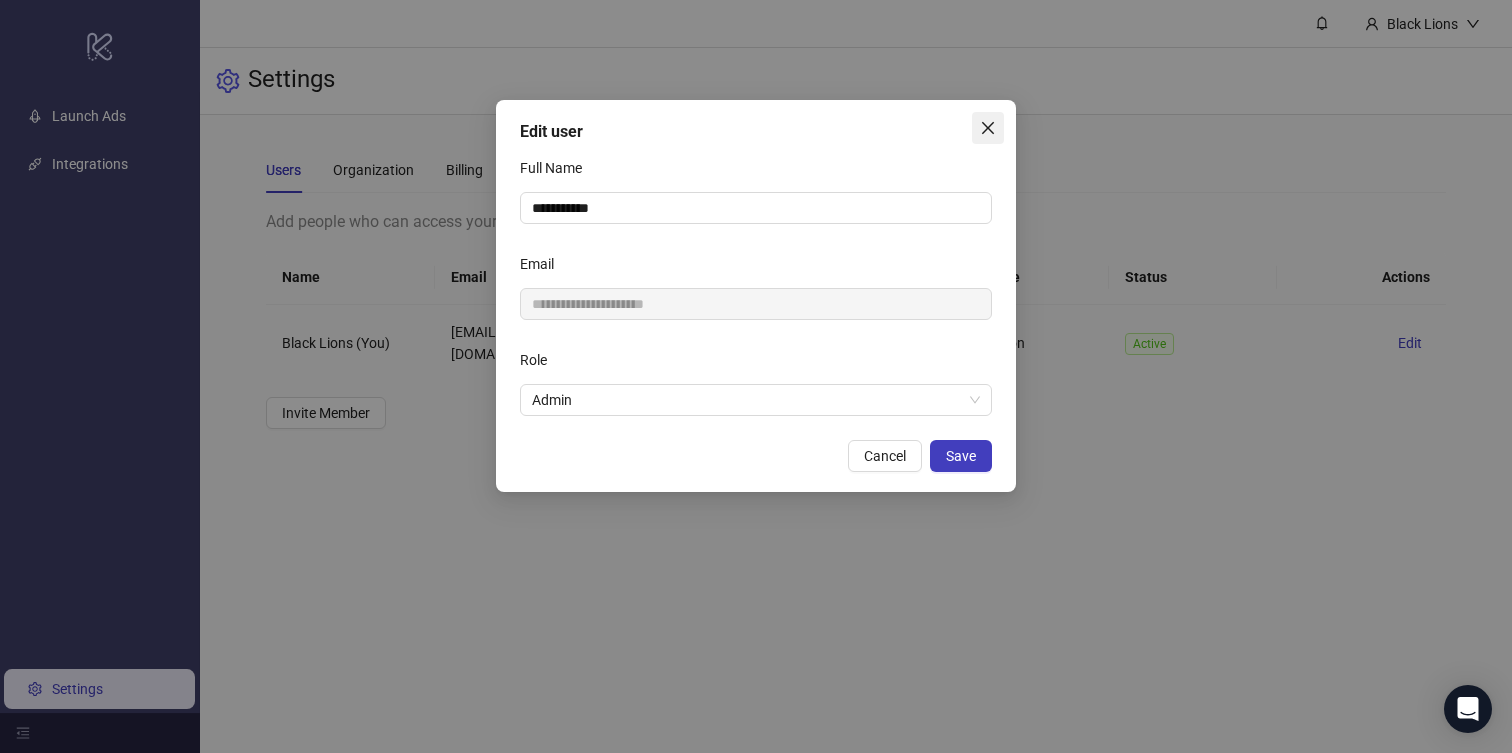 click 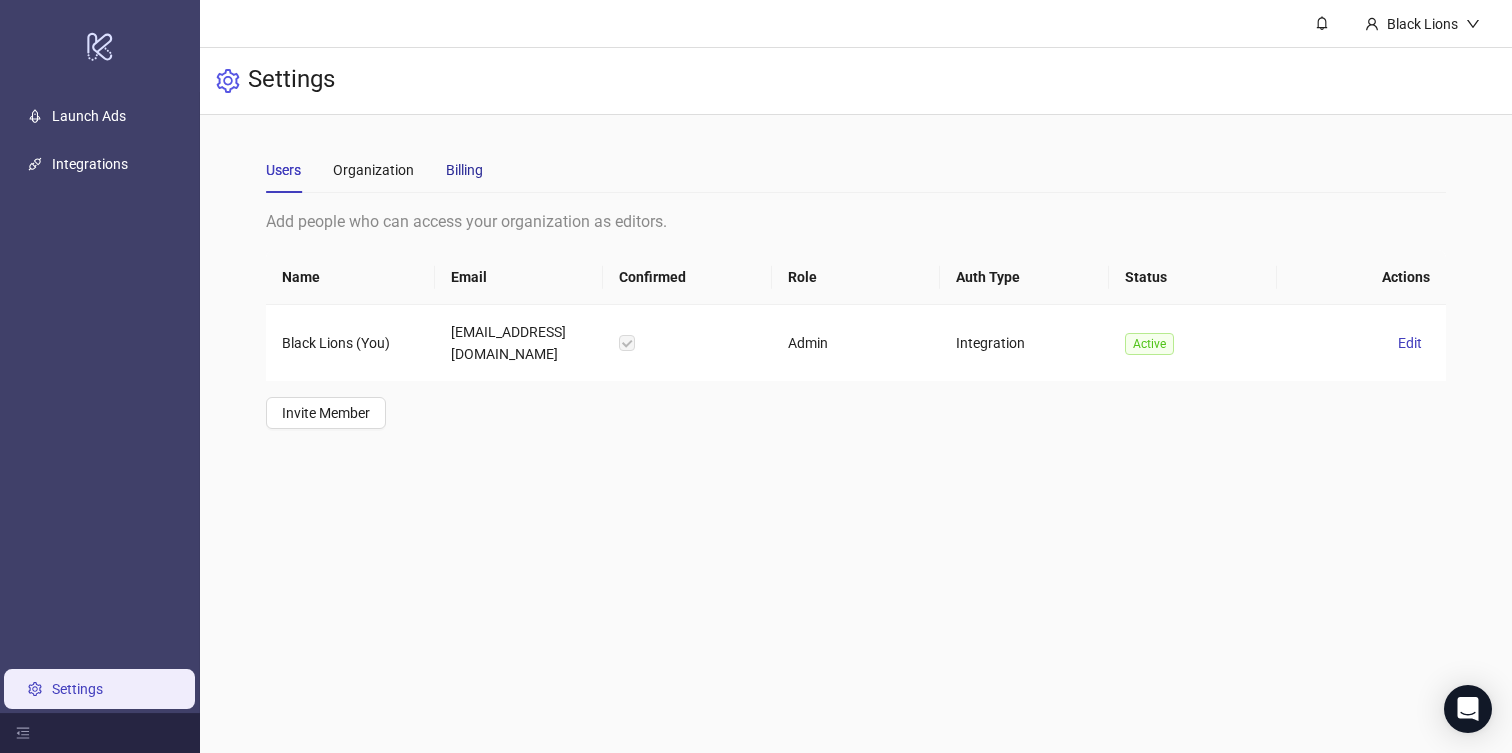 click on "Billing" at bounding box center (464, 170) 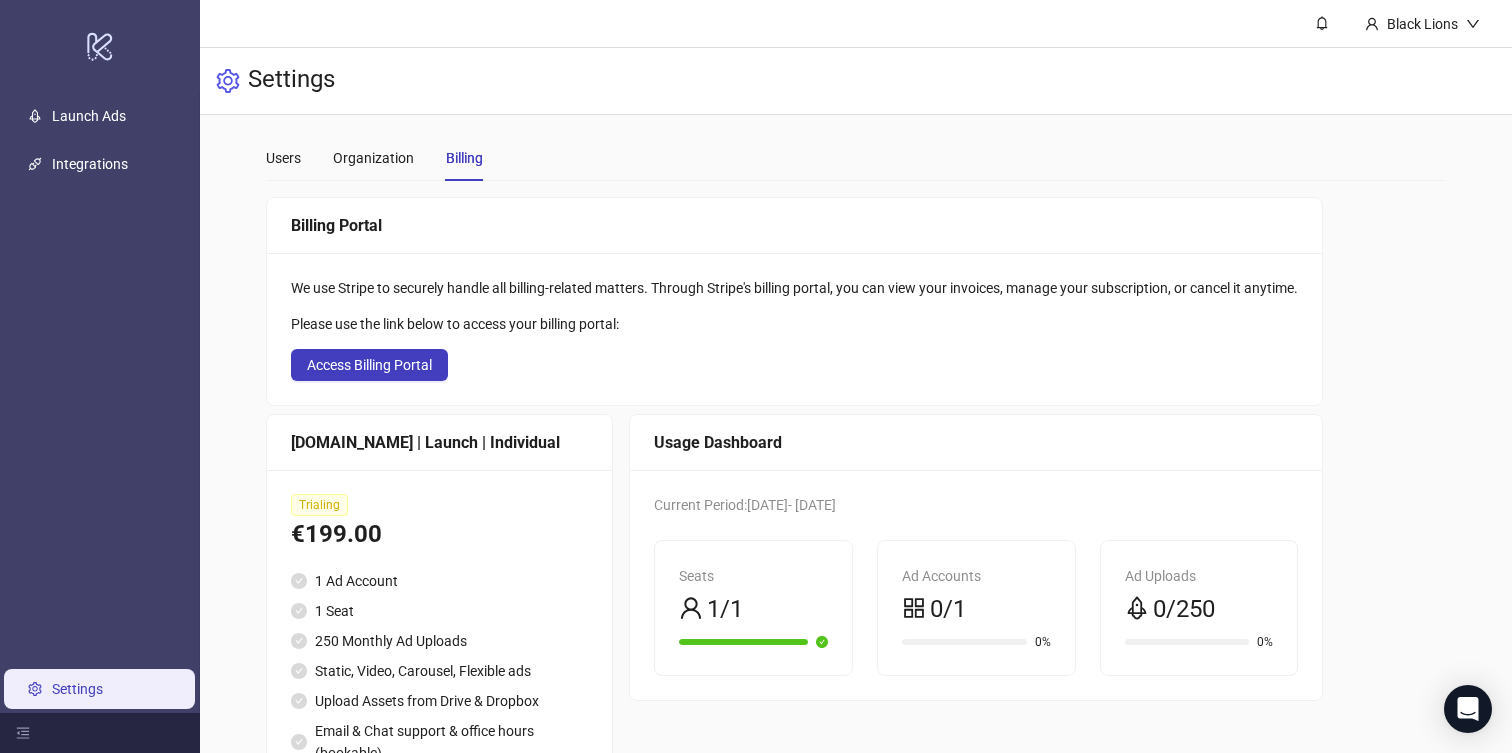 scroll, scrollTop: 0, scrollLeft: 0, axis: both 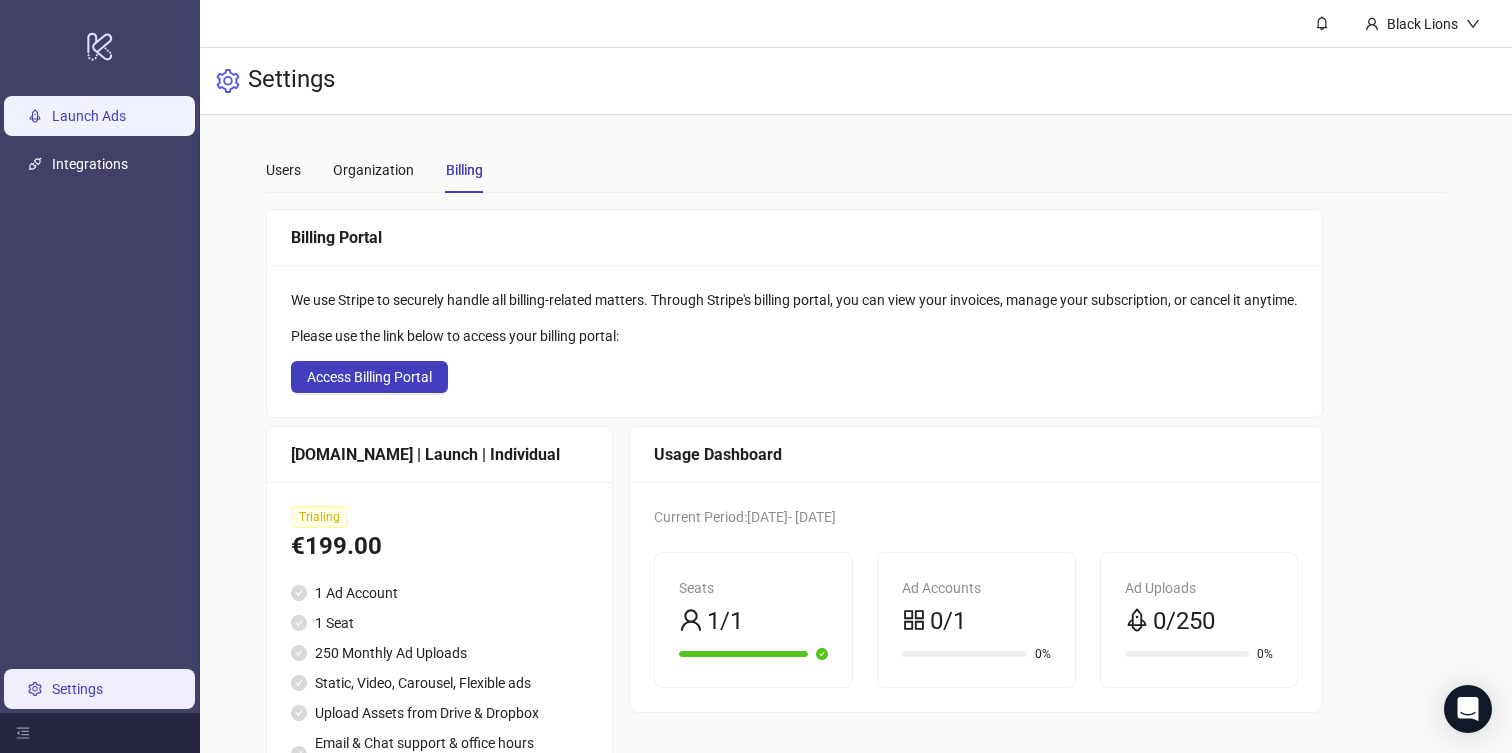 click on "Launch Ads" at bounding box center [89, 116] 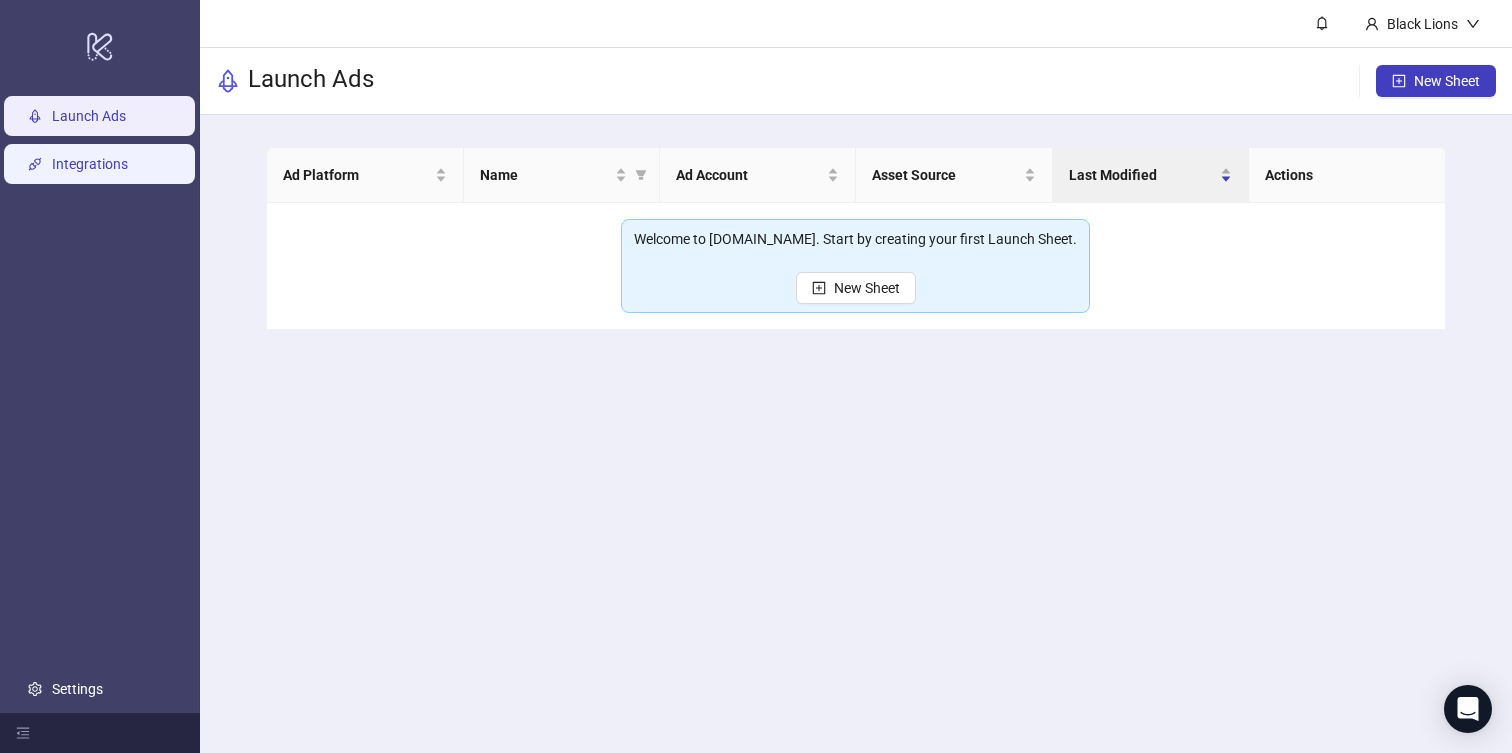 click on "Integrations" at bounding box center (90, 164) 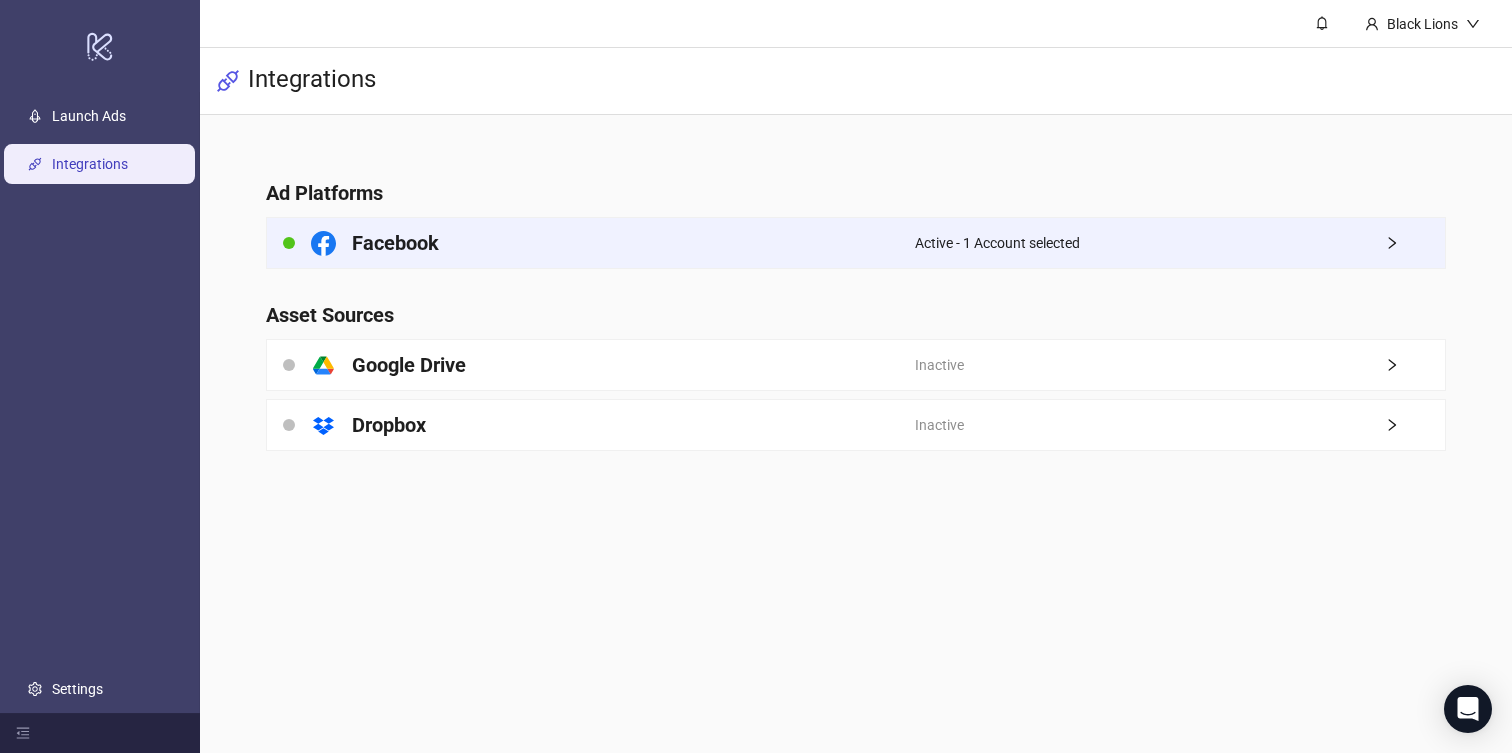 click on "Facebook" at bounding box center (590, 243) 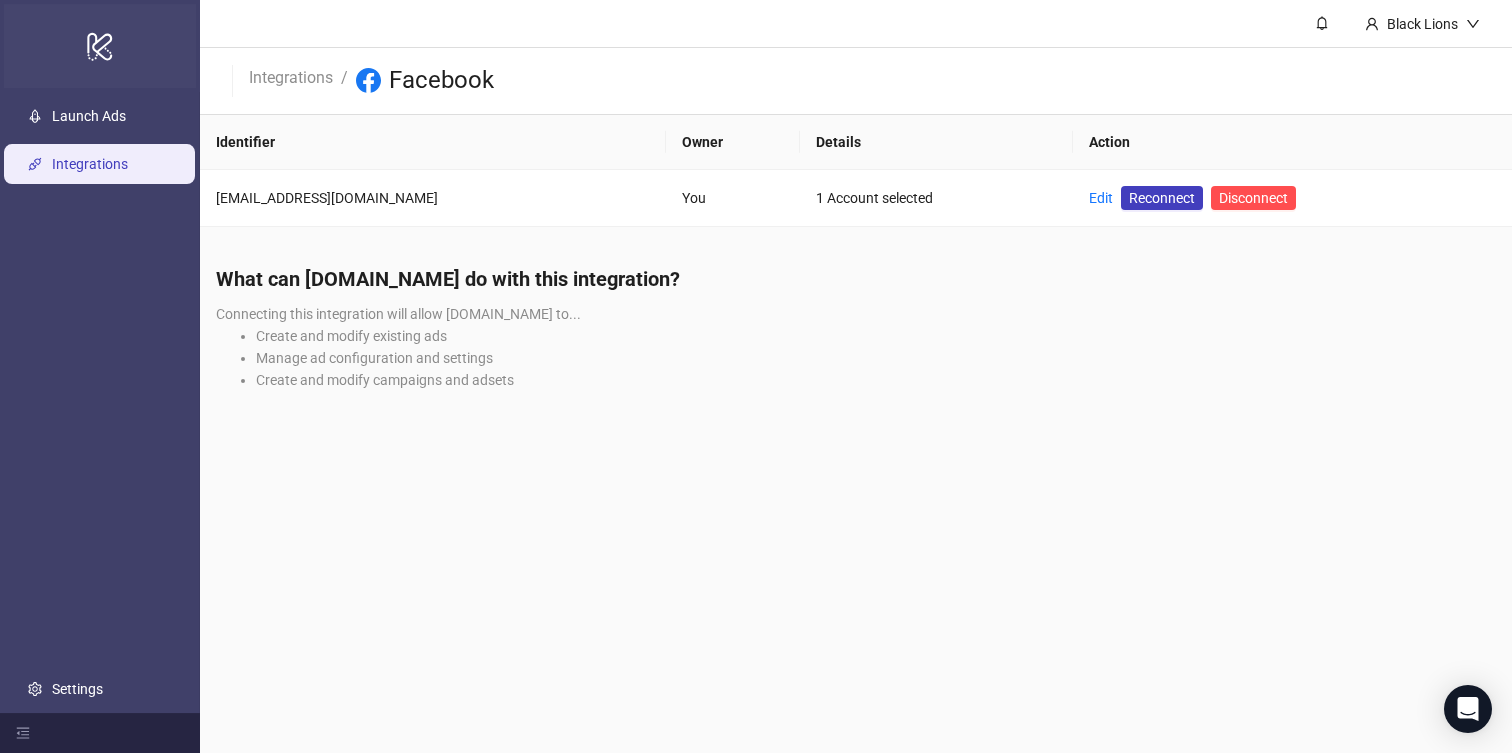 click on "logo/logo-mobile" 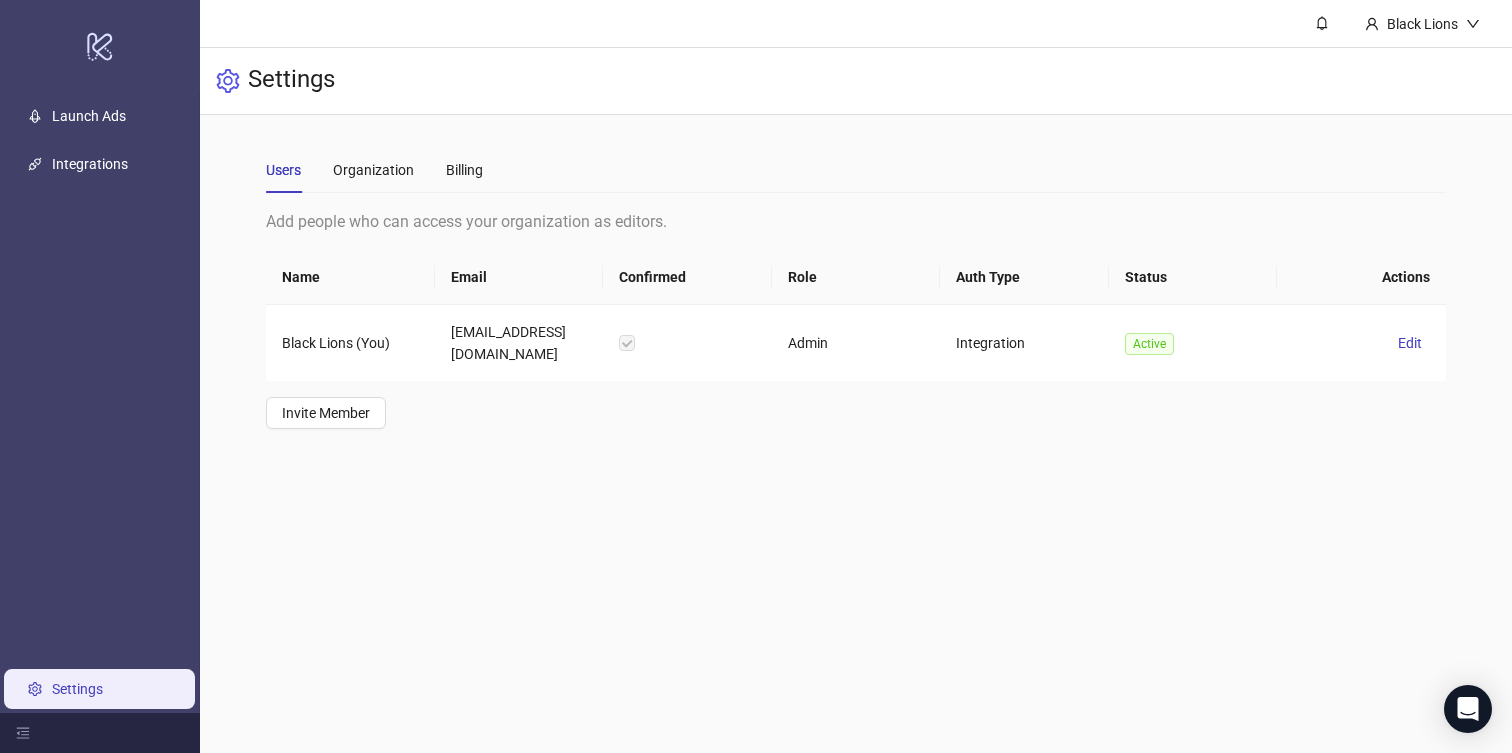 click on "Settings" at bounding box center [77, 689] 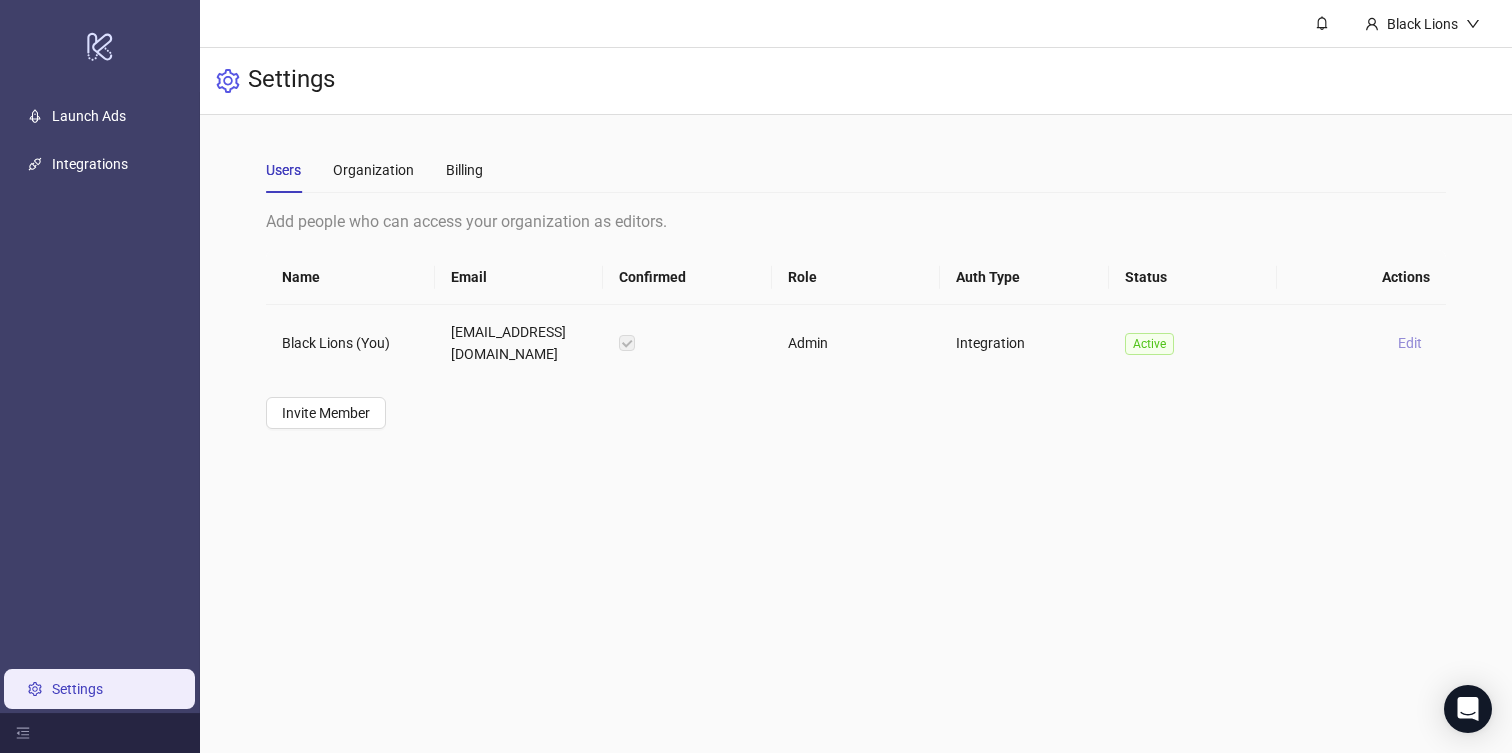 click on "Edit" at bounding box center [1410, 343] 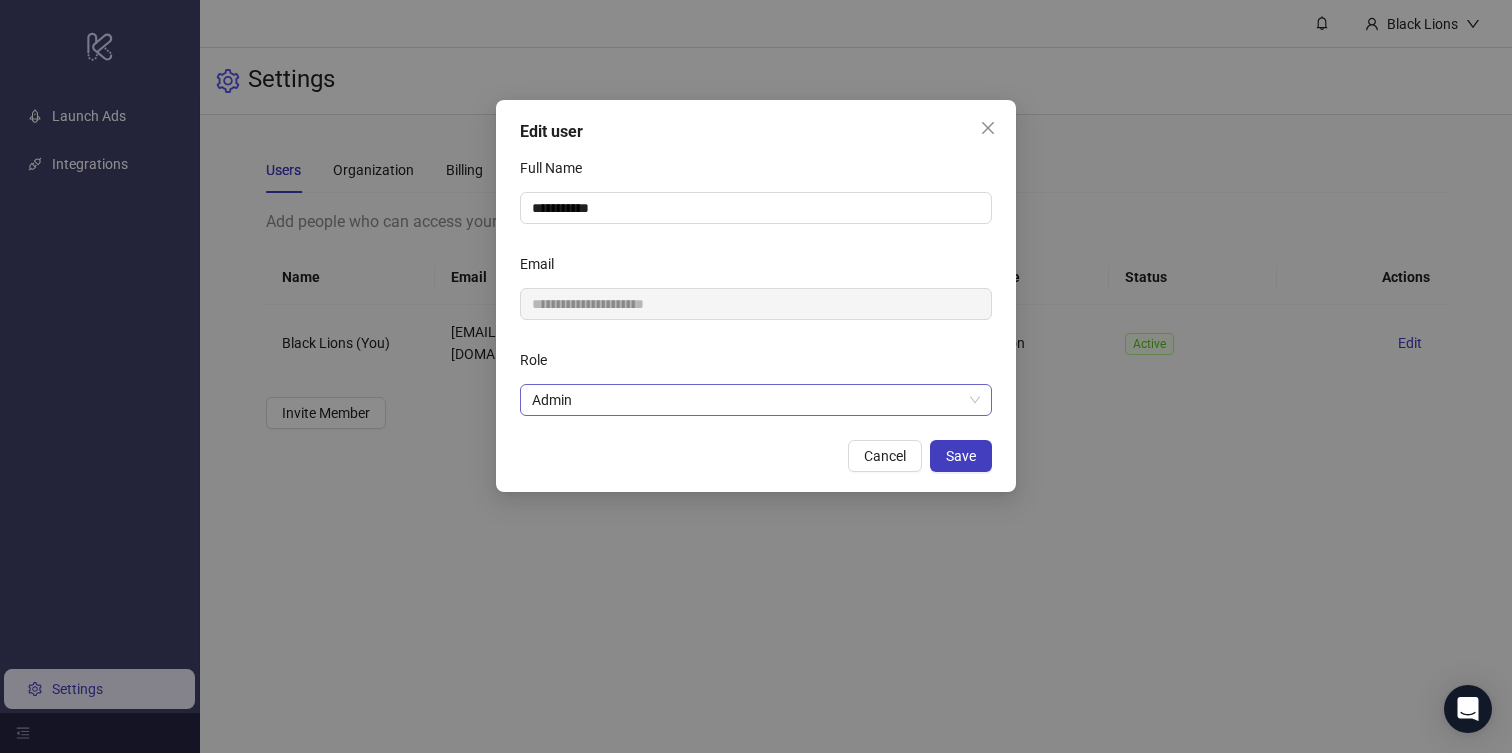 click on "Admin" at bounding box center (756, 400) 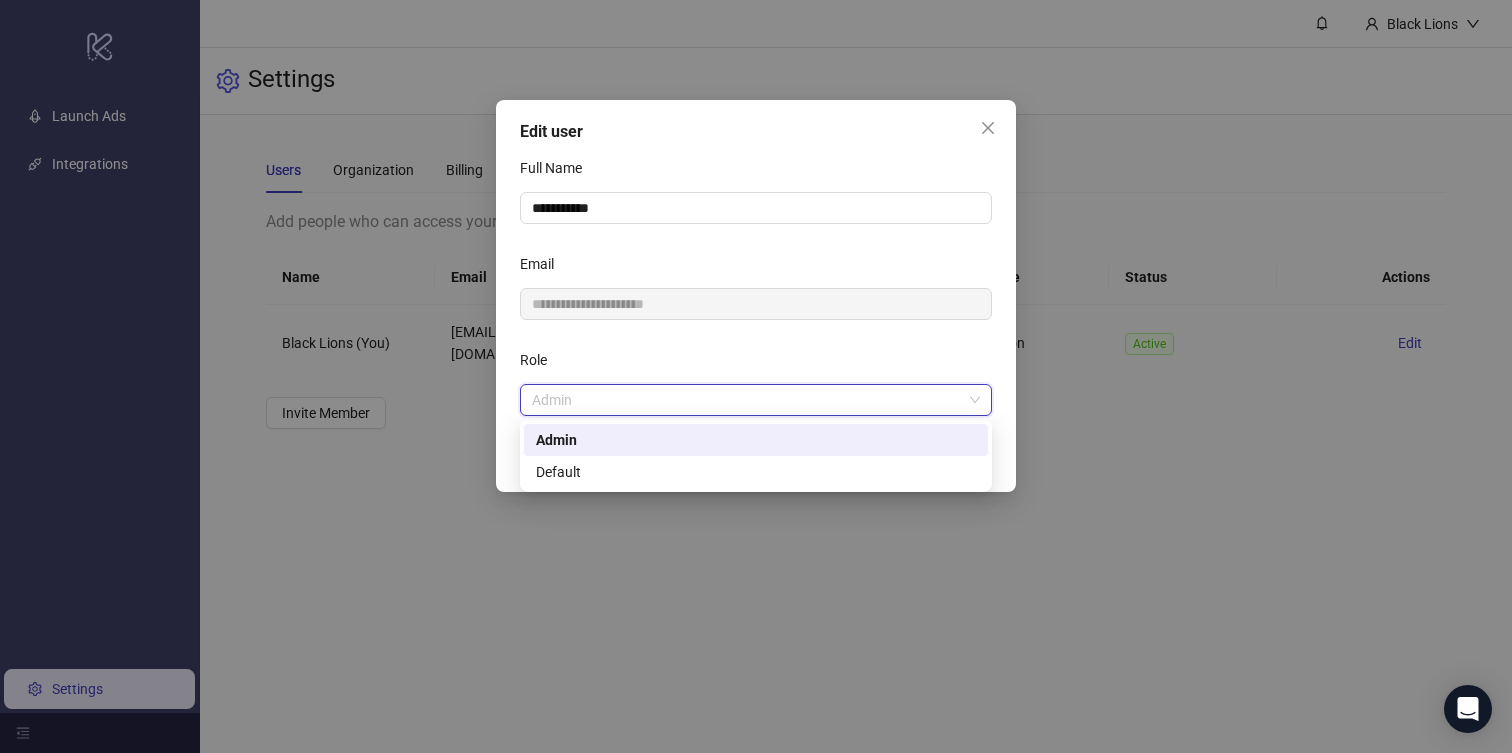 click on "Admin" at bounding box center (756, 400) 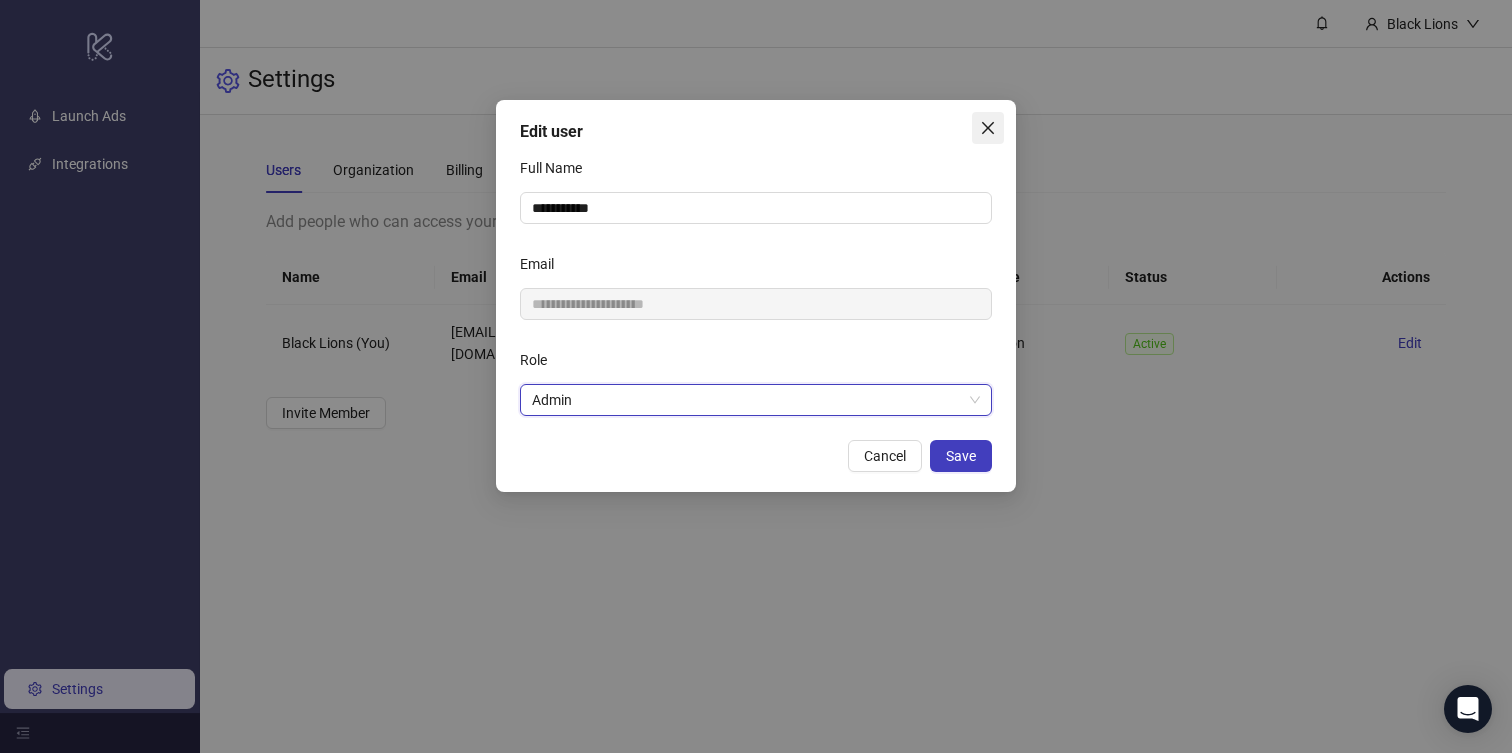 click 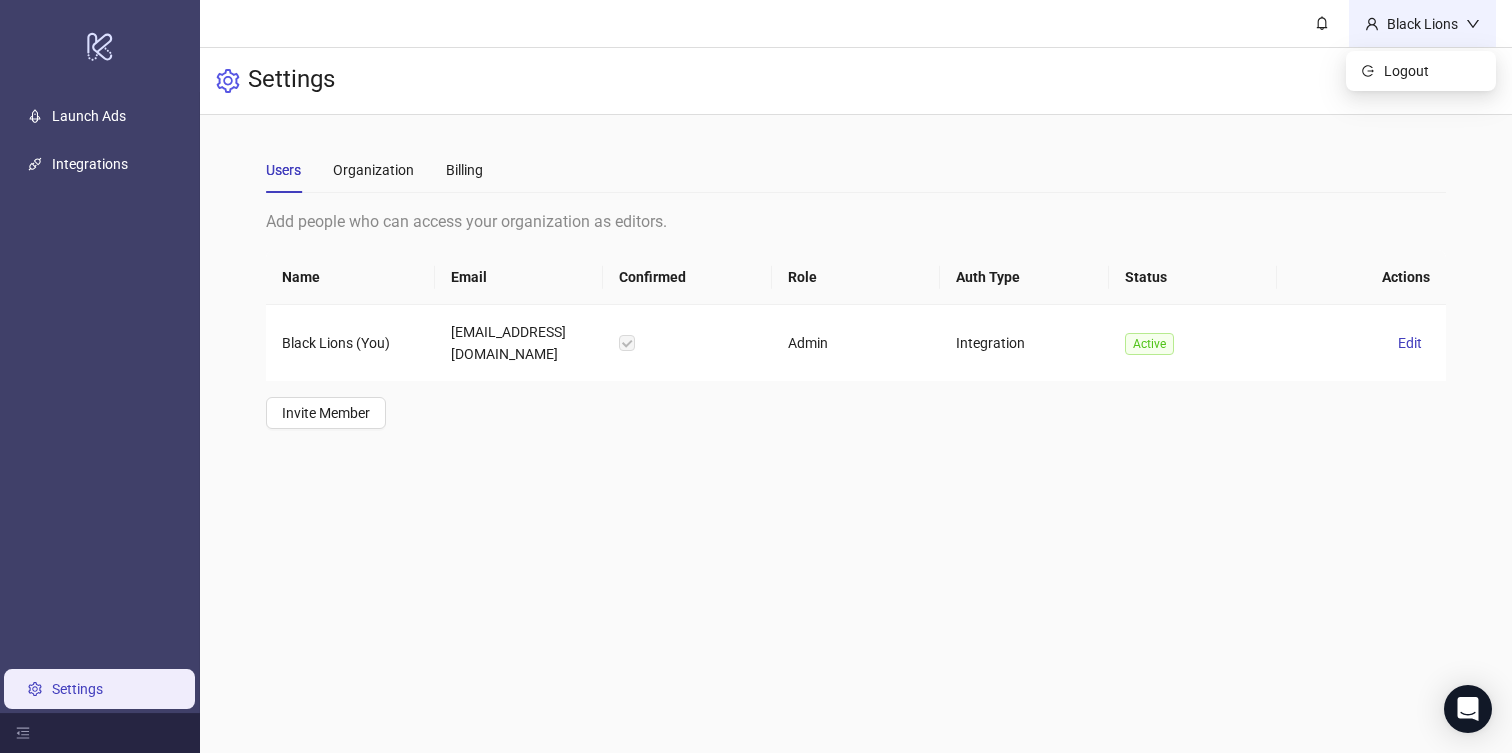 click on "Black Lions" at bounding box center [1422, 23] 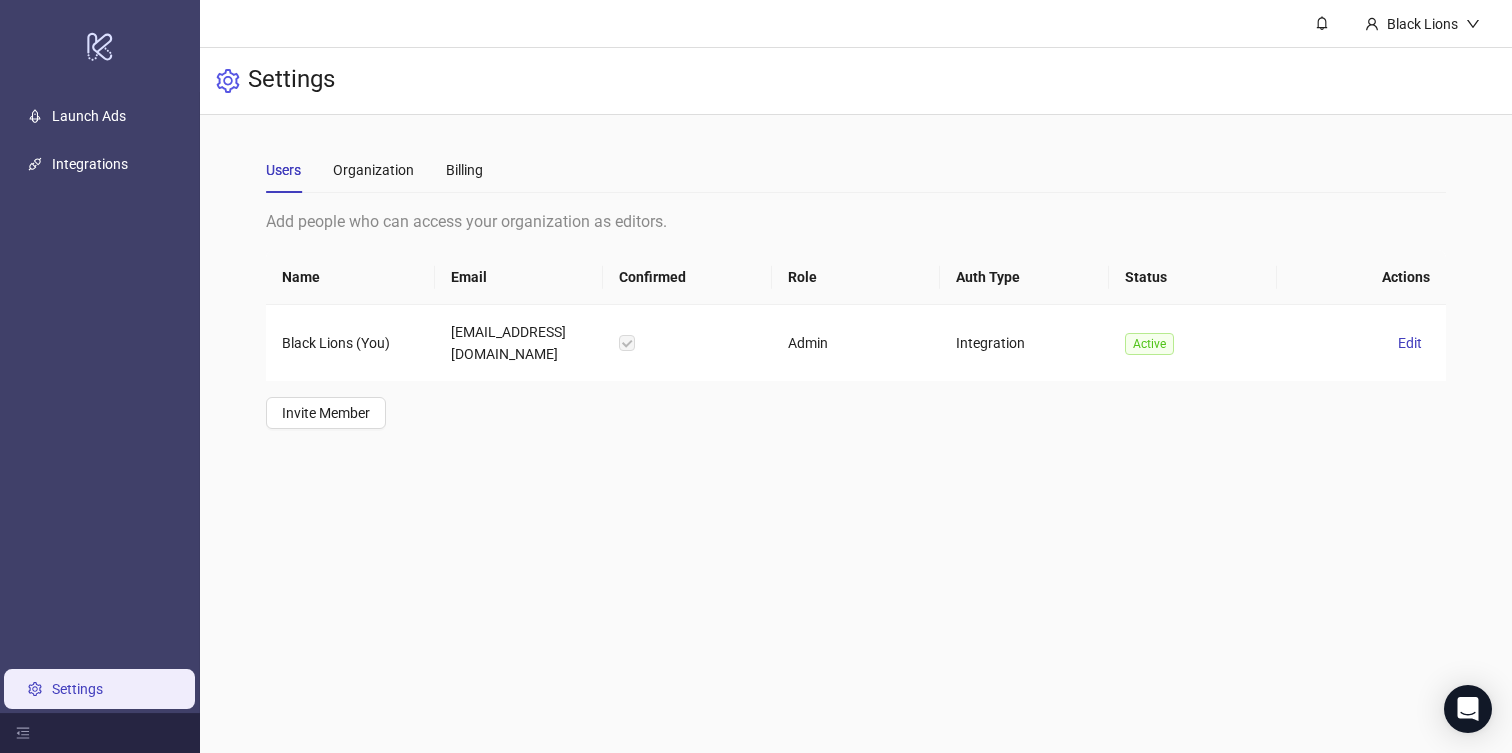click on "Settings" at bounding box center [77, 689] 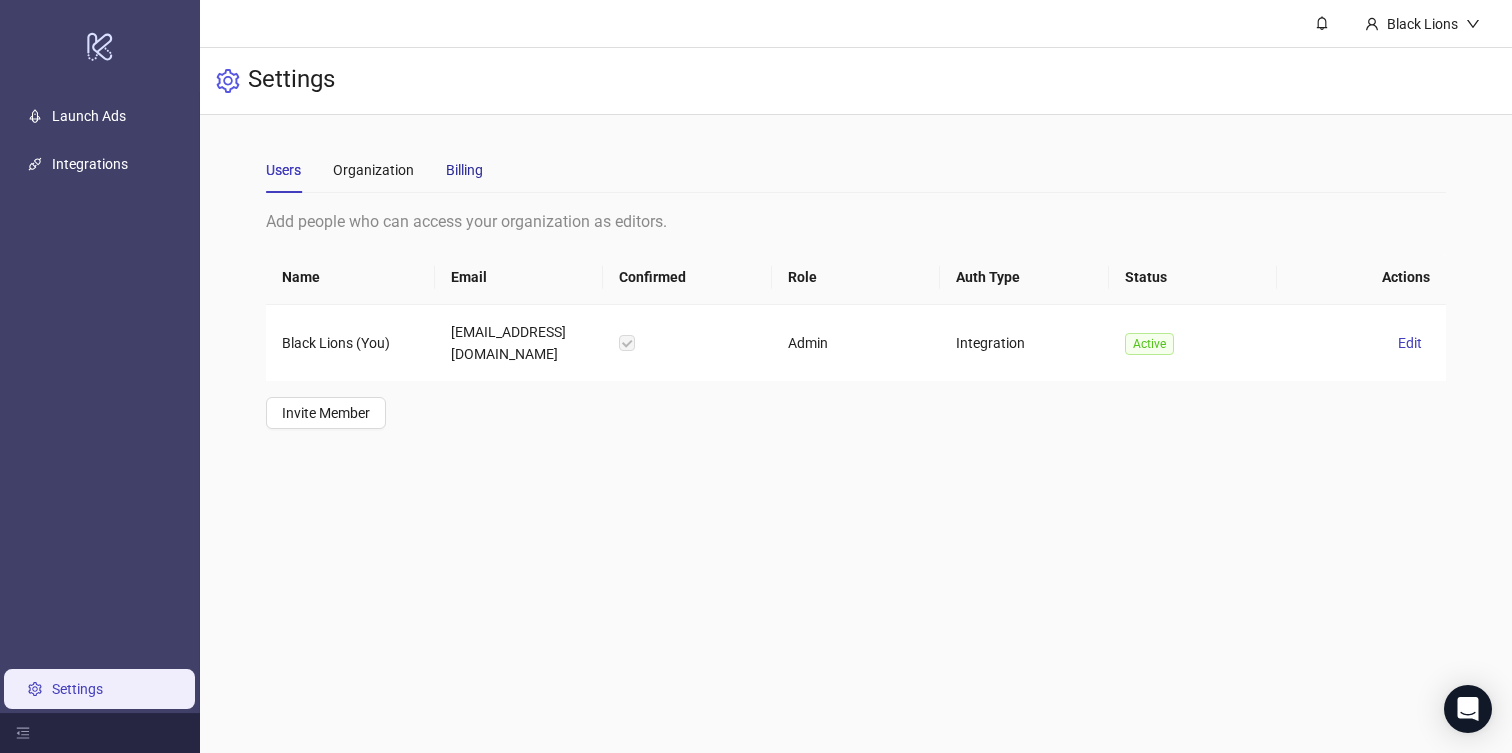 click on "Billing" at bounding box center (464, 170) 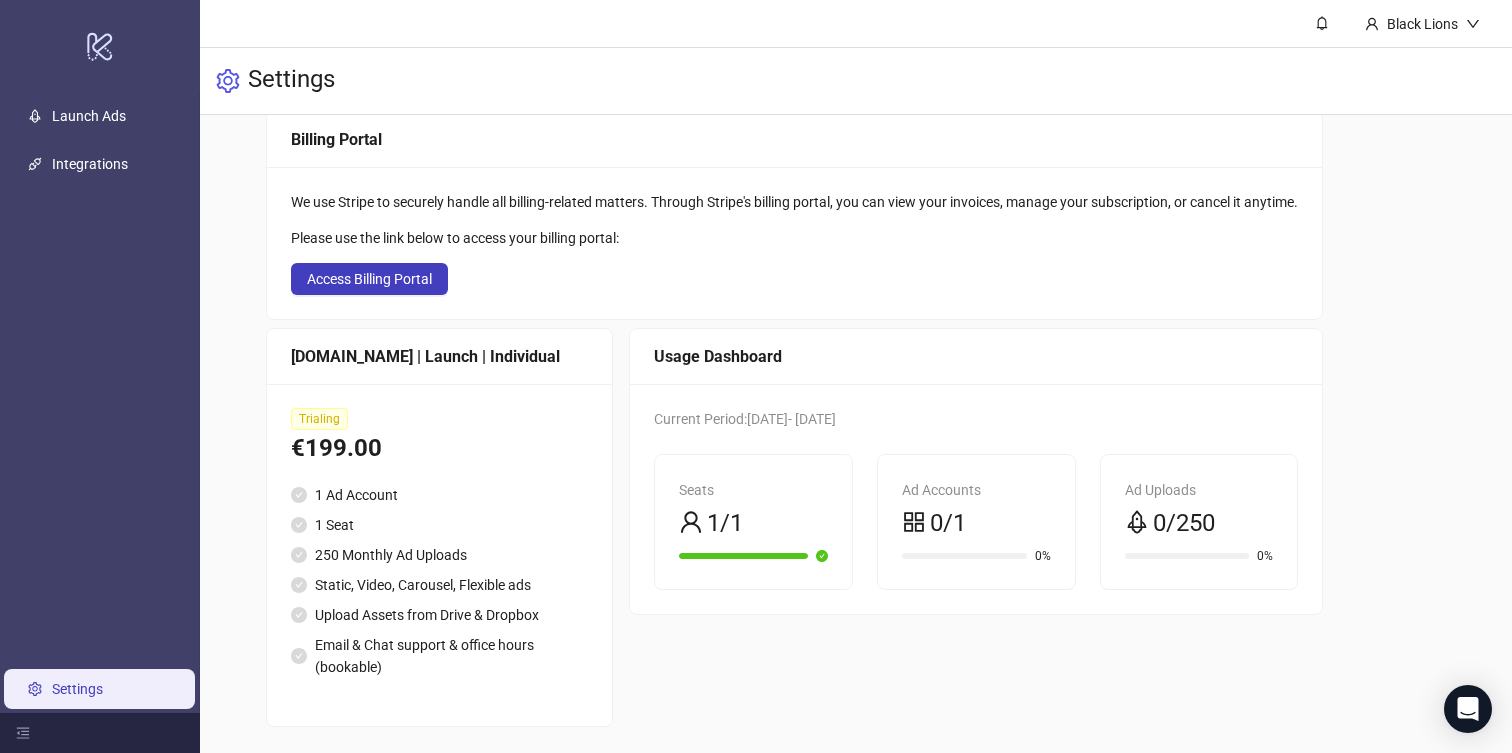 scroll, scrollTop: 103, scrollLeft: 0, axis: vertical 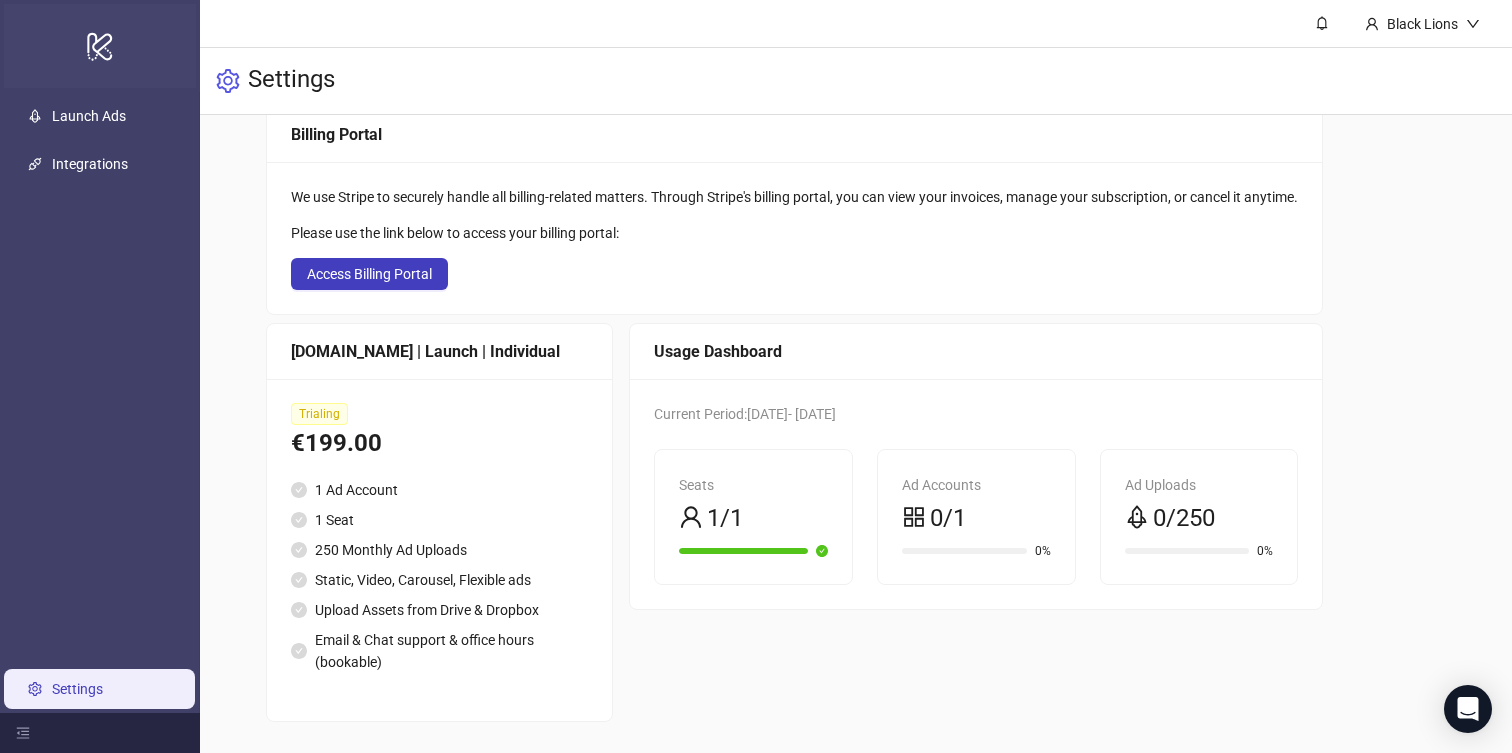 click on "logo/logo-mobile" 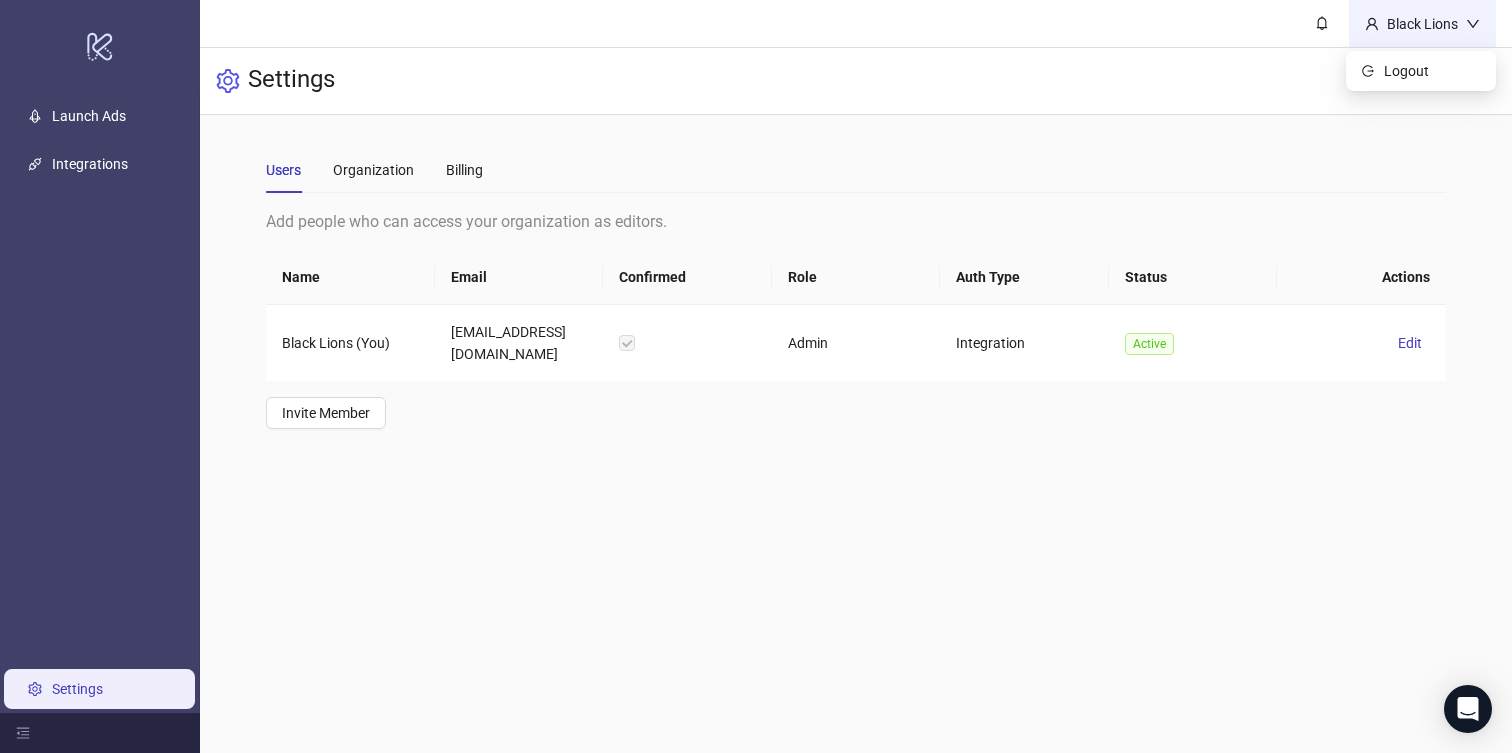 click on "Black Lions" at bounding box center [1422, 24] 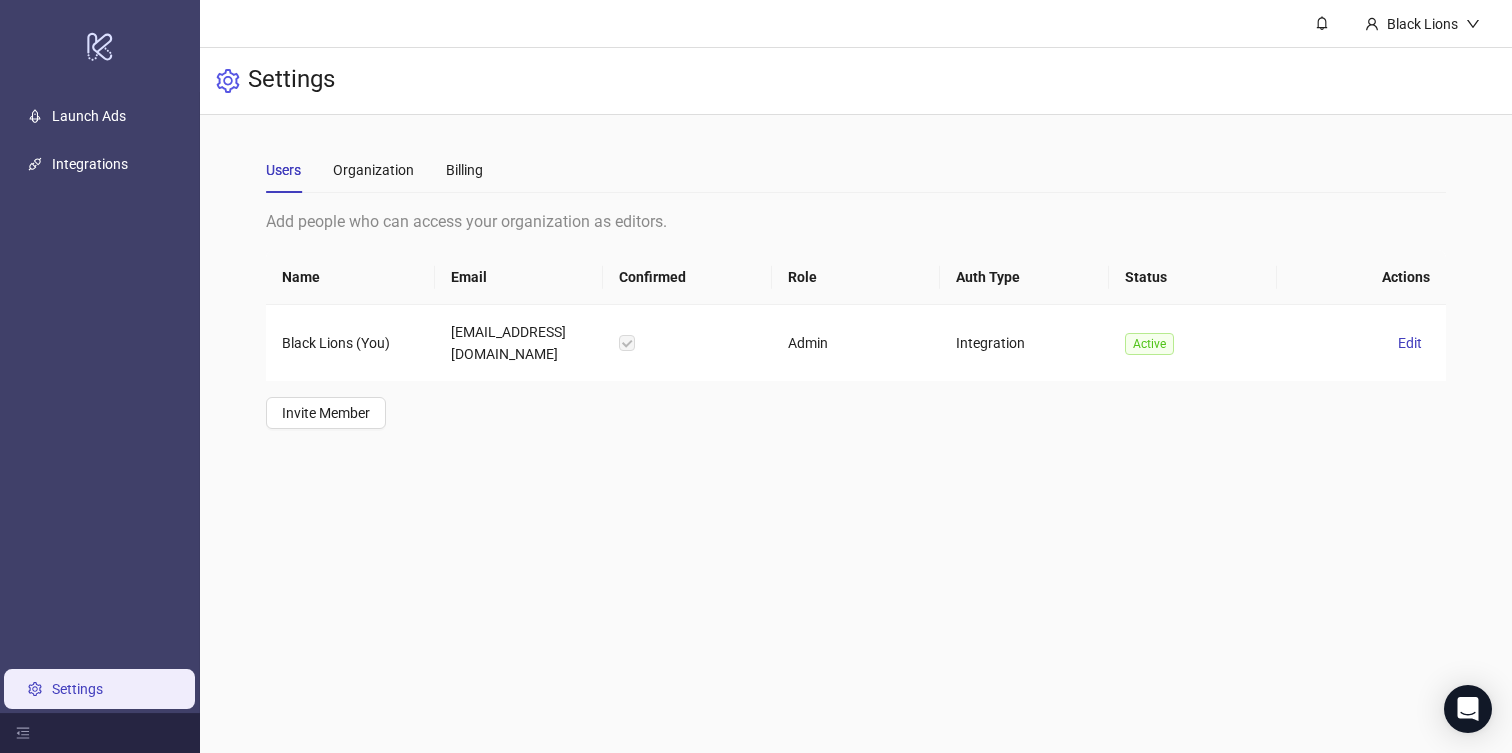 click on "Settings" at bounding box center [856, 81] 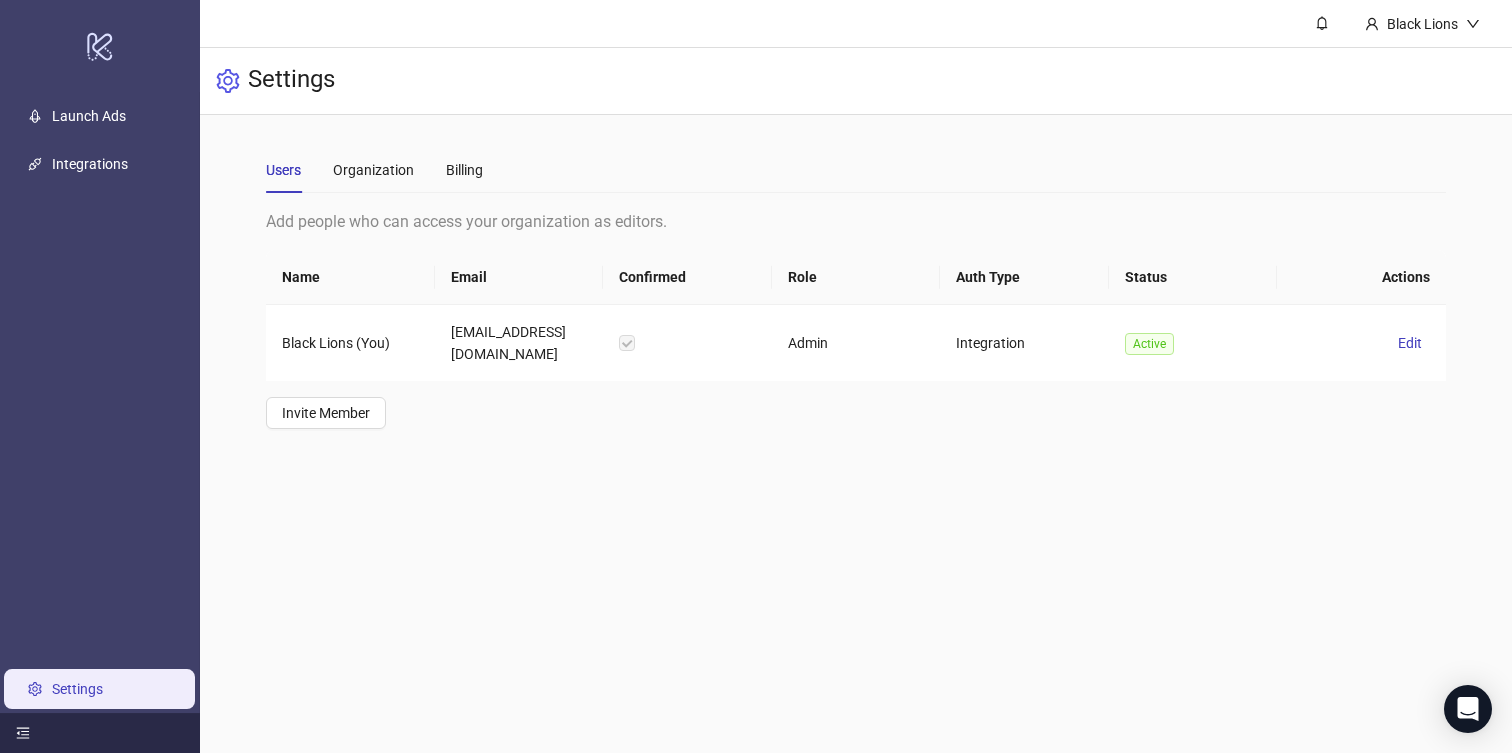 click 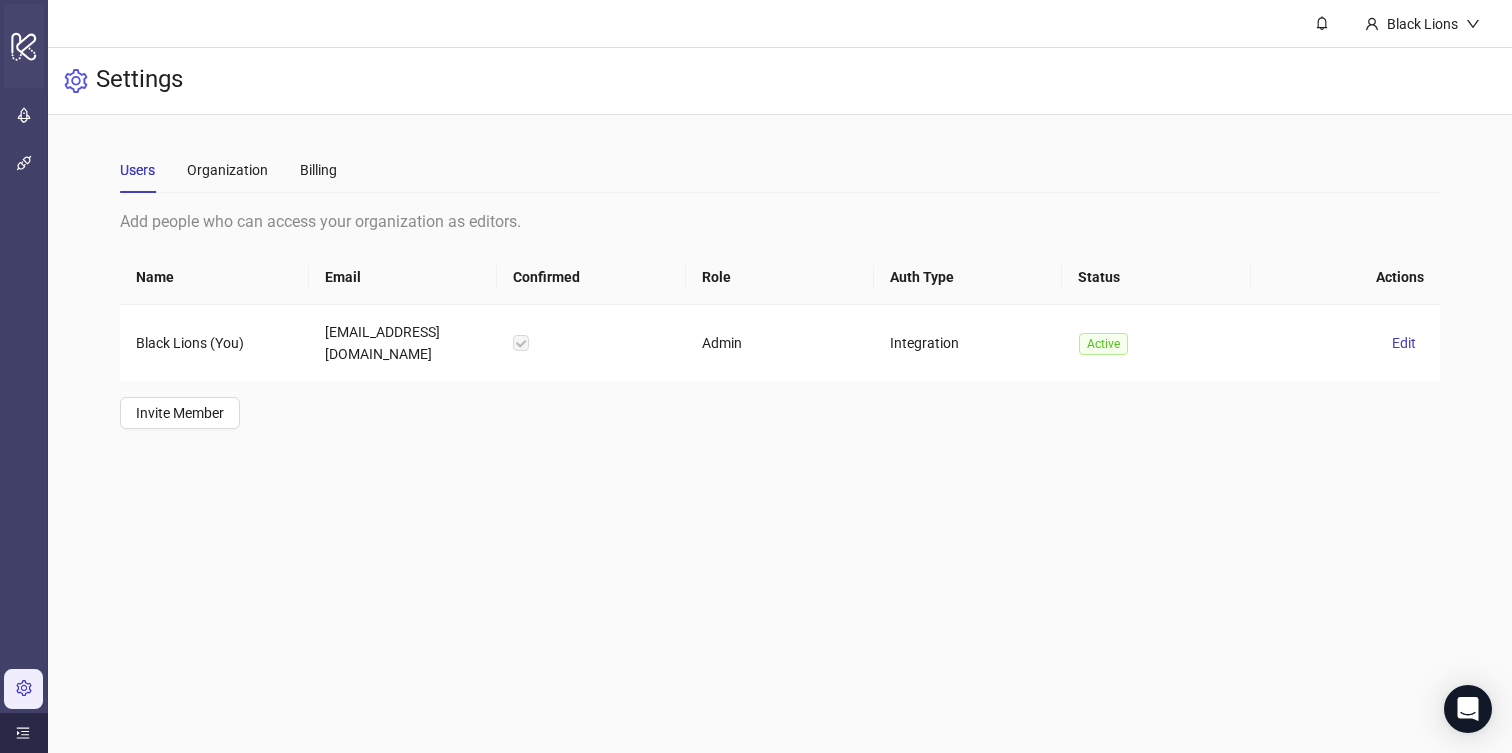 click on "logo/logo-mobile" 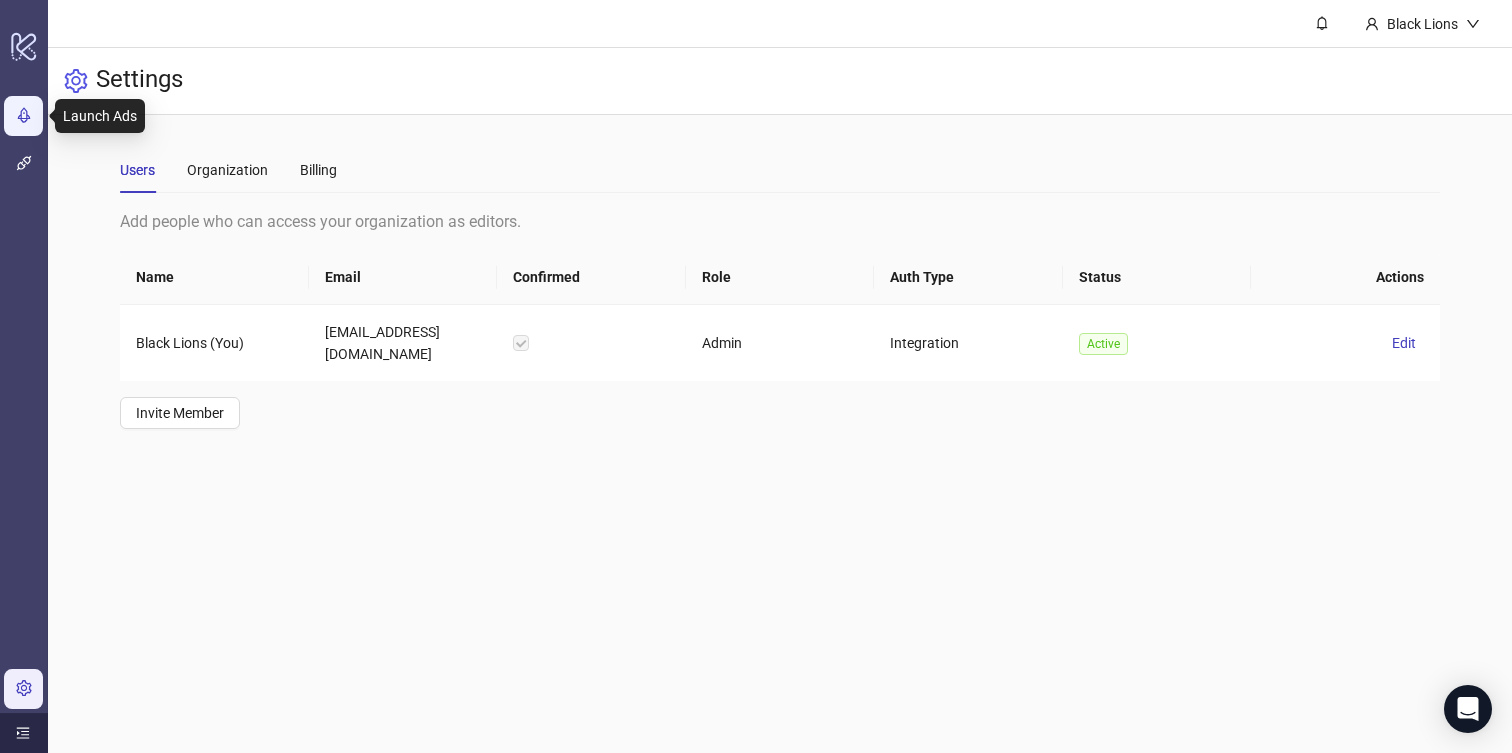 click on "Launch Ads" at bounding box center (79, 116) 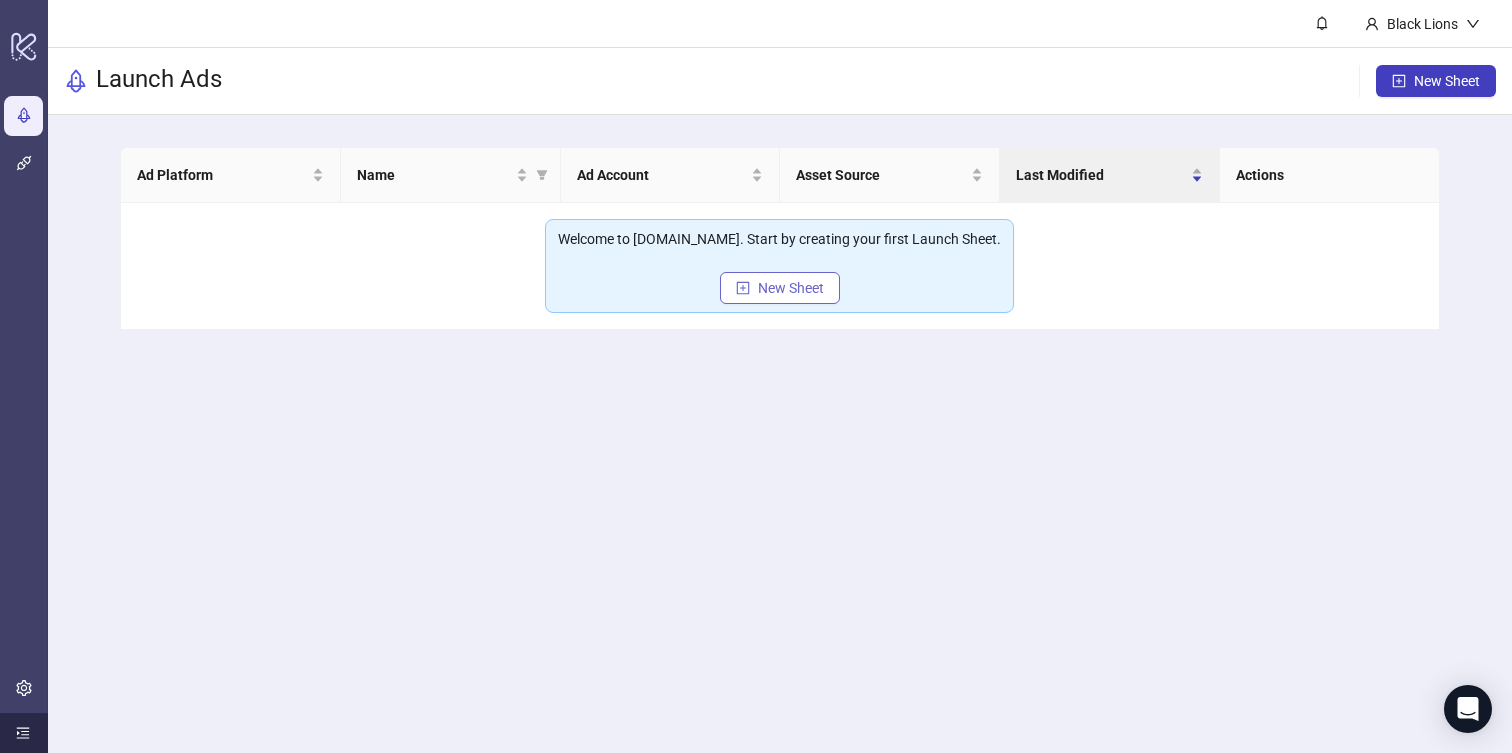 click on "New Sheet" at bounding box center (791, 288) 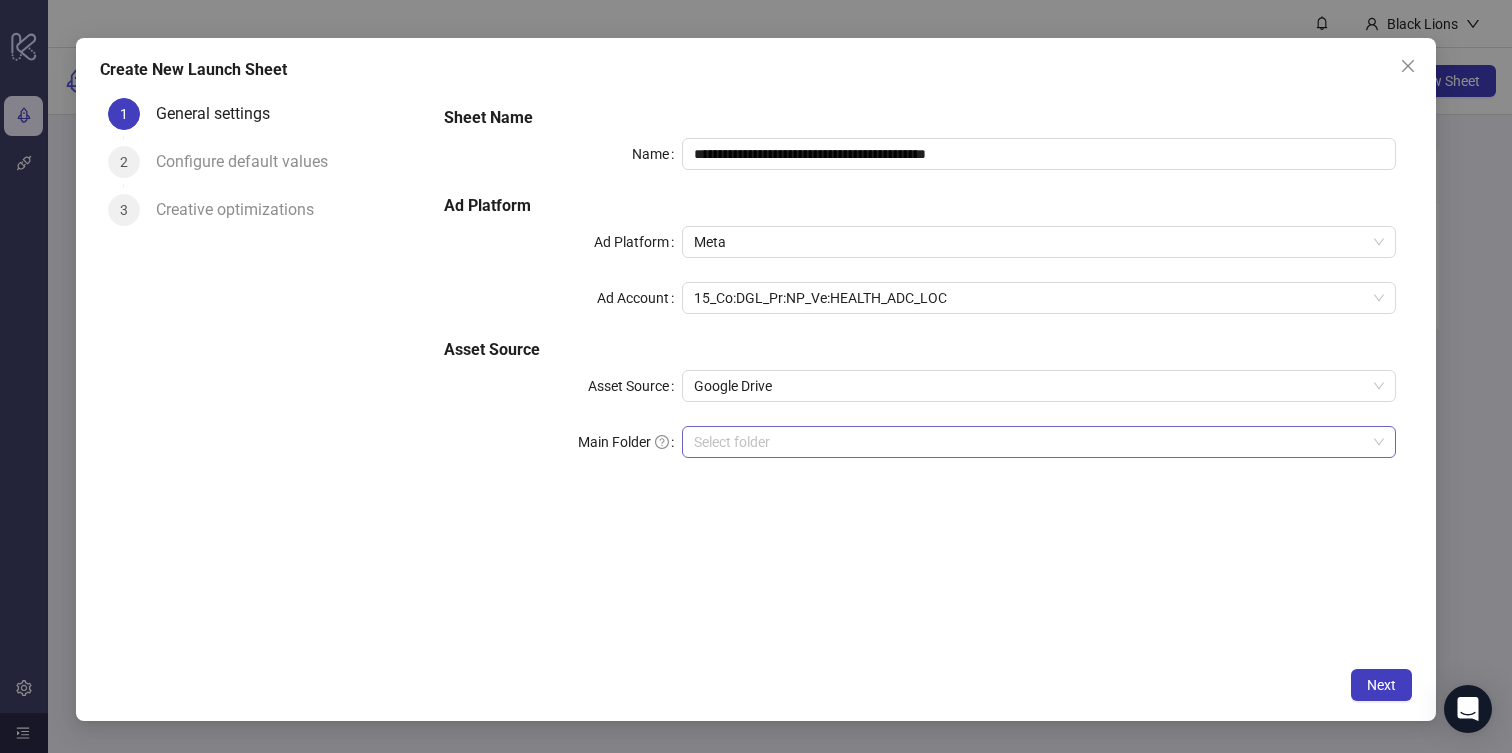 click on "Main Folder" at bounding box center [1030, 442] 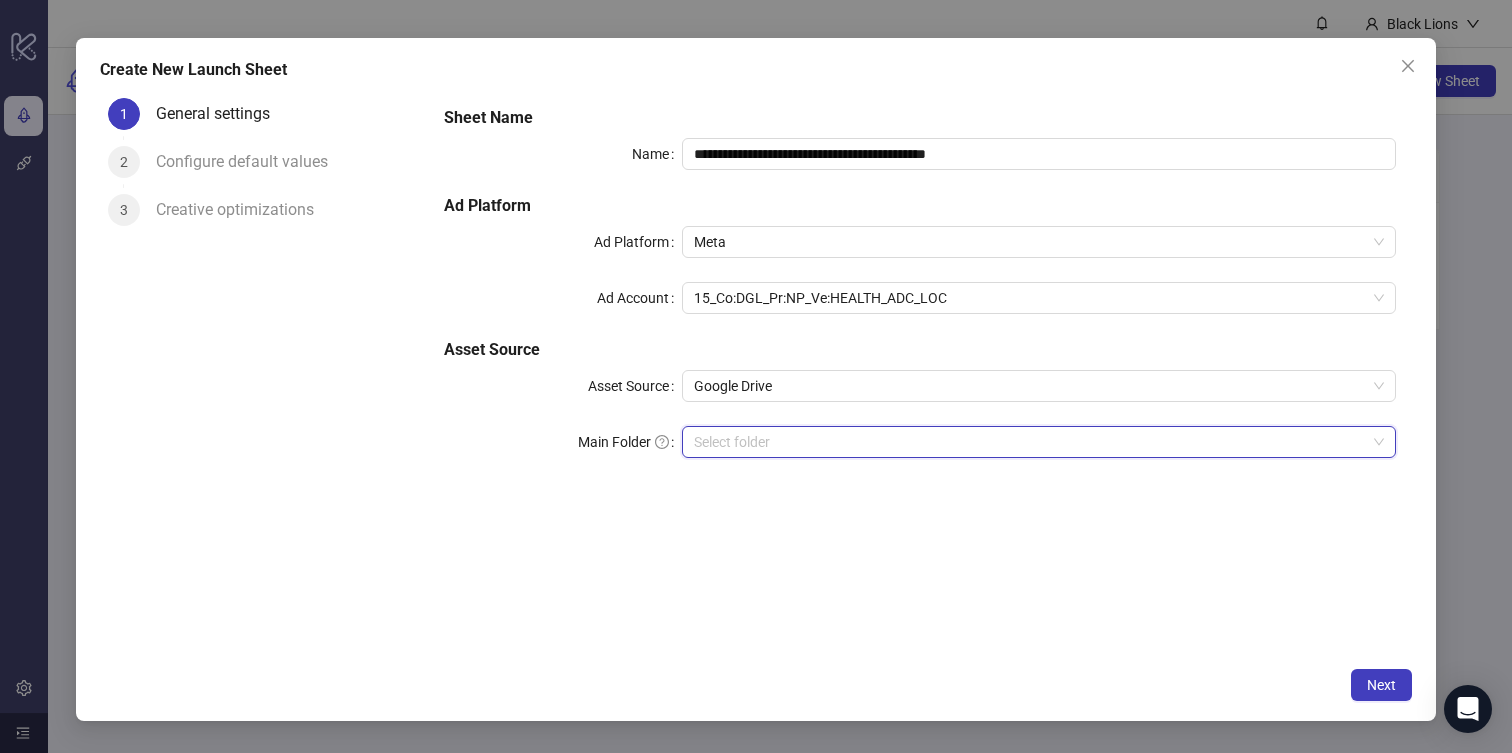 click on "Configure default values" at bounding box center [250, 162] 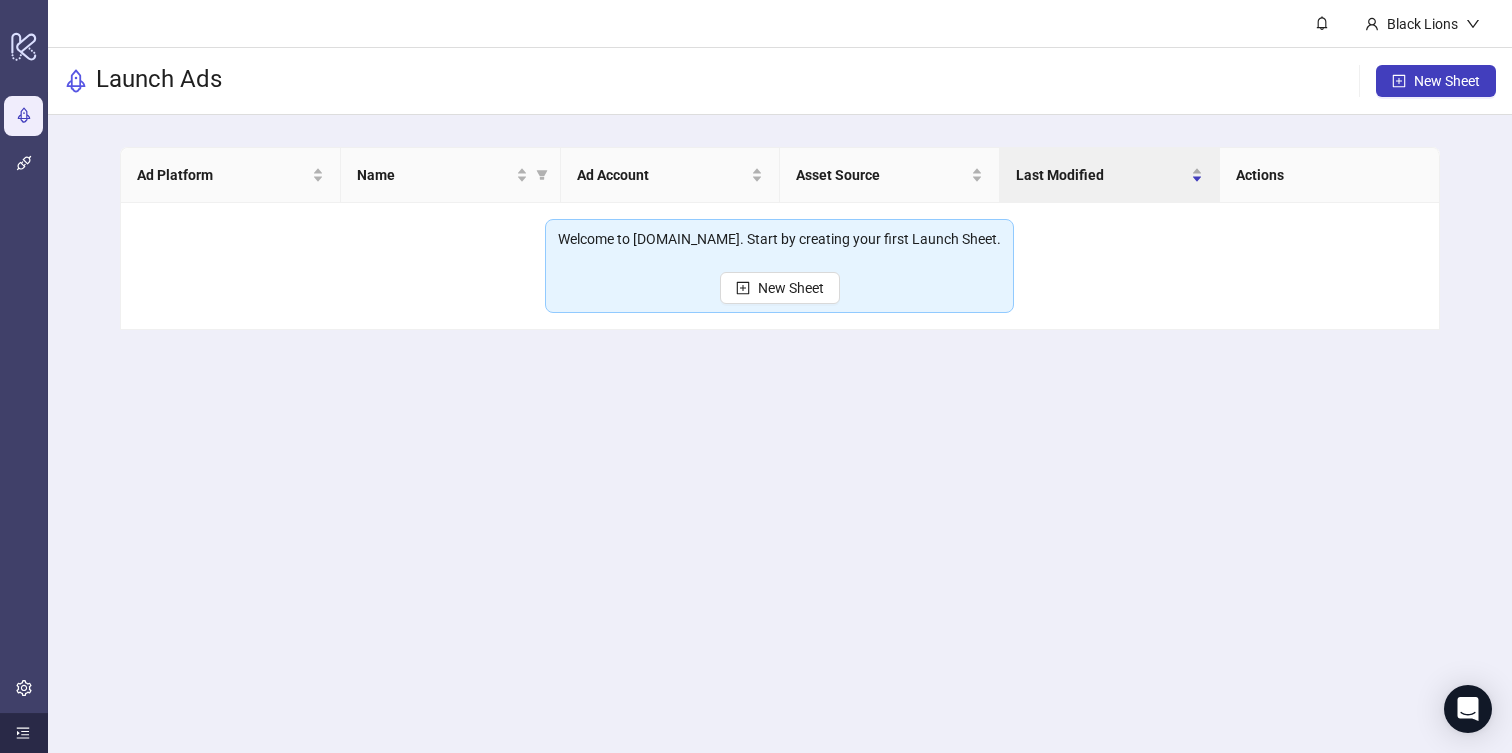 click 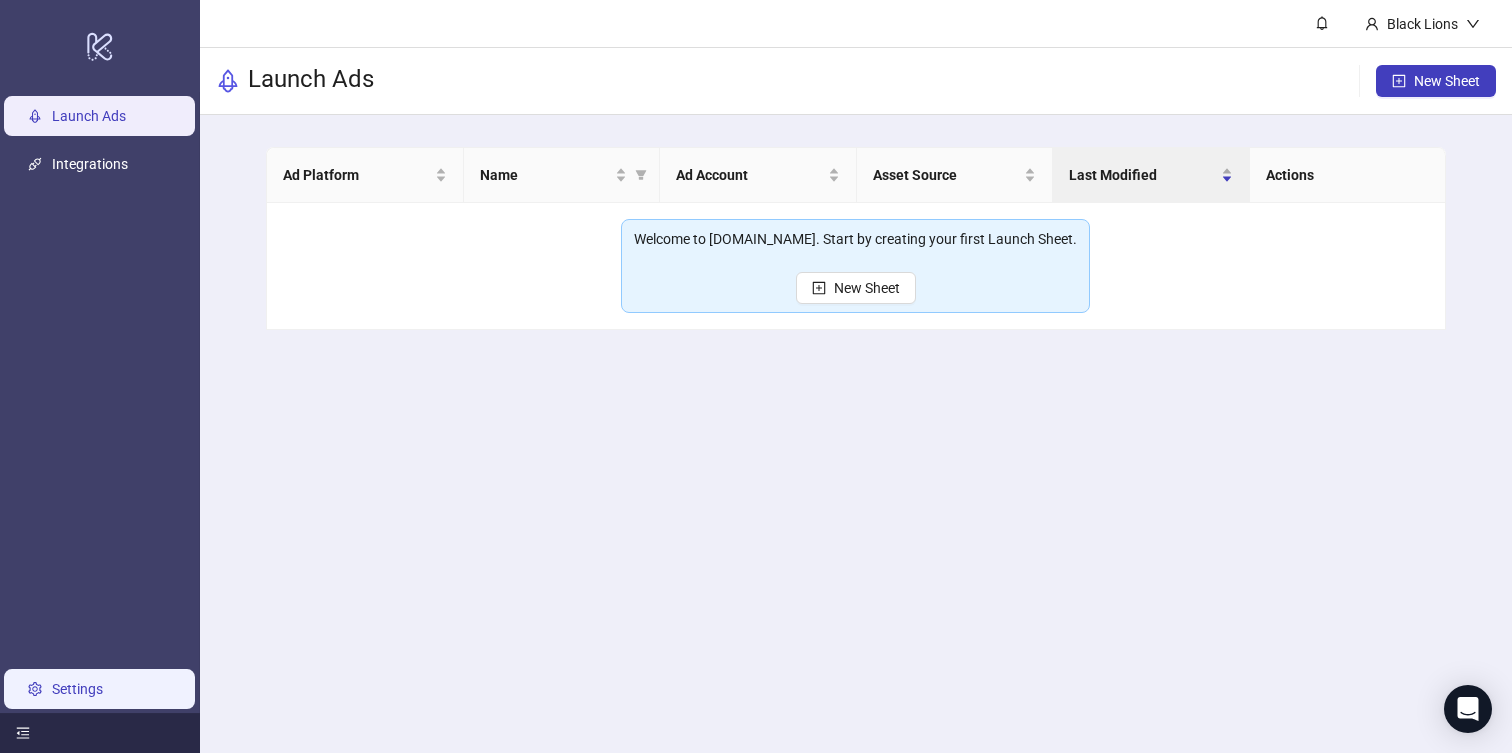 click on "Settings" at bounding box center (77, 689) 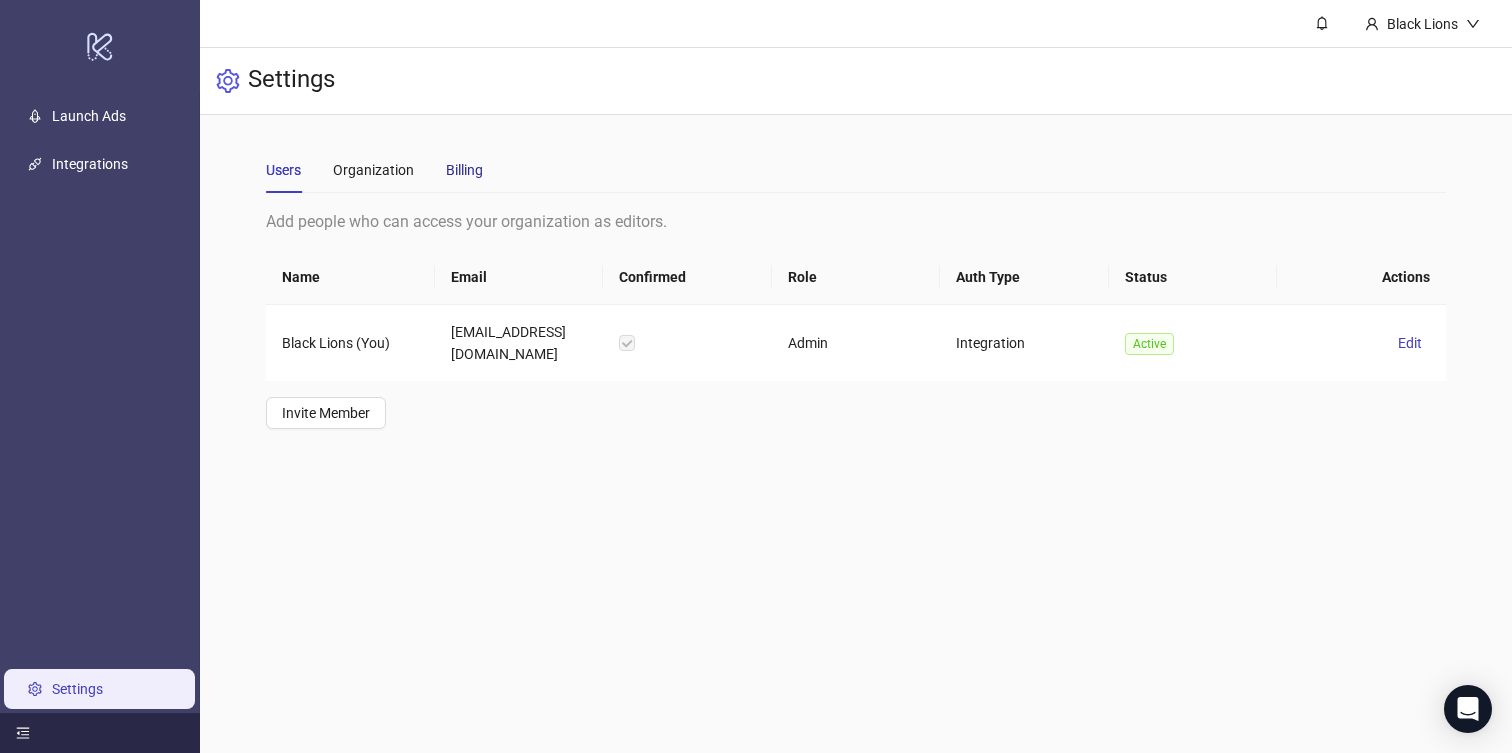 click on "Billing" at bounding box center [464, 170] 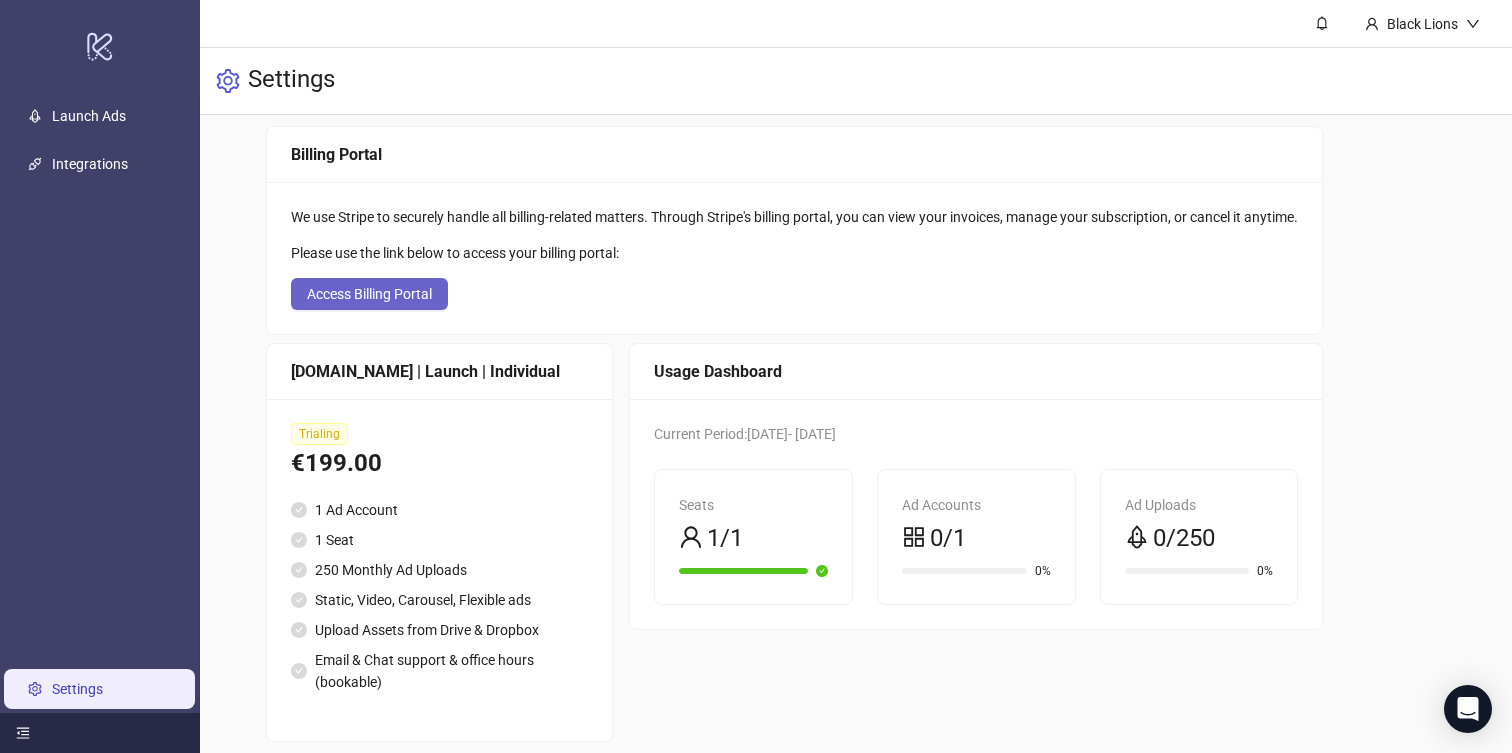 scroll, scrollTop: 103, scrollLeft: 0, axis: vertical 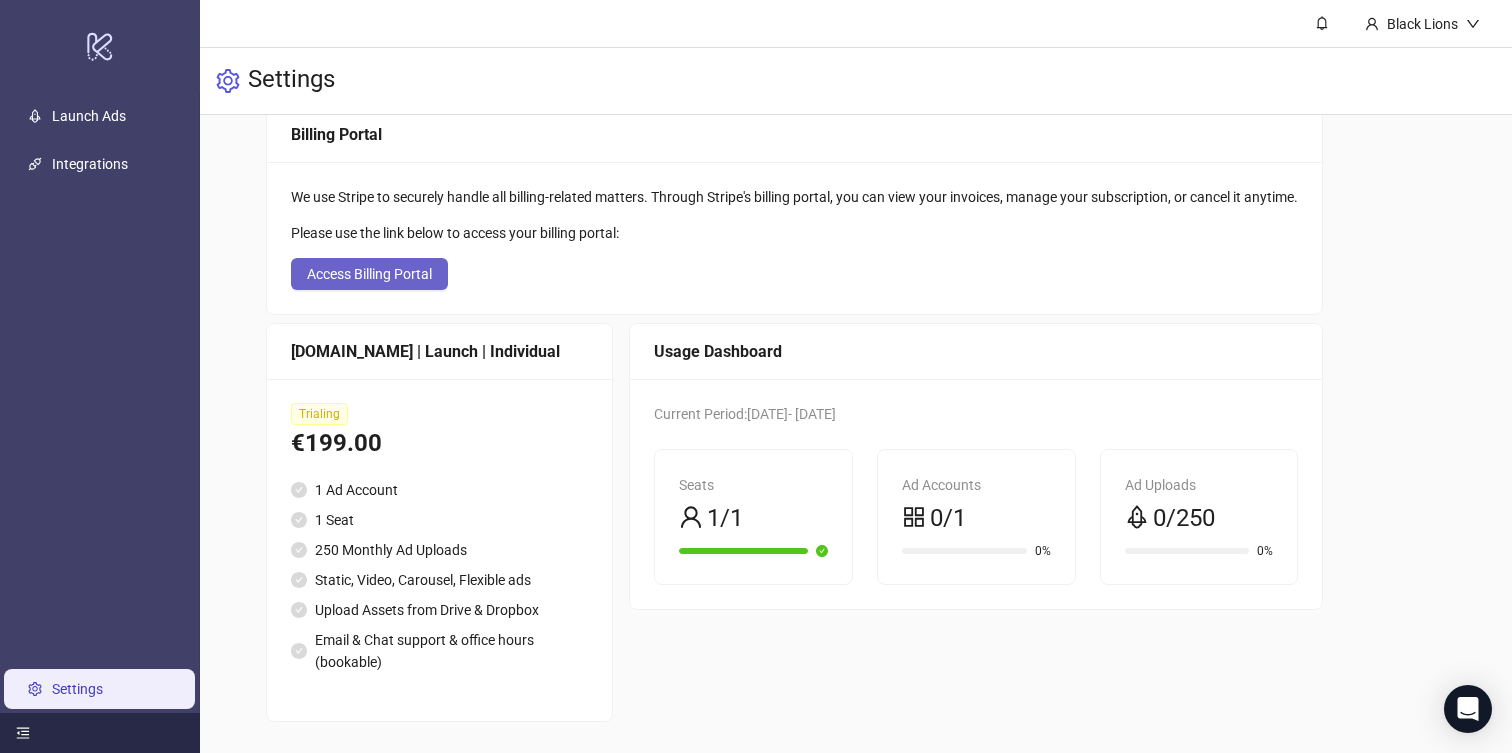 click on "Trialing €199.00 1 Ad Account 1 Seat 250 Monthly Ad Uploads Static, Video, Carousel, Flexible ads Upload Assets from Drive & Dropbox Email & Chat support & office hours (bookable)" at bounding box center [439, 550] 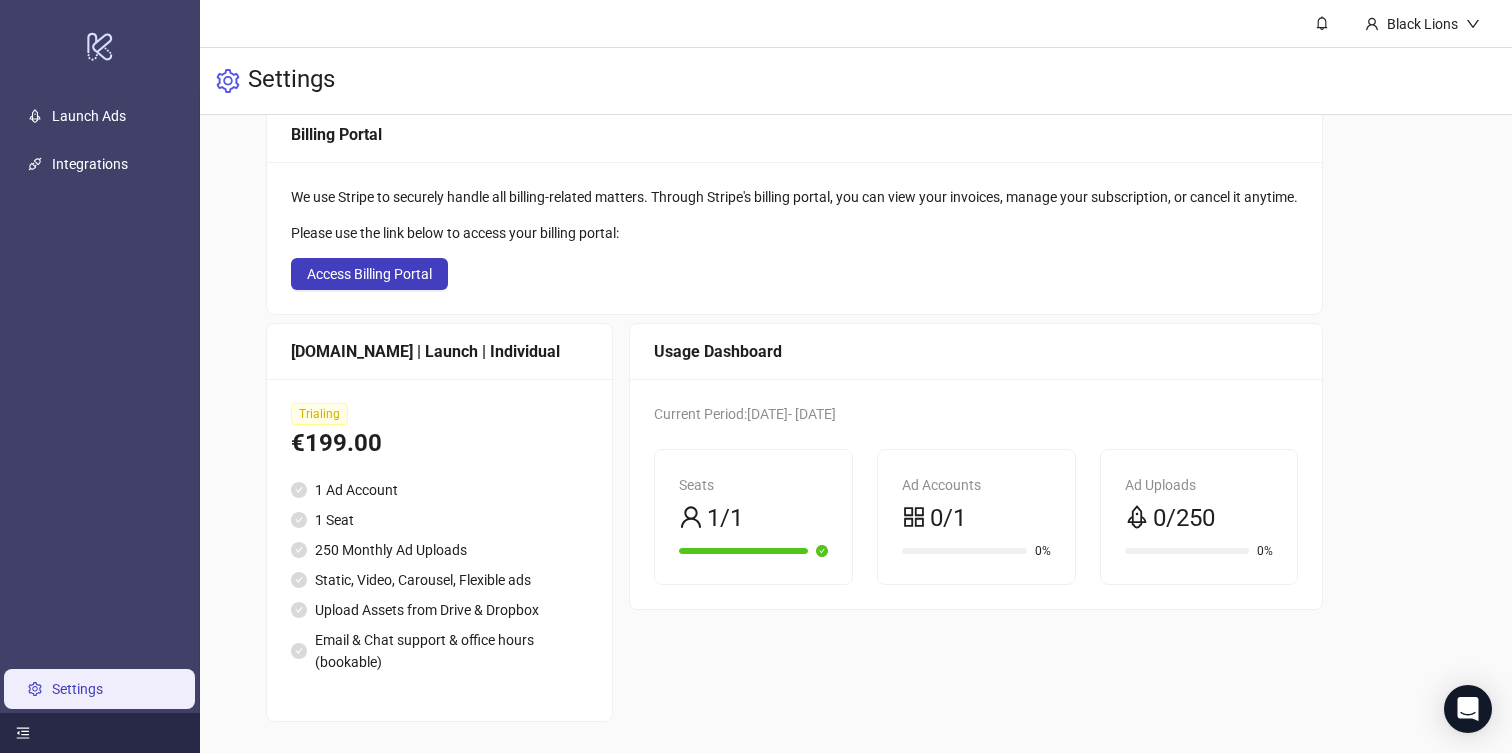 click on "€199.00" at bounding box center [439, 444] 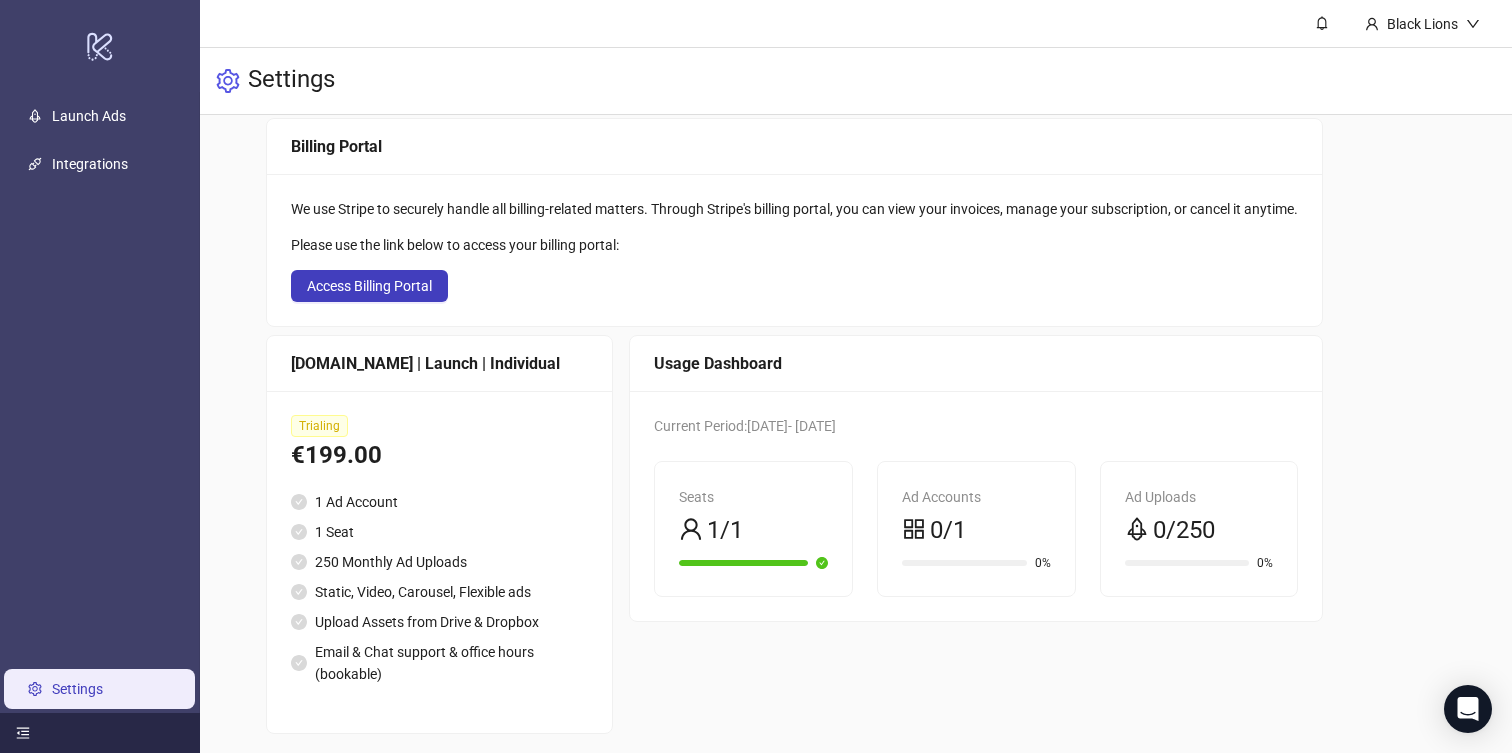 scroll, scrollTop: 103, scrollLeft: 0, axis: vertical 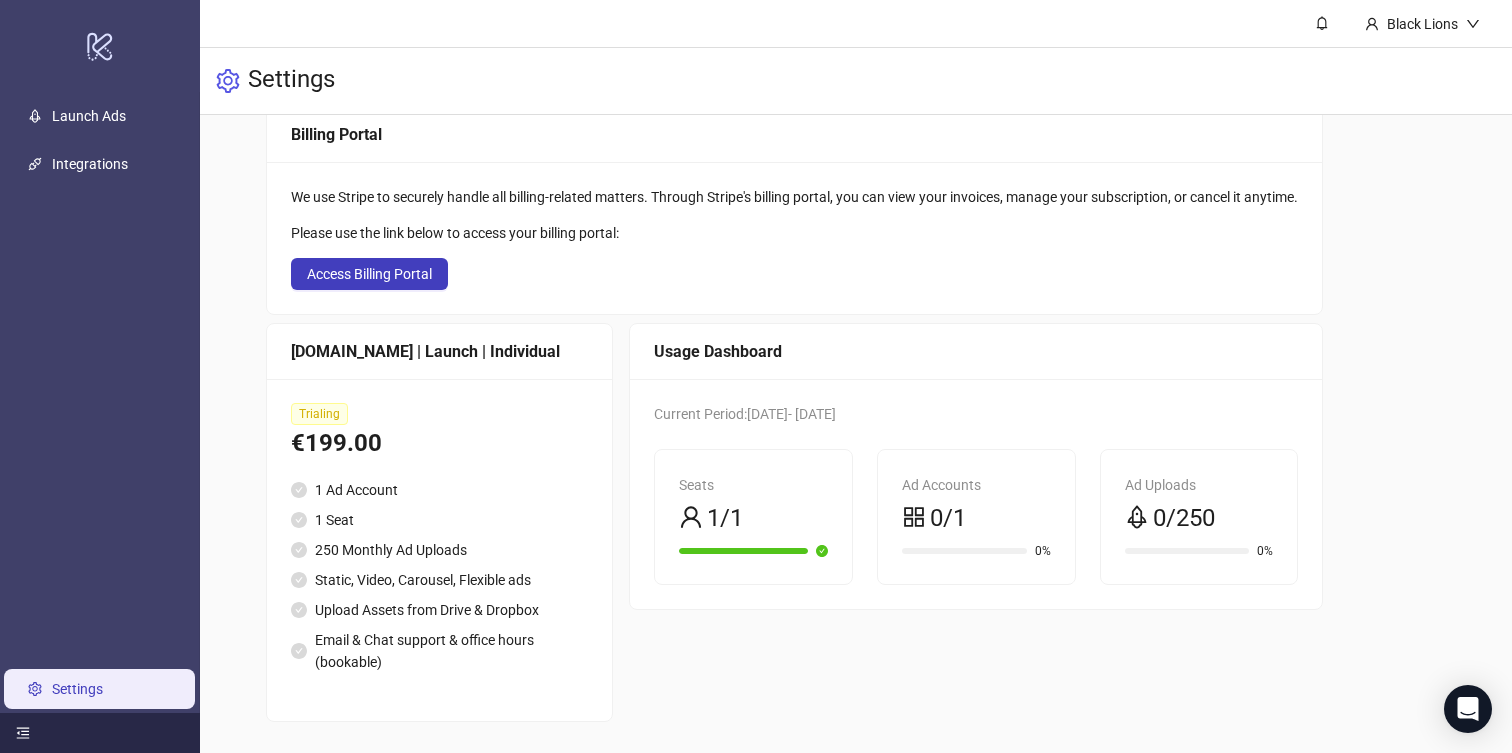 click on "Upload Assets from Drive & Dropbox" at bounding box center (439, 610) 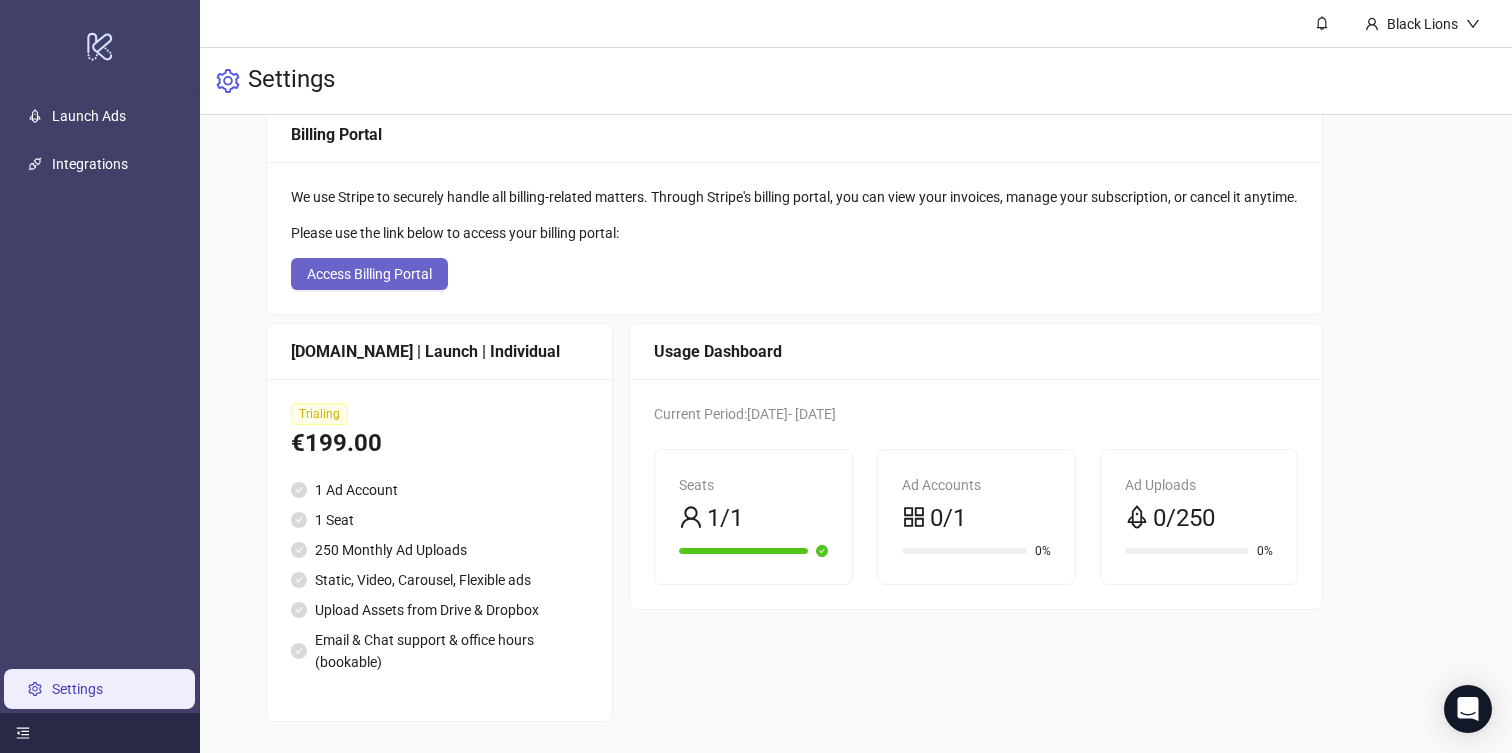click on "Access Billing Portal" at bounding box center (369, 274) 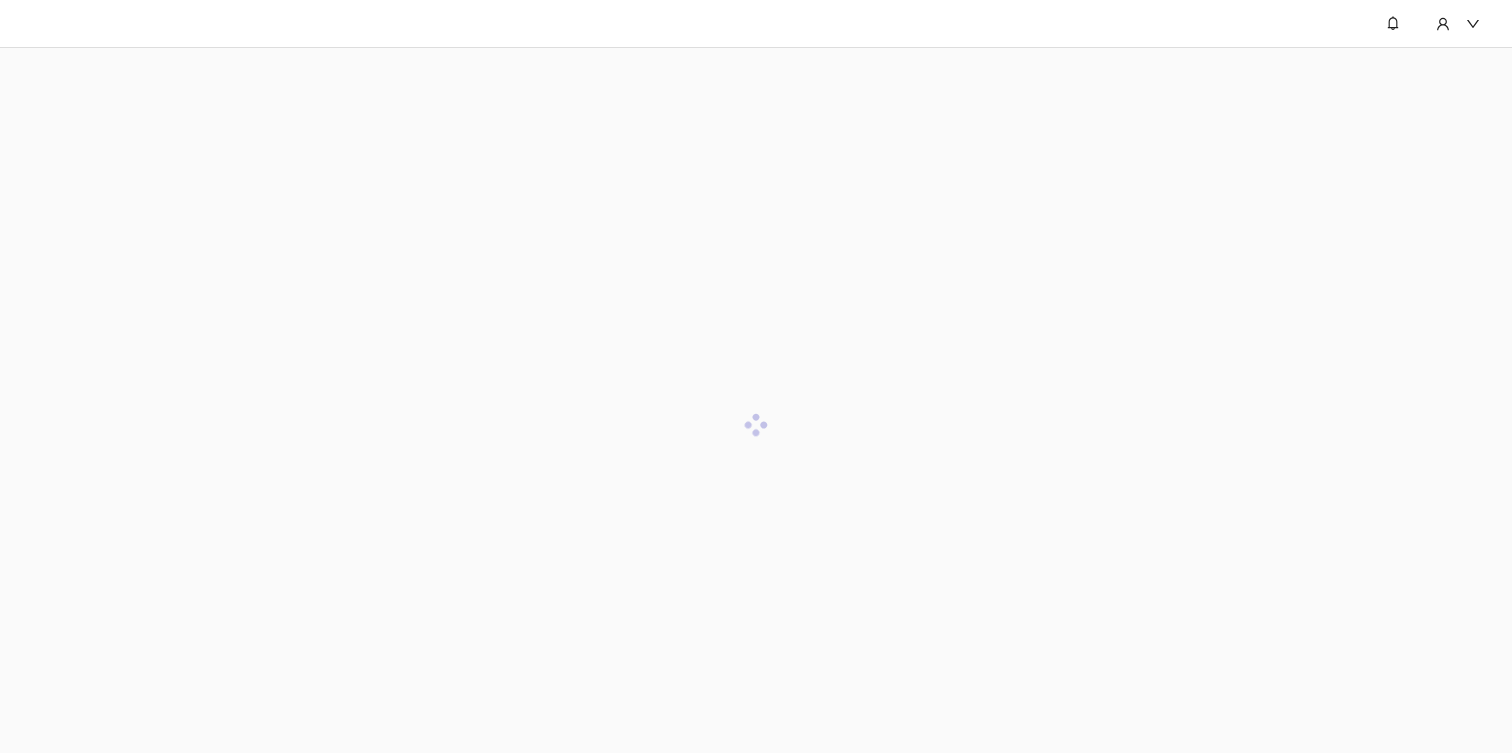 scroll, scrollTop: 0, scrollLeft: 0, axis: both 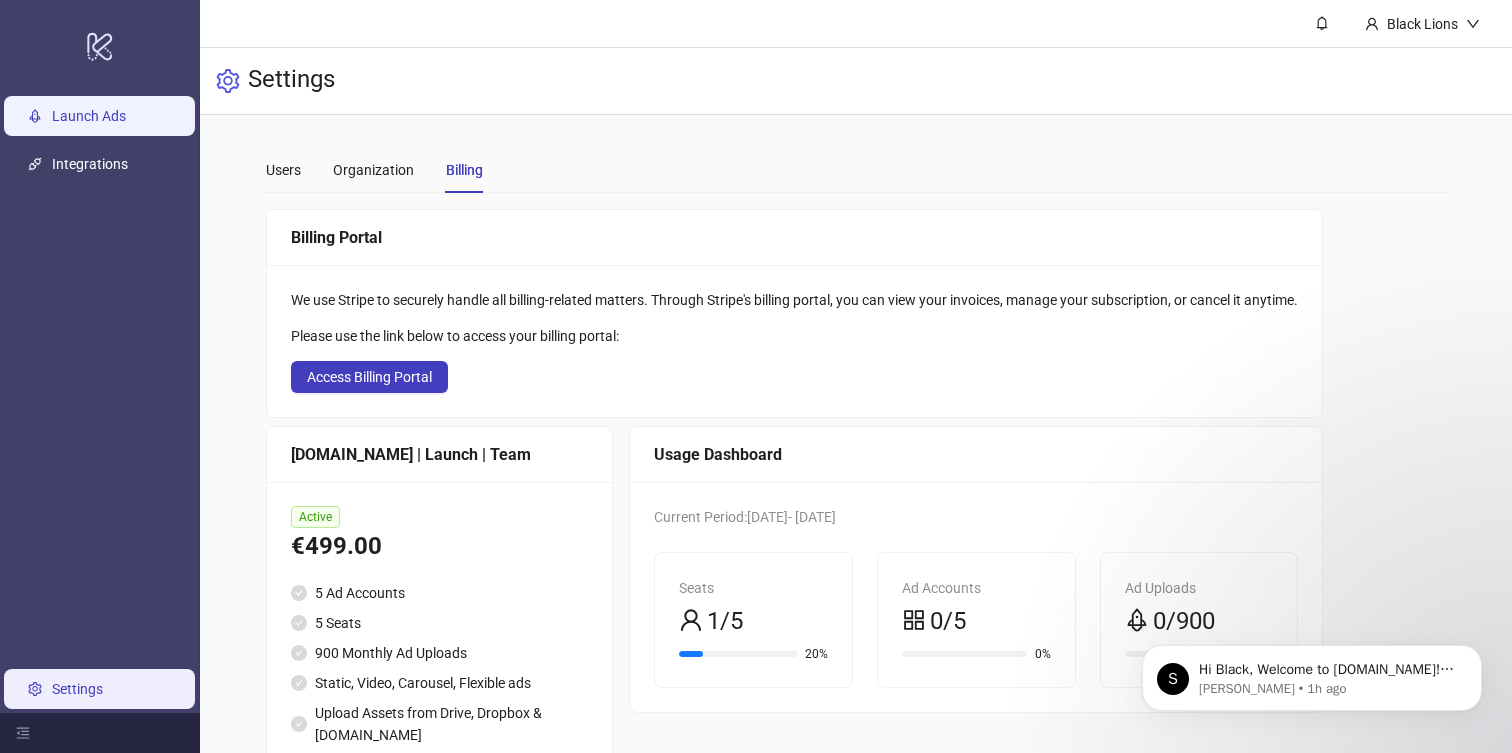 click on "Launch Ads" at bounding box center [89, 116] 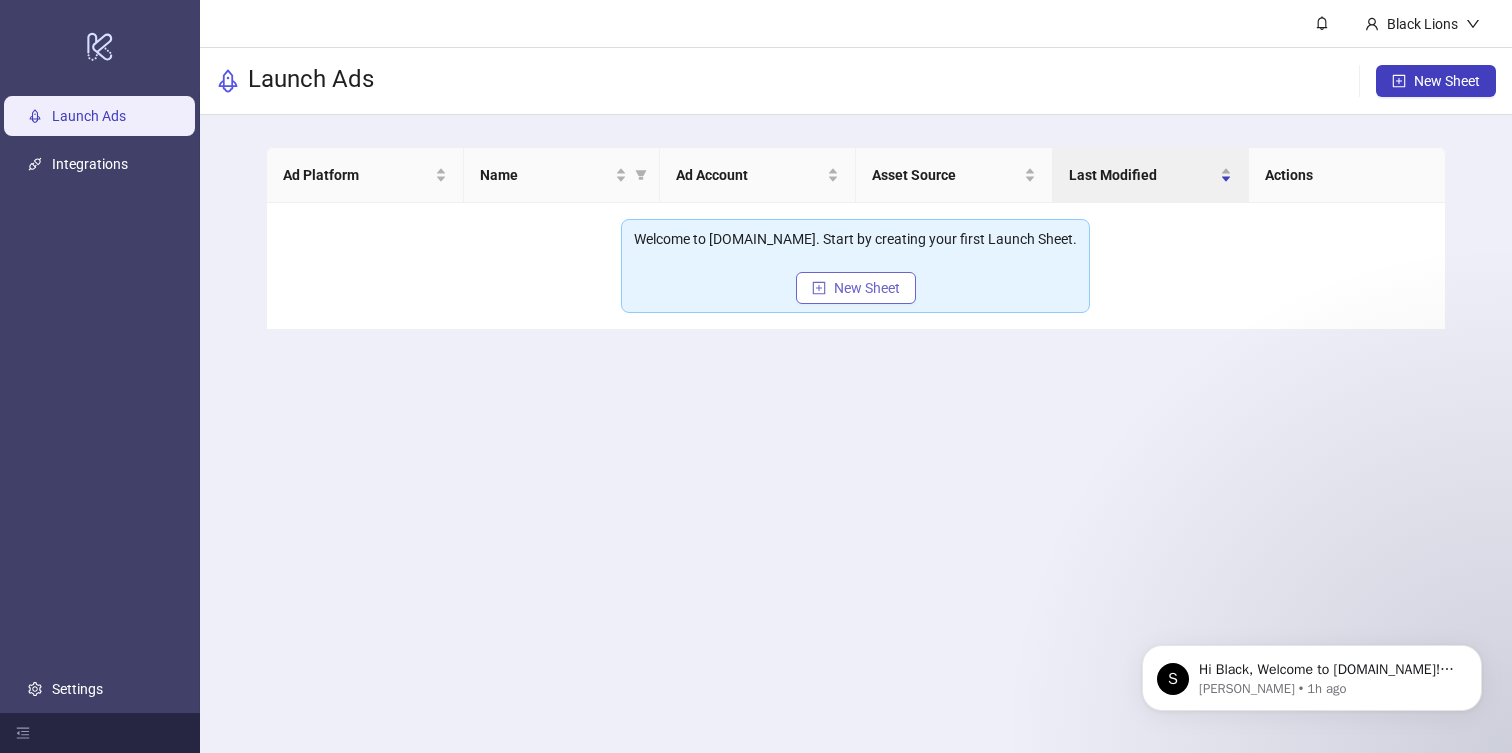 click on "New Sheet" at bounding box center [867, 288] 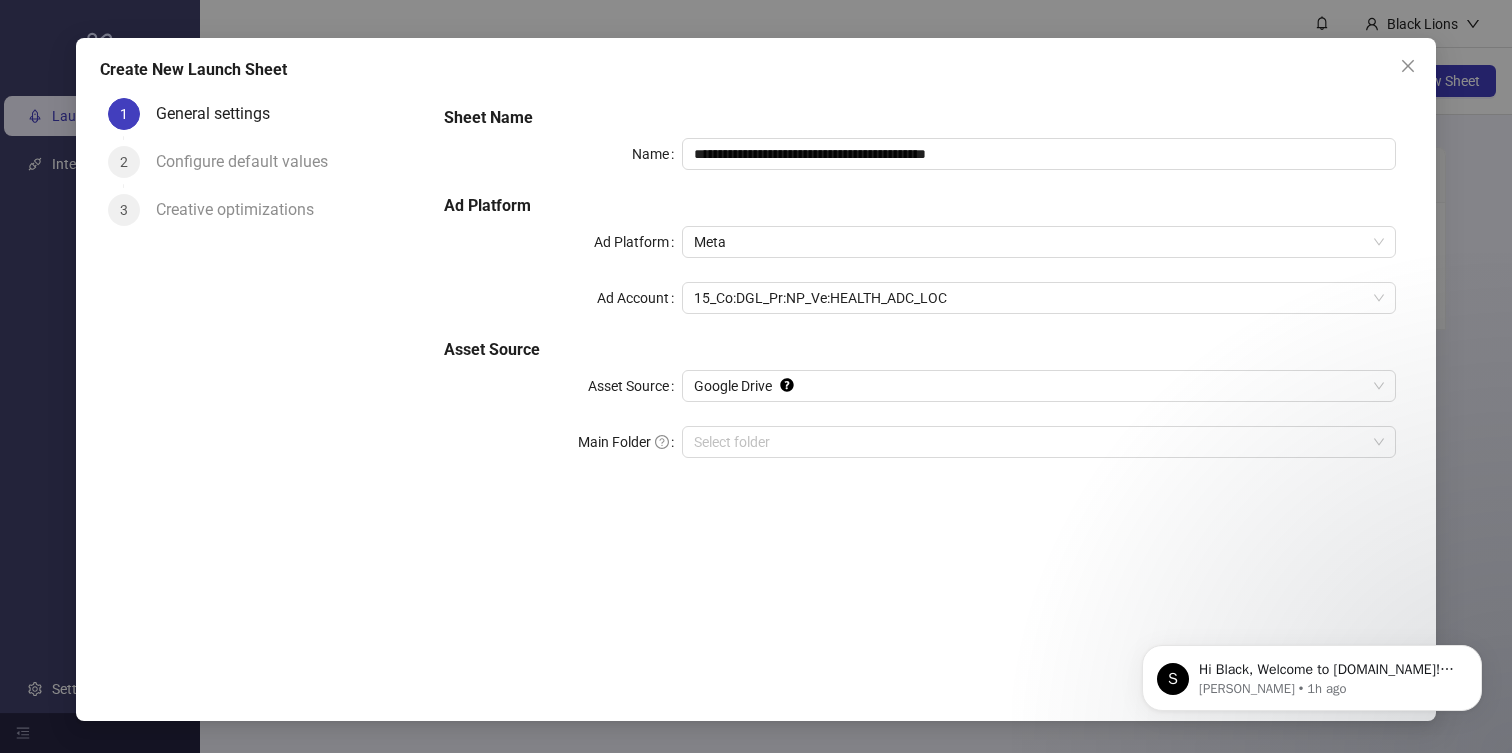 click on "**********" at bounding box center (920, 374) 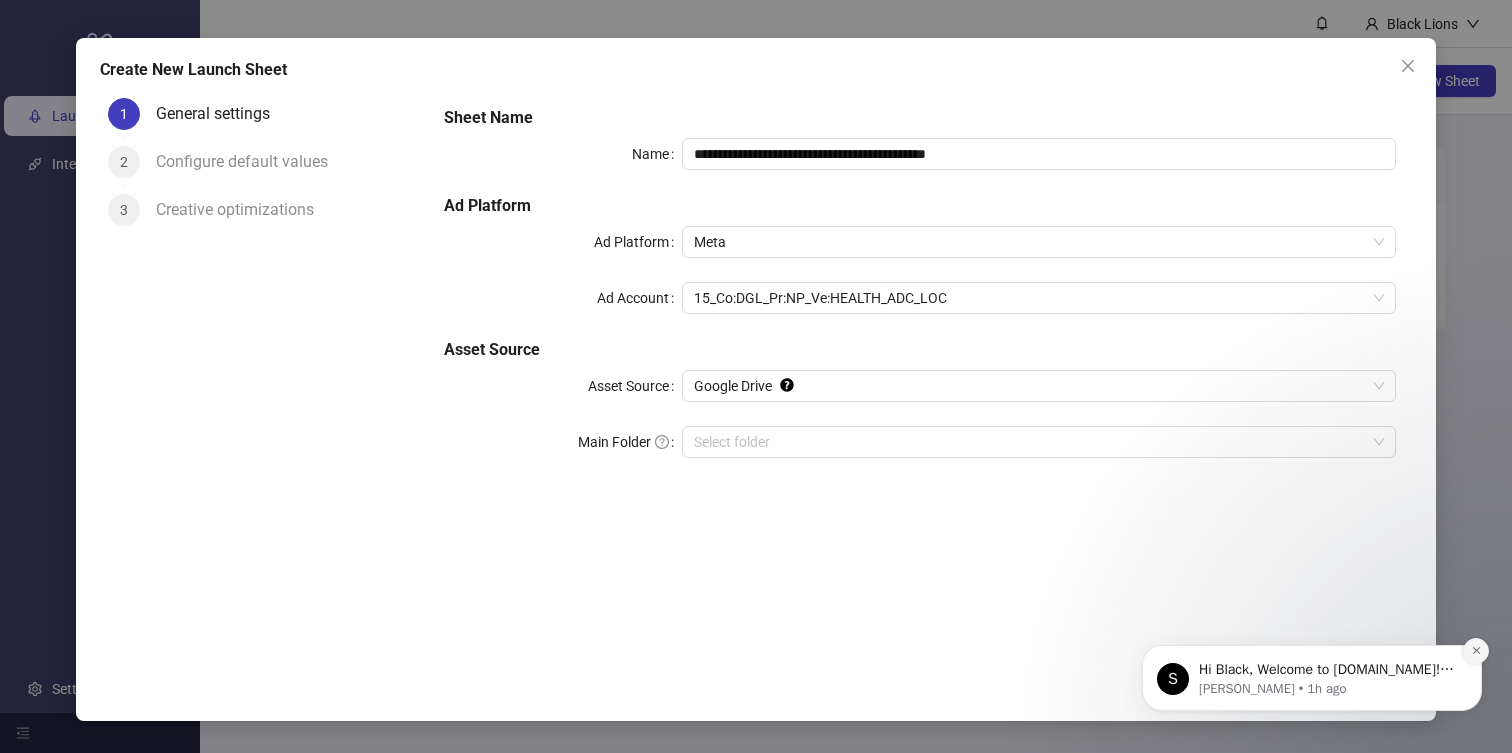click at bounding box center (1476, 651) 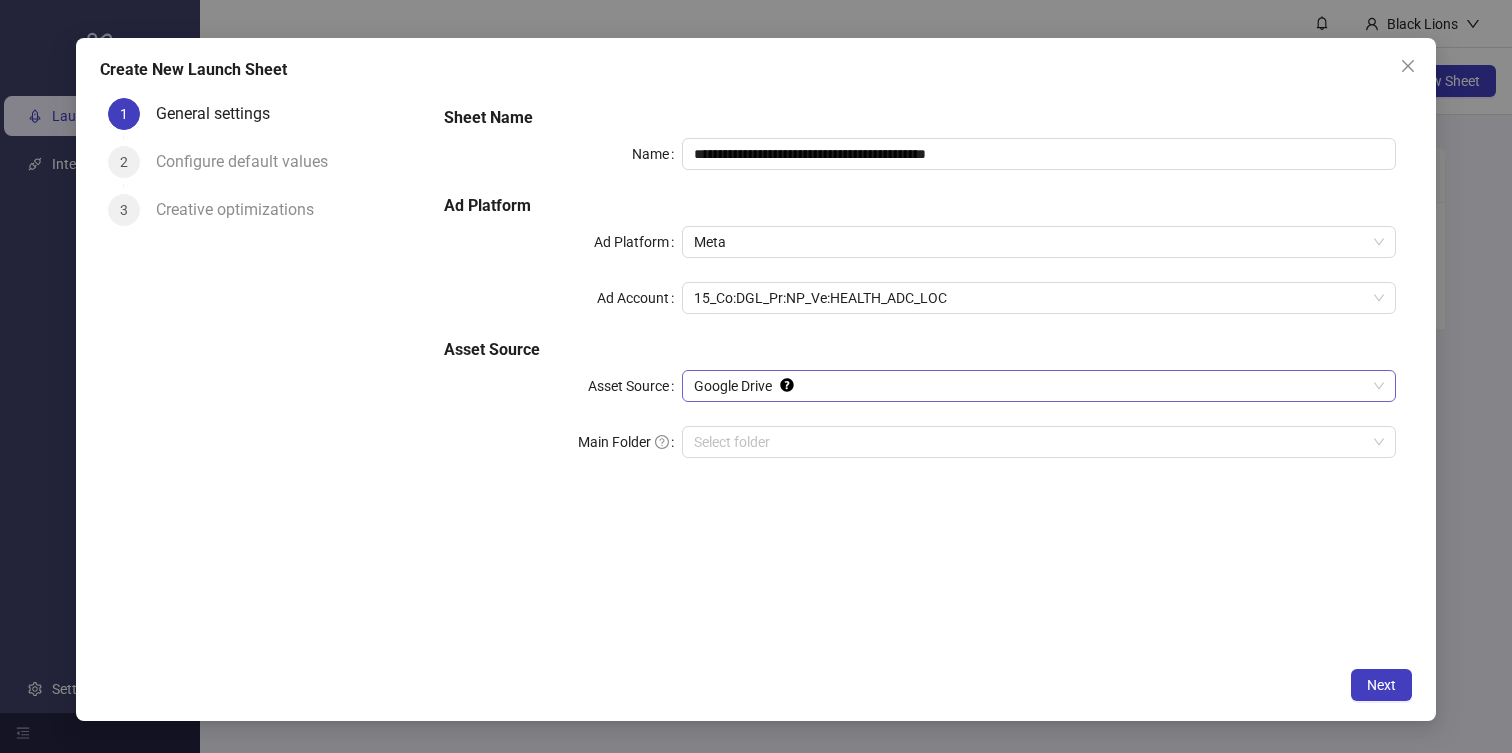click on "Google Drive" at bounding box center (1039, 386) 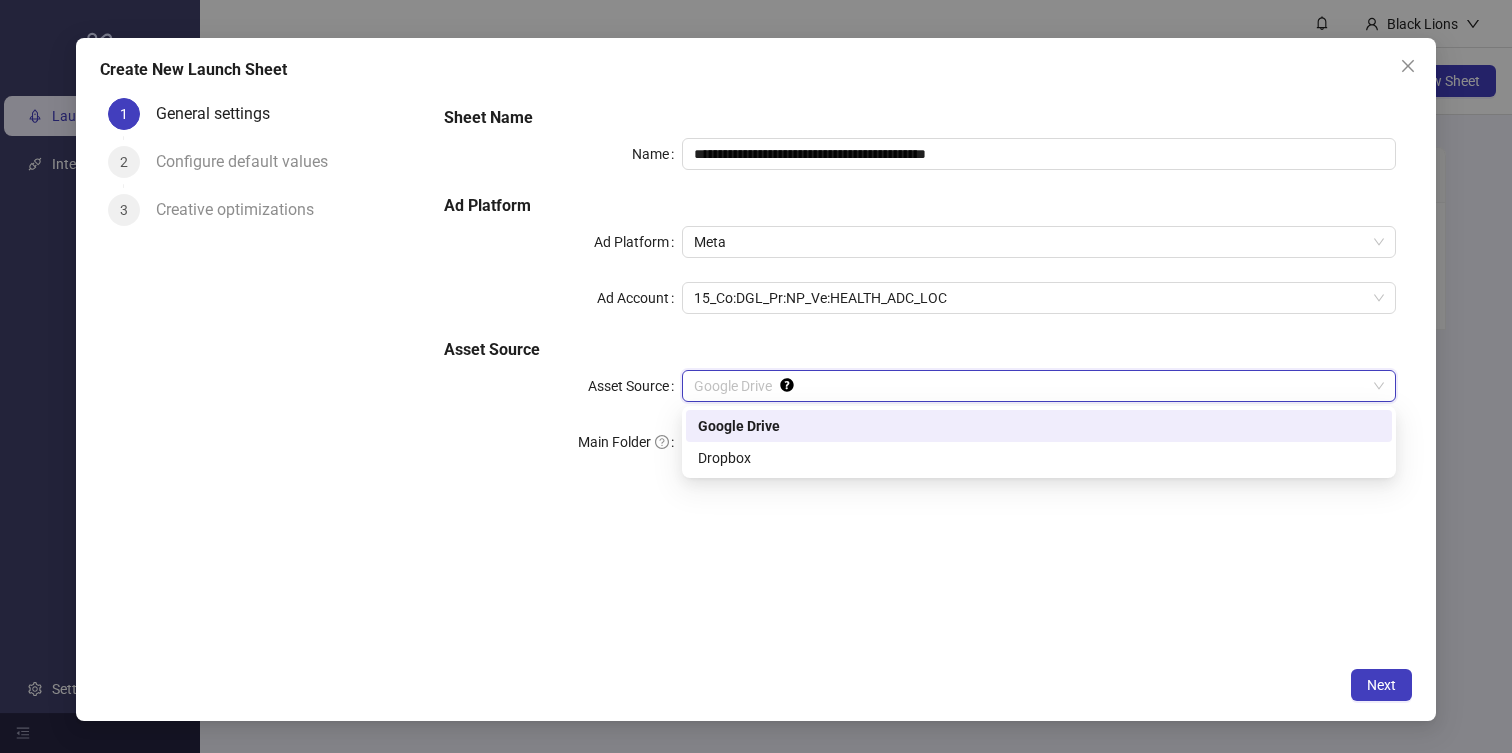 click on "Google Drive" at bounding box center [1039, 386] 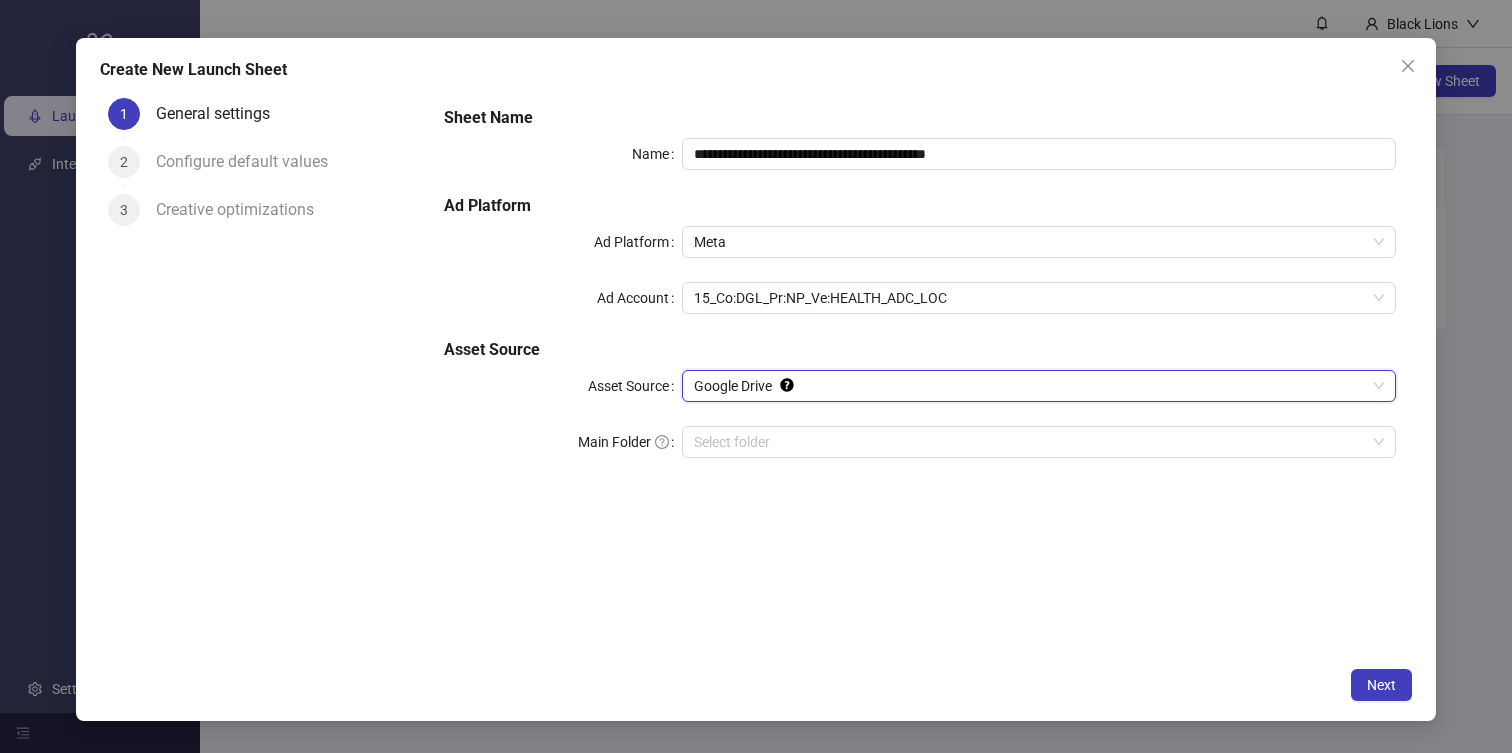 click on "**********" at bounding box center (920, 294) 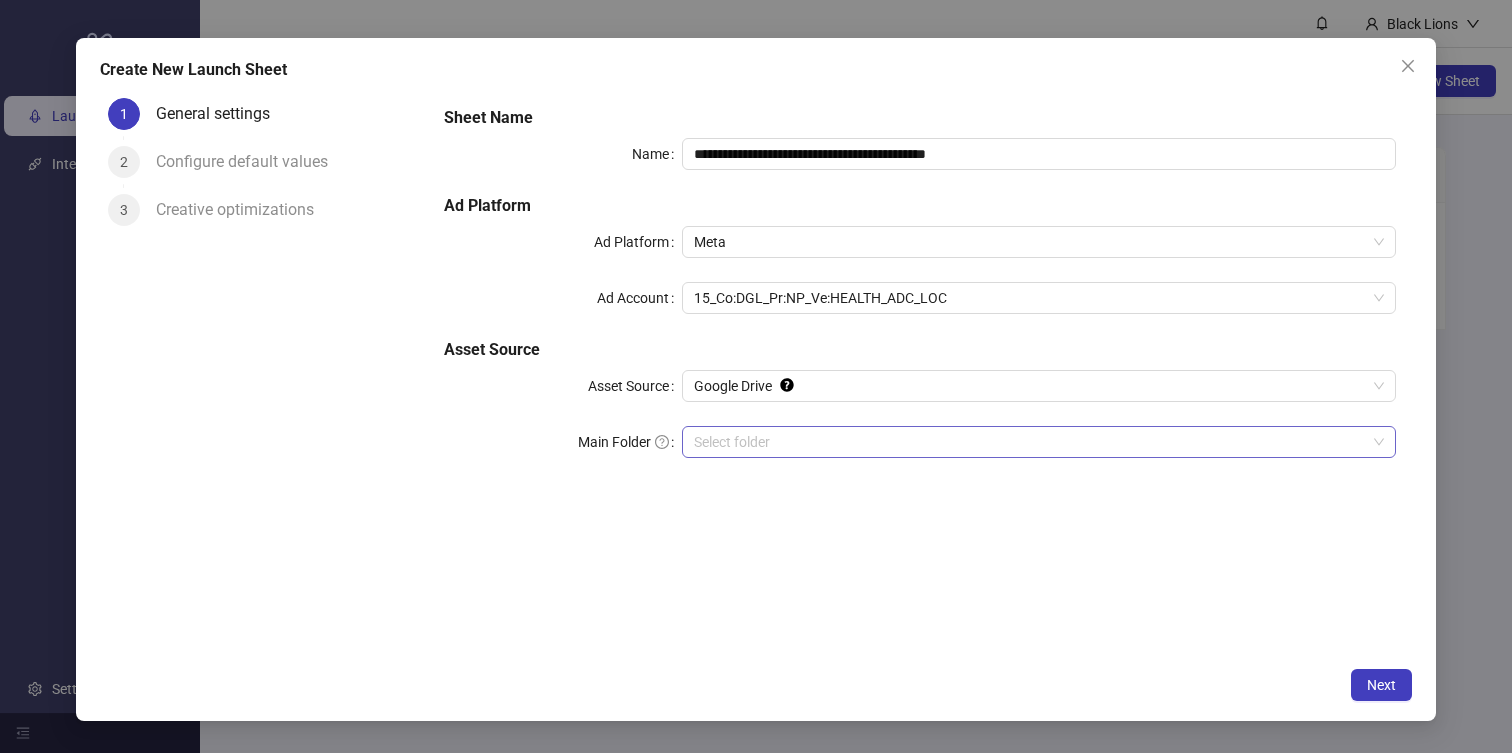 click on "Main Folder" at bounding box center (1030, 442) 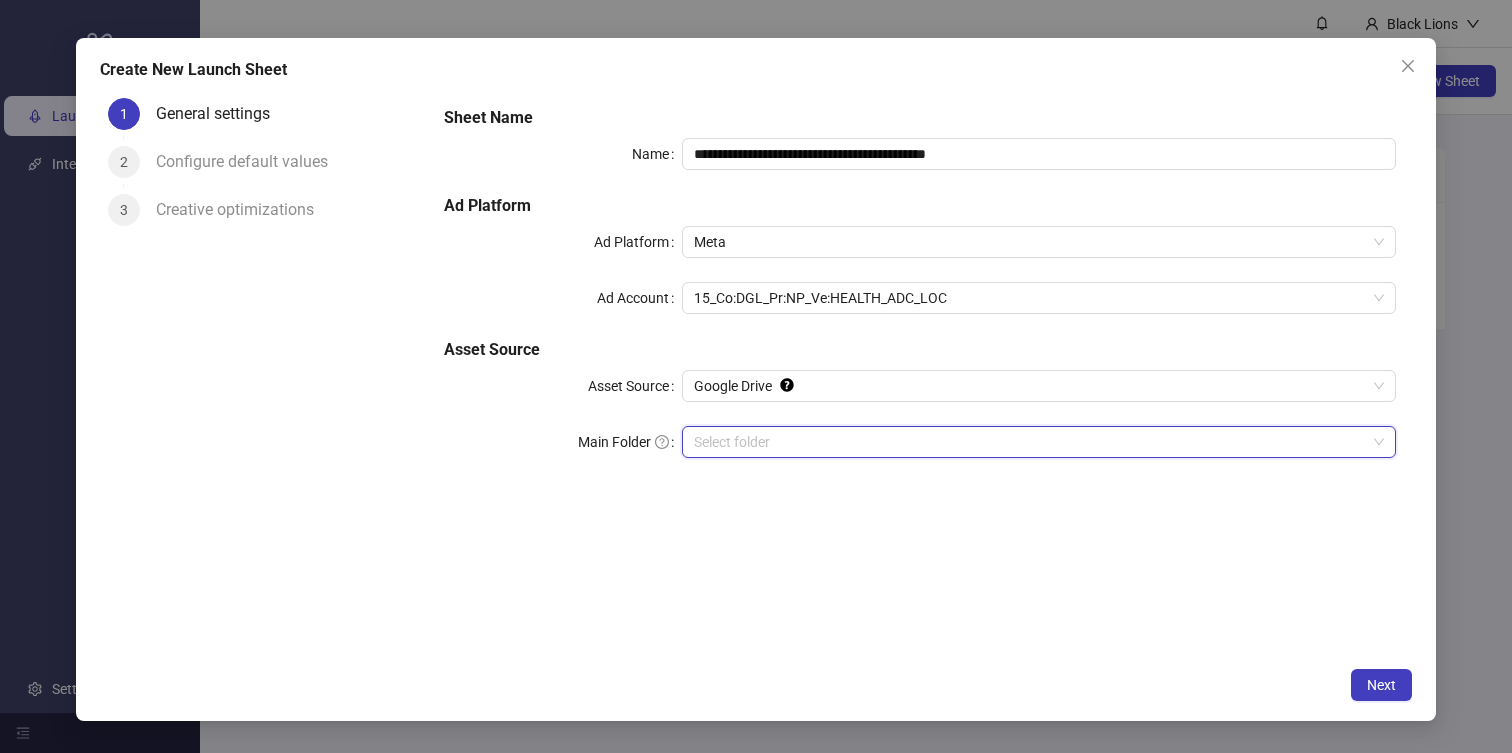 click on "Main Folder" at bounding box center (1030, 442) 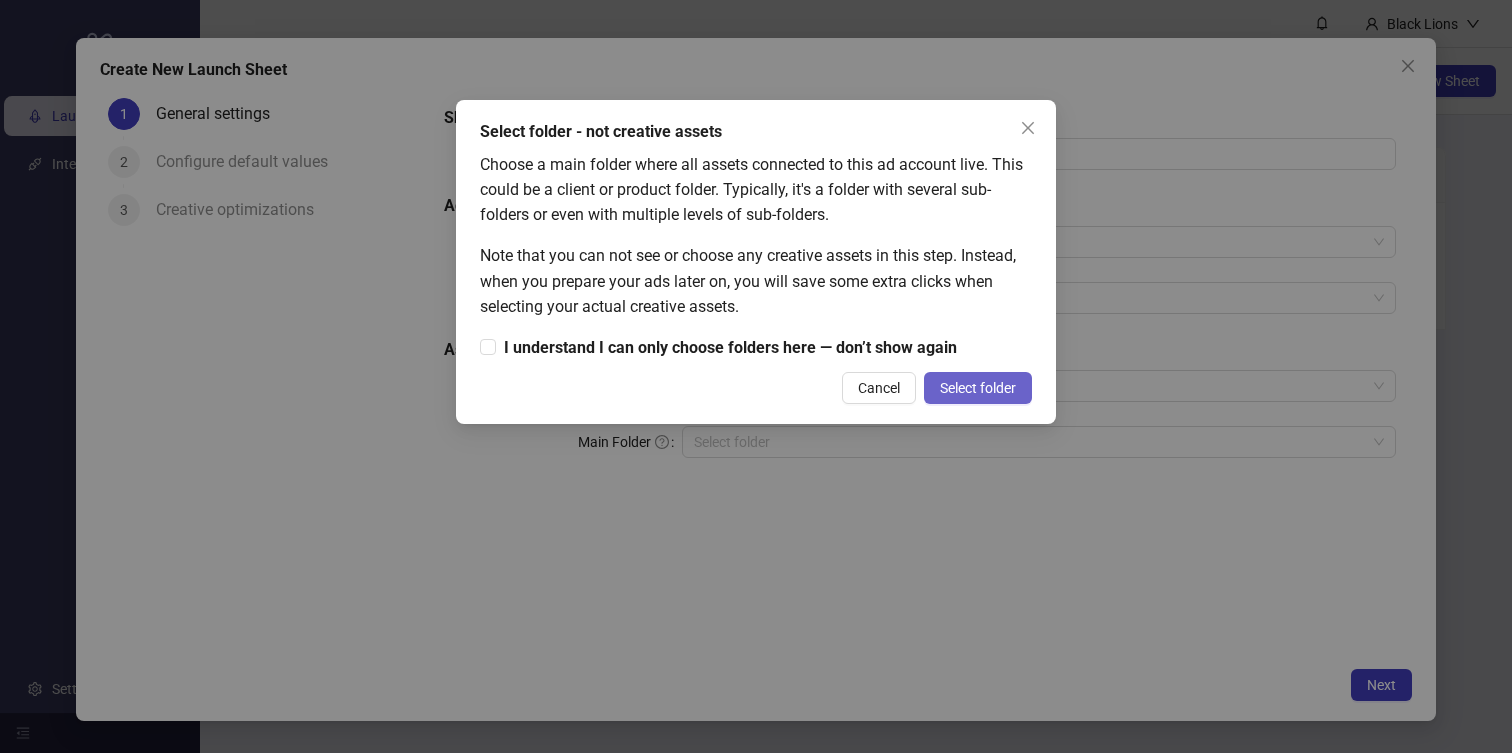 click on "Select folder" at bounding box center [978, 388] 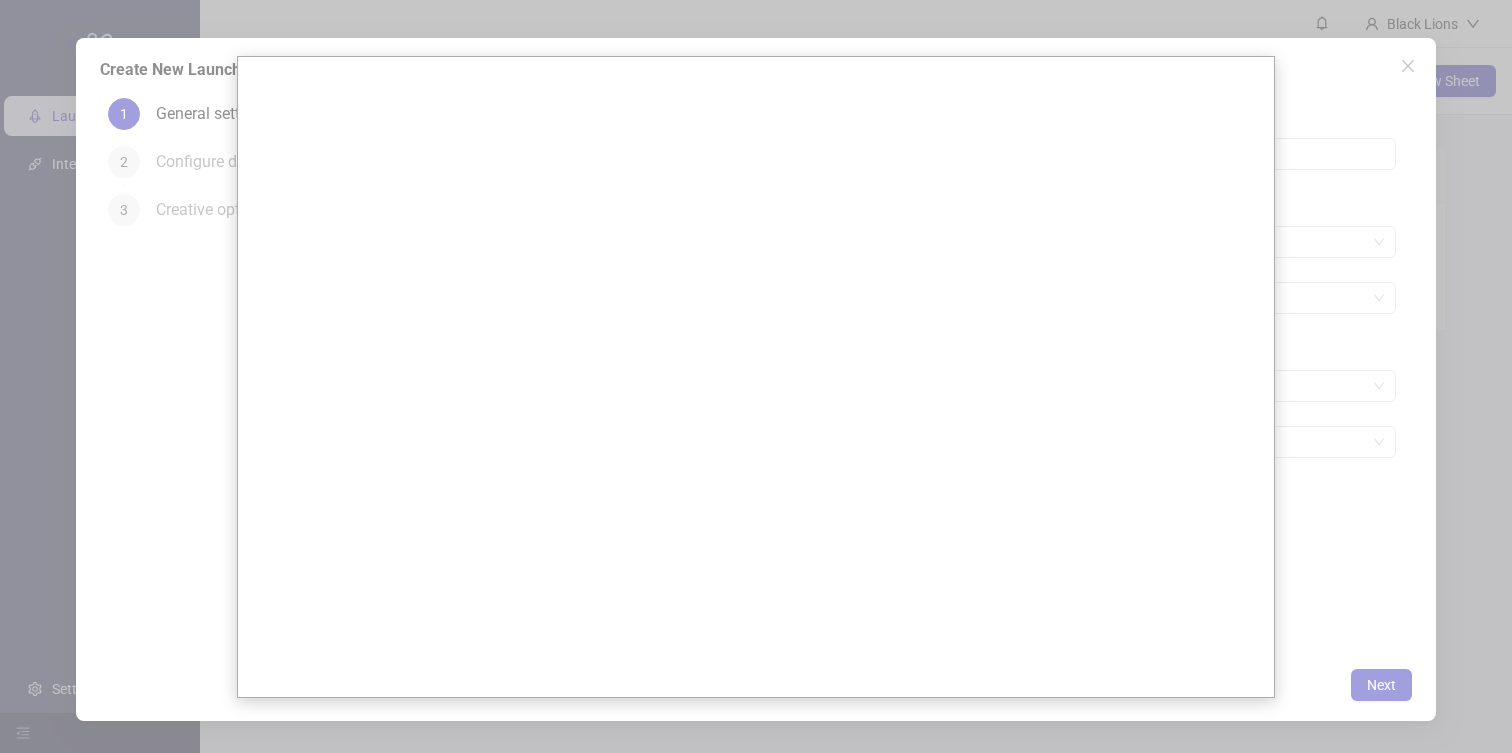 click at bounding box center (756, 376) 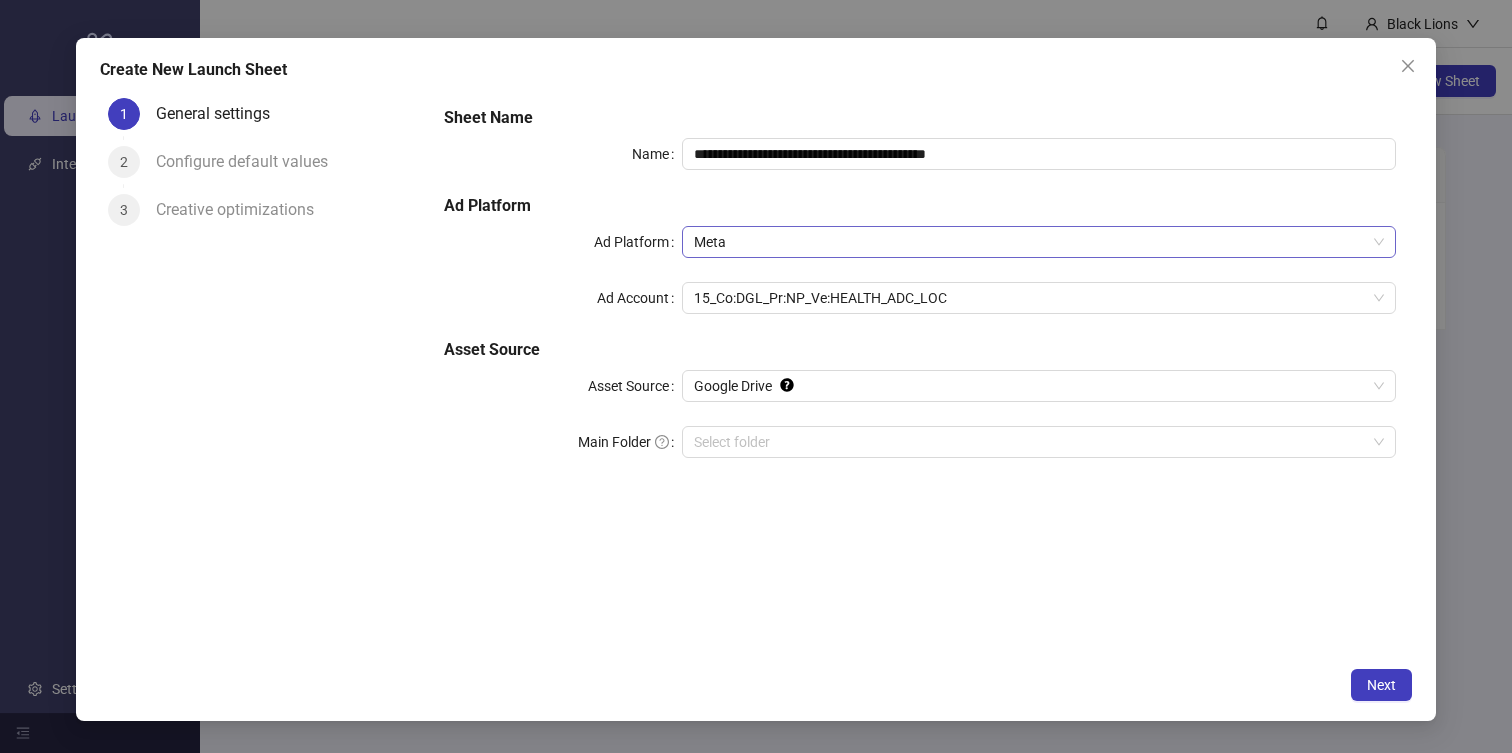 click on "Meta" at bounding box center [1039, 242] 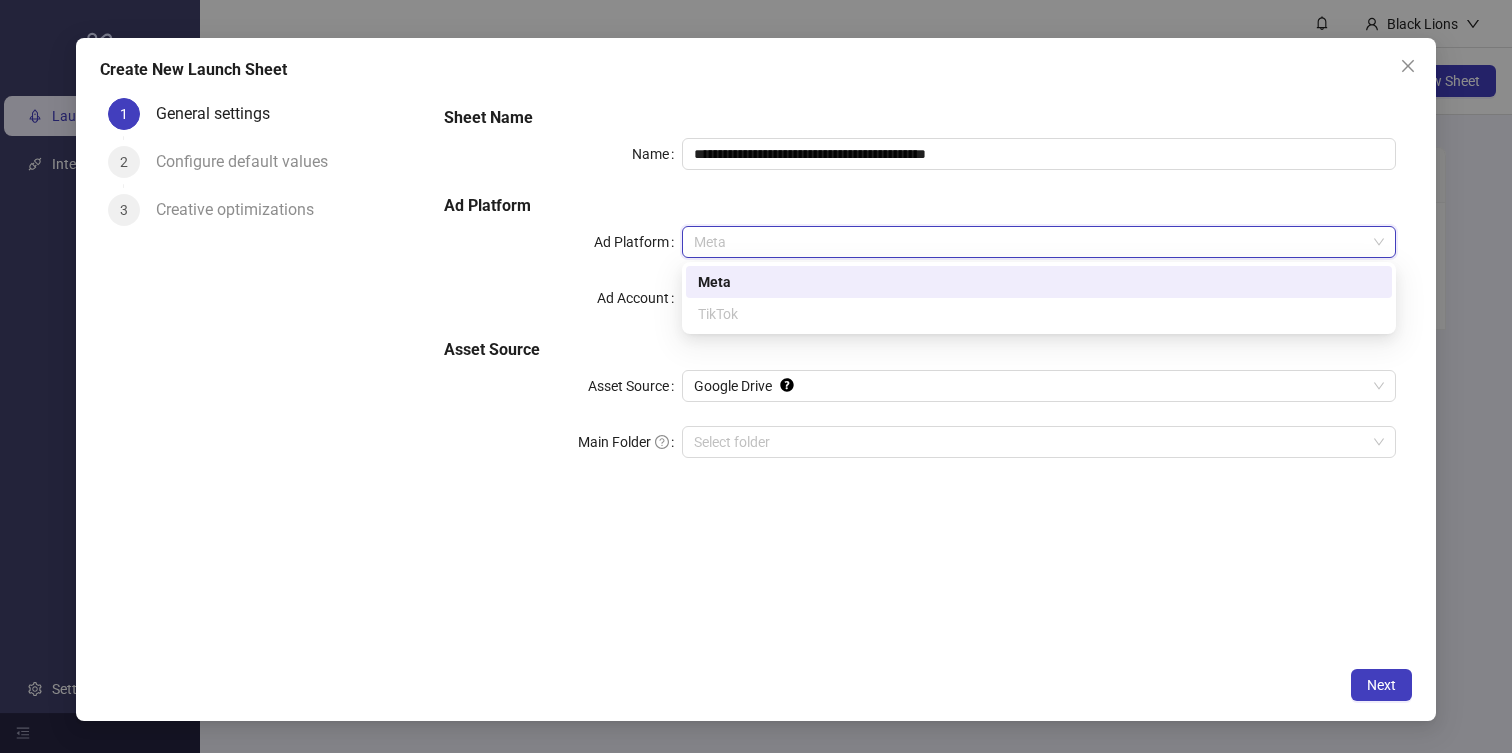 click on "Meta" at bounding box center (1039, 242) 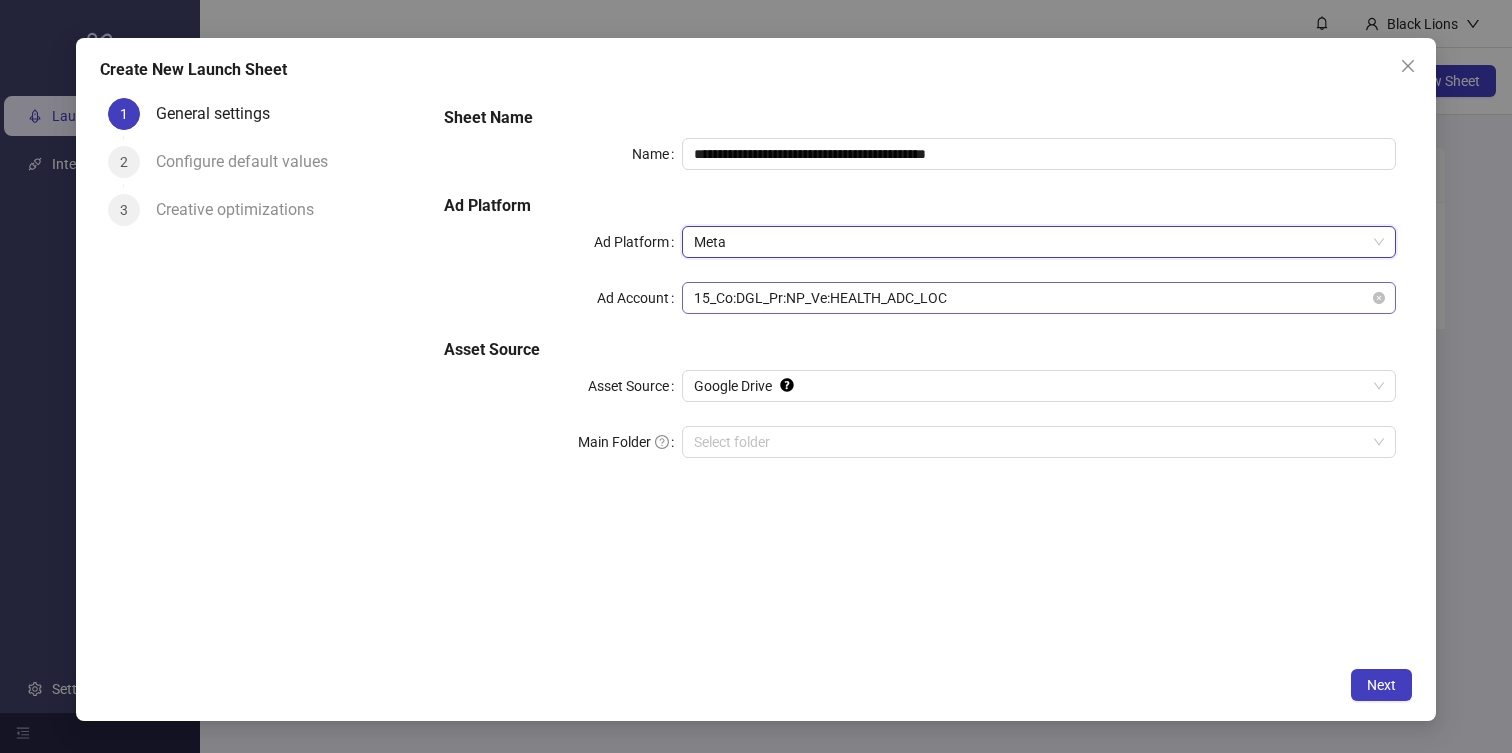 click on "15_Co:DGL_Pr:NP_Ve:HEALTH_ADC_LOC" at bounding box center (1039, 298) 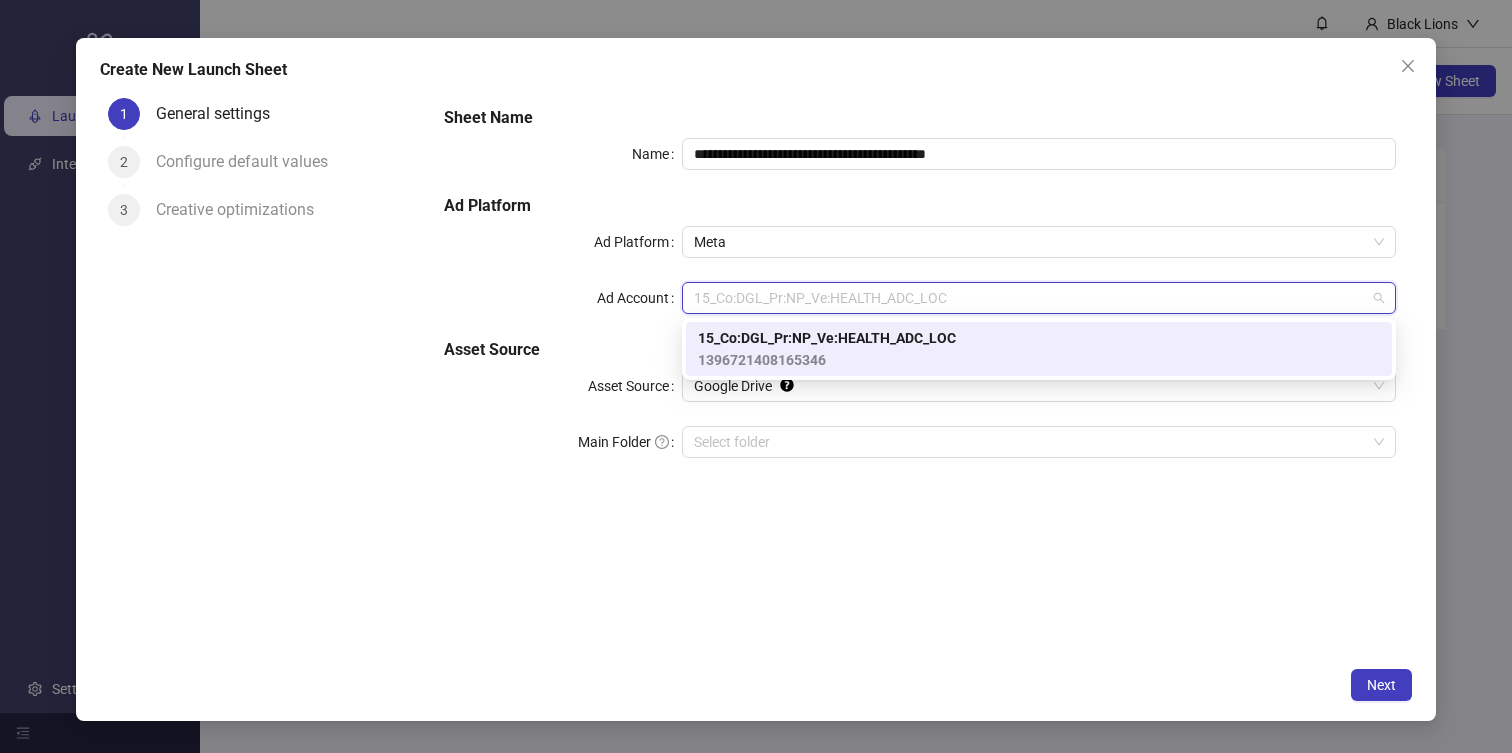click on "Main Folder" at bounding box center [630, 442] 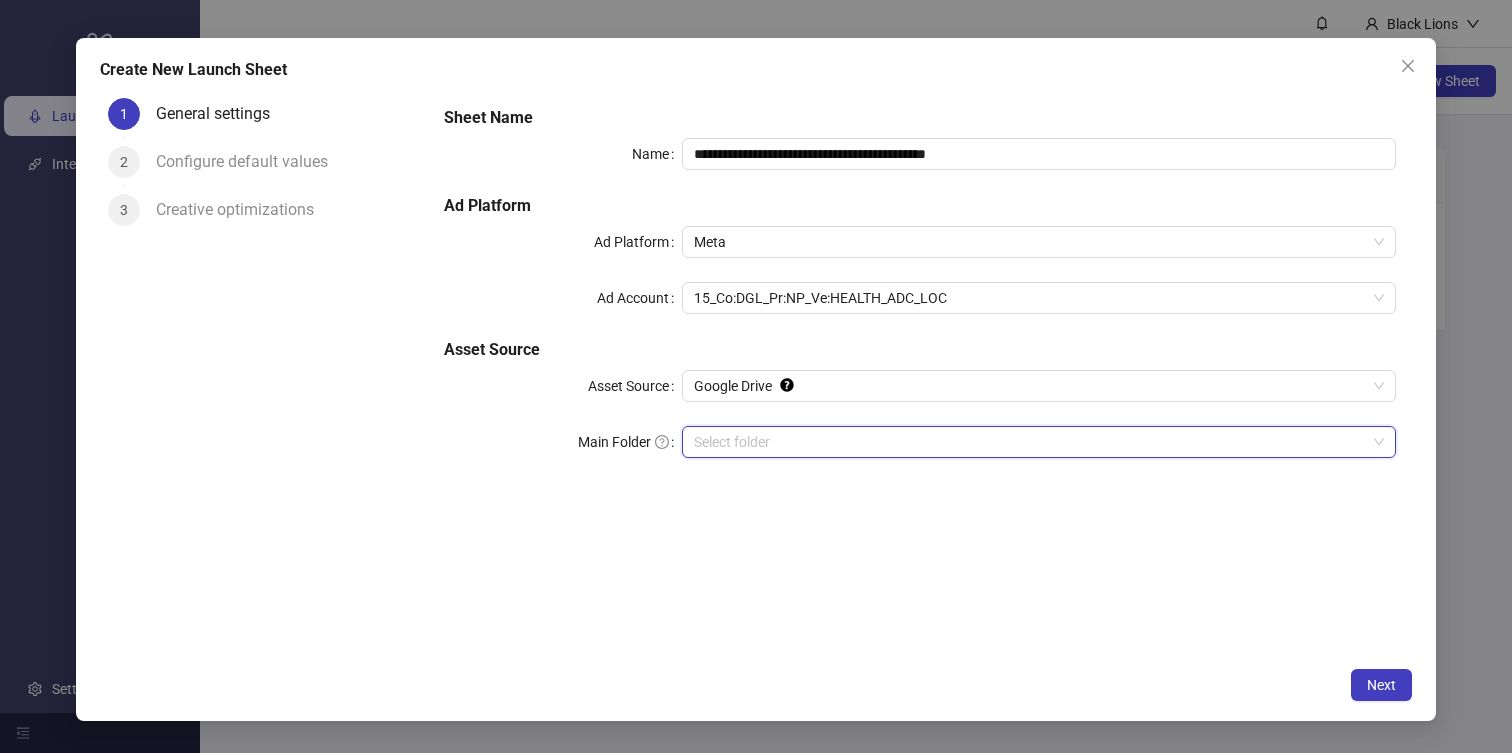 click on "Configure default values" at bounding box center (250, 162) 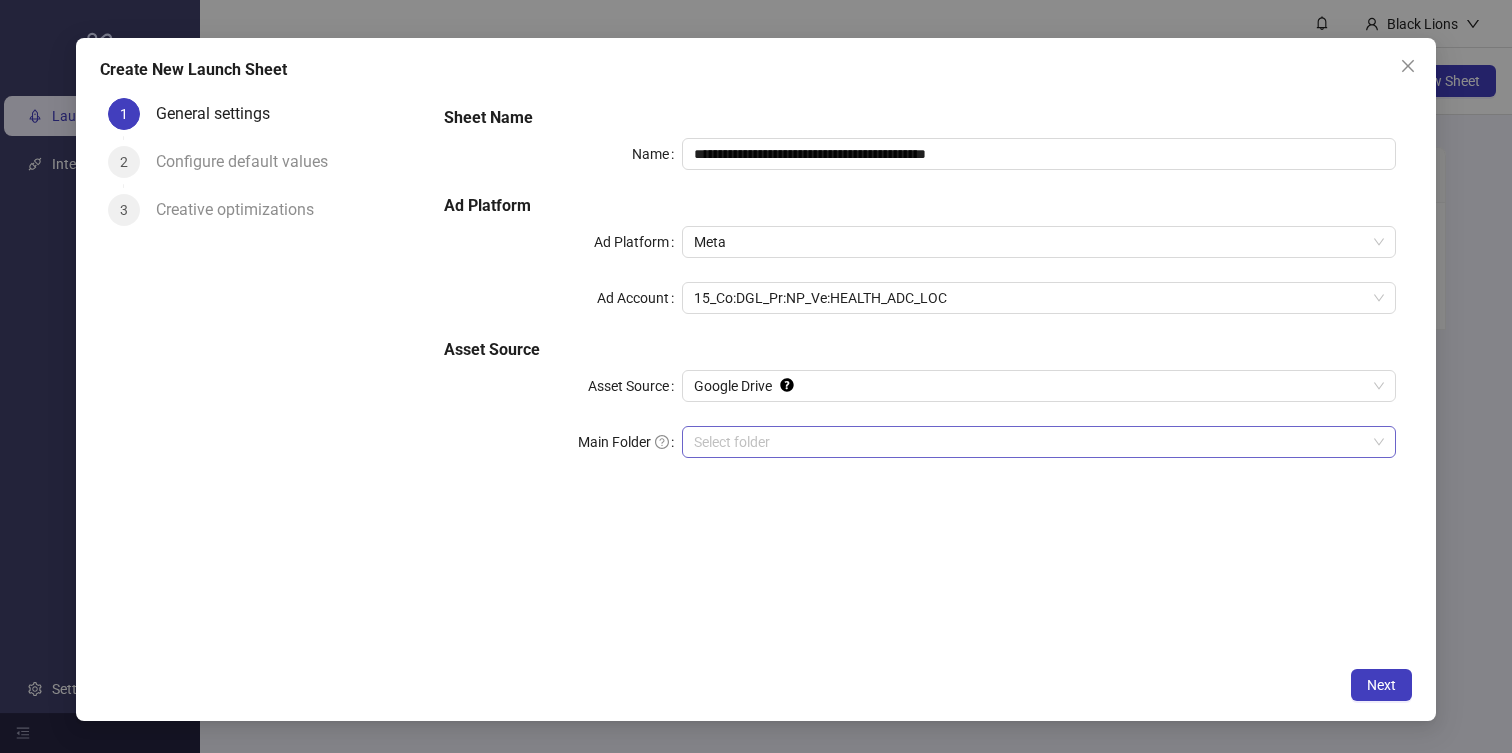 click on "Main Folder" at bounding box center (1030, 442) 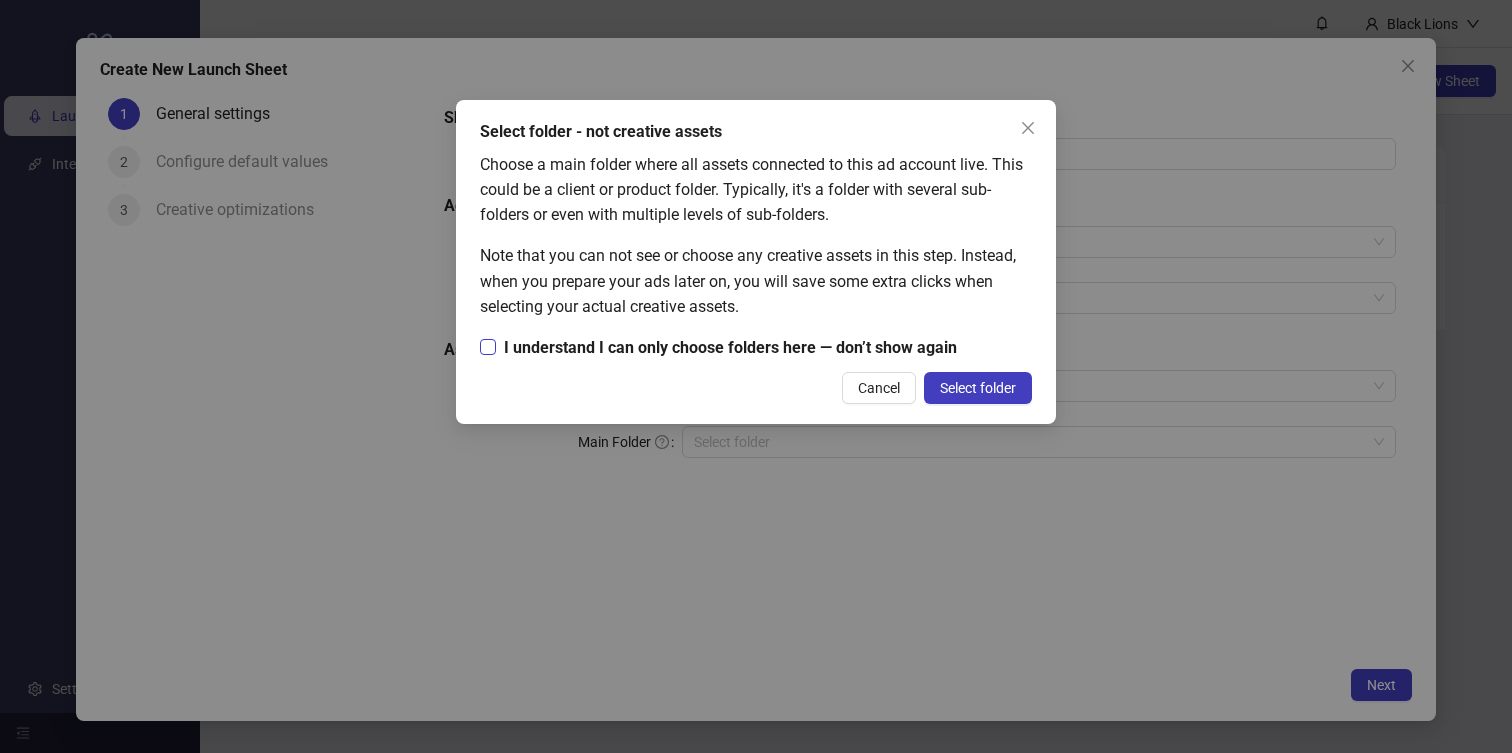 click on "I understand I can only choose folders here — don’t show again" at bounding box center (730, 347) 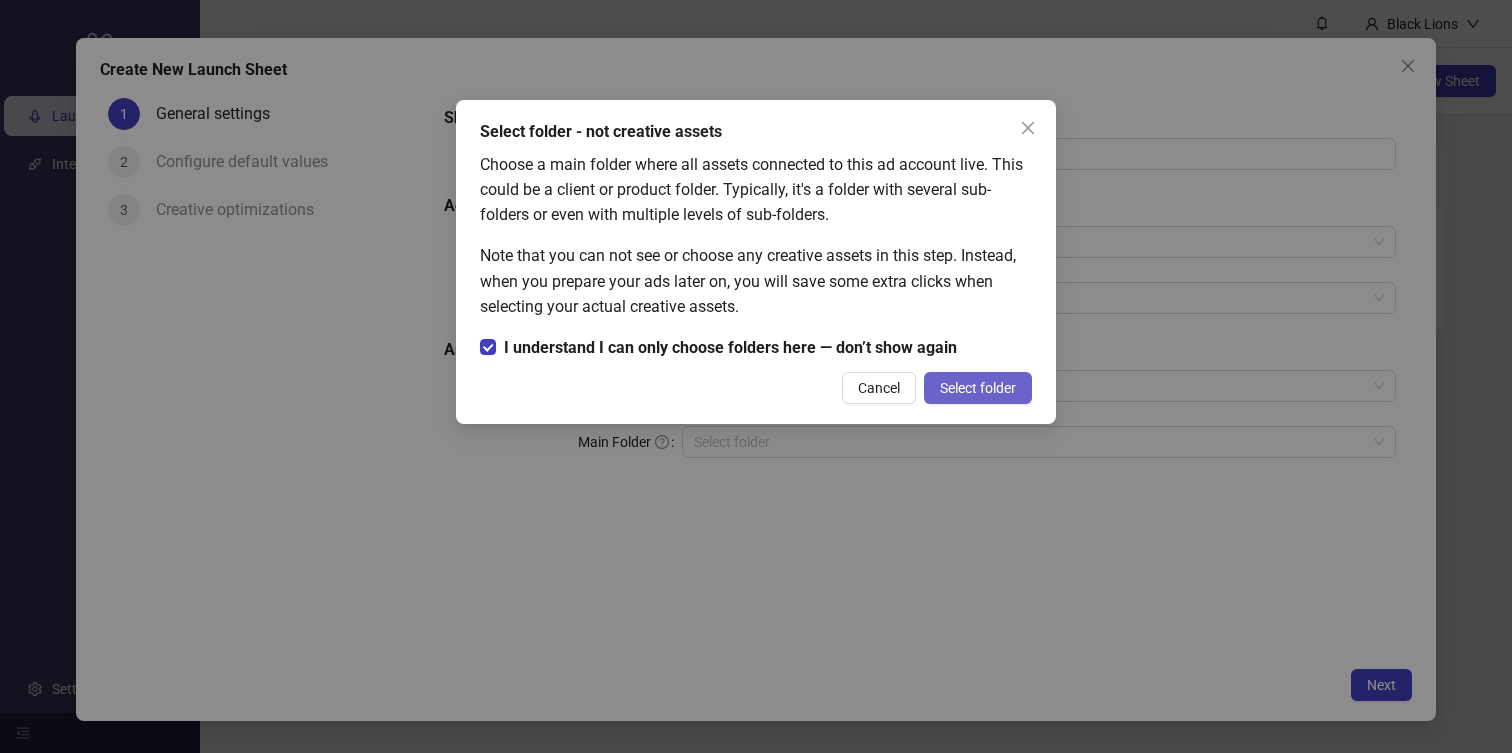 click on "Select folder" at bounding box center [978, 388] 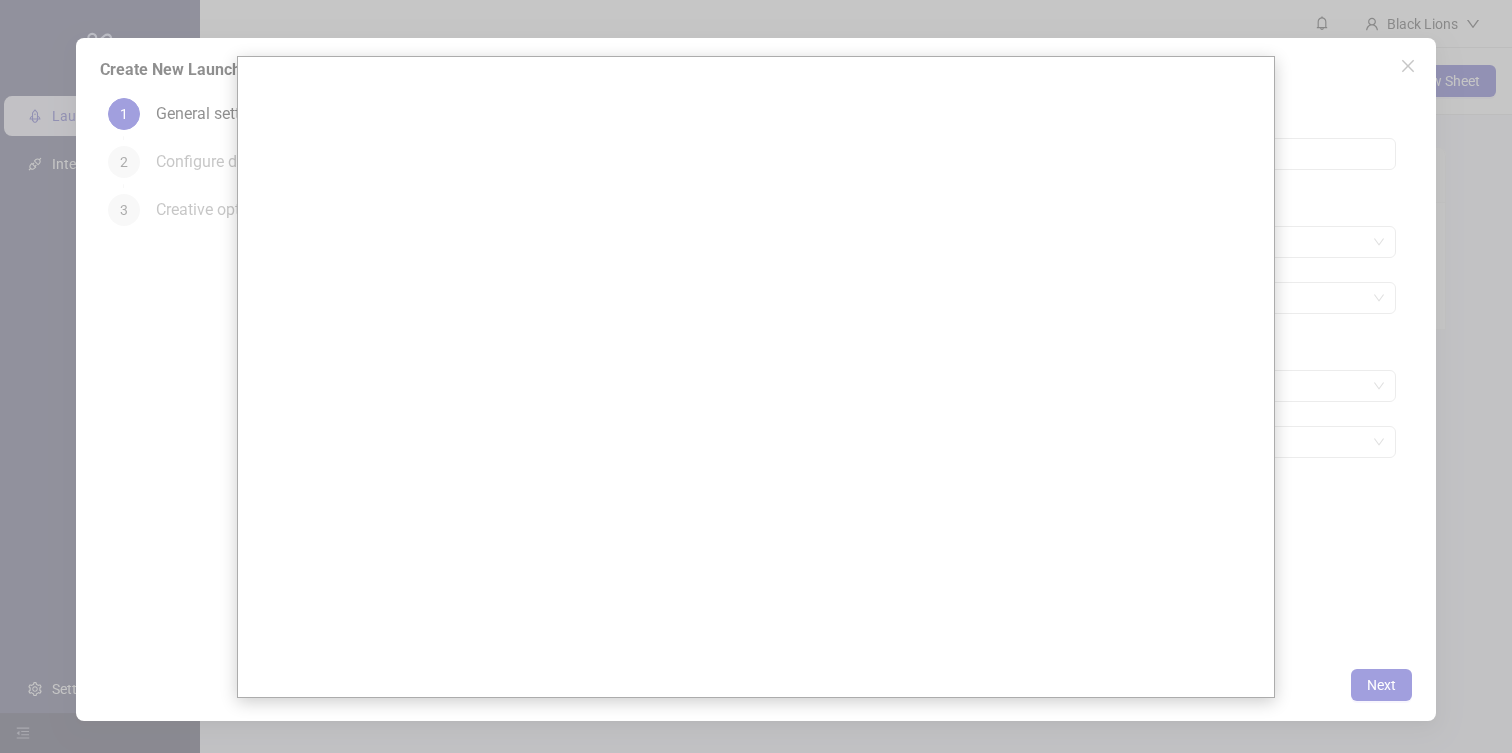click at bounding box center [756, 376] 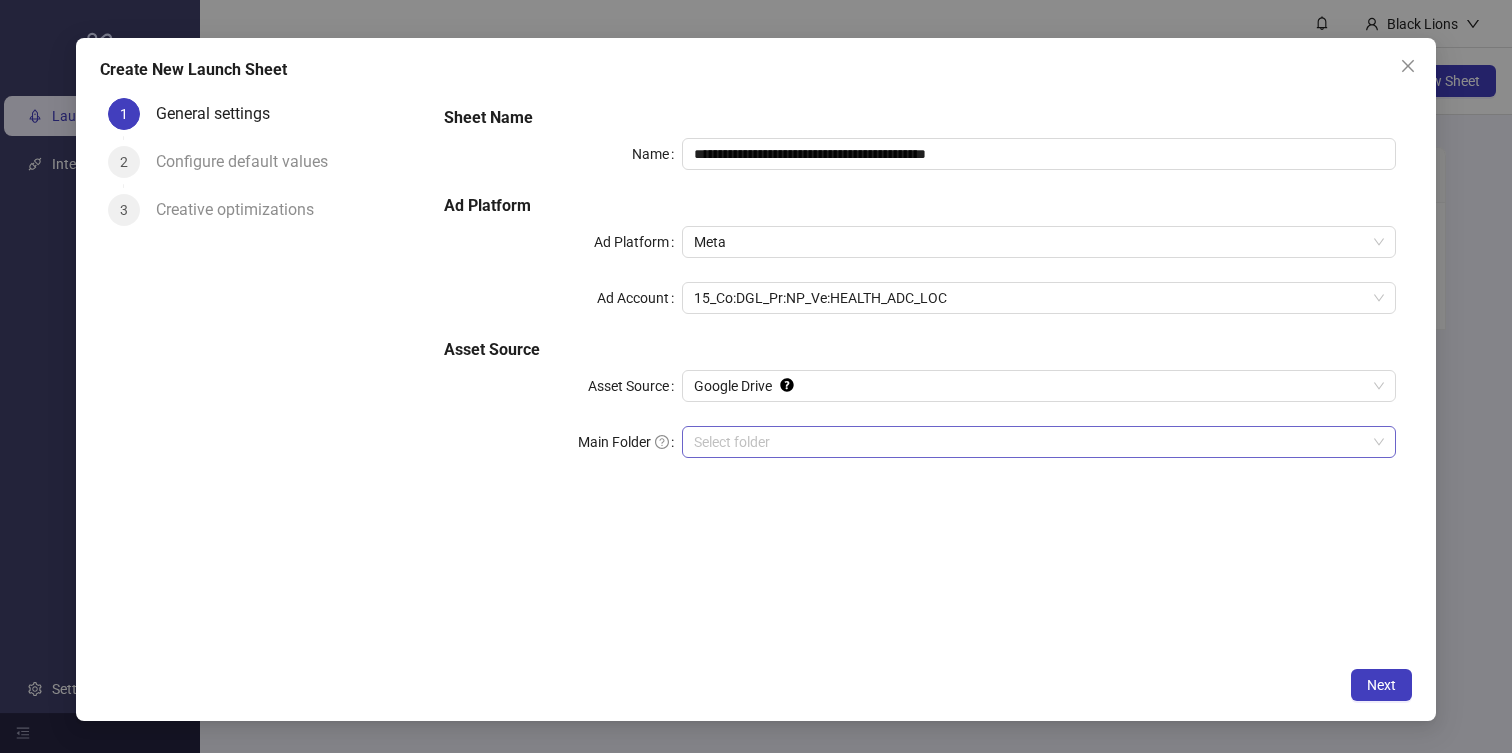 click on "Main Folder" at bounding box center (1030, 442) 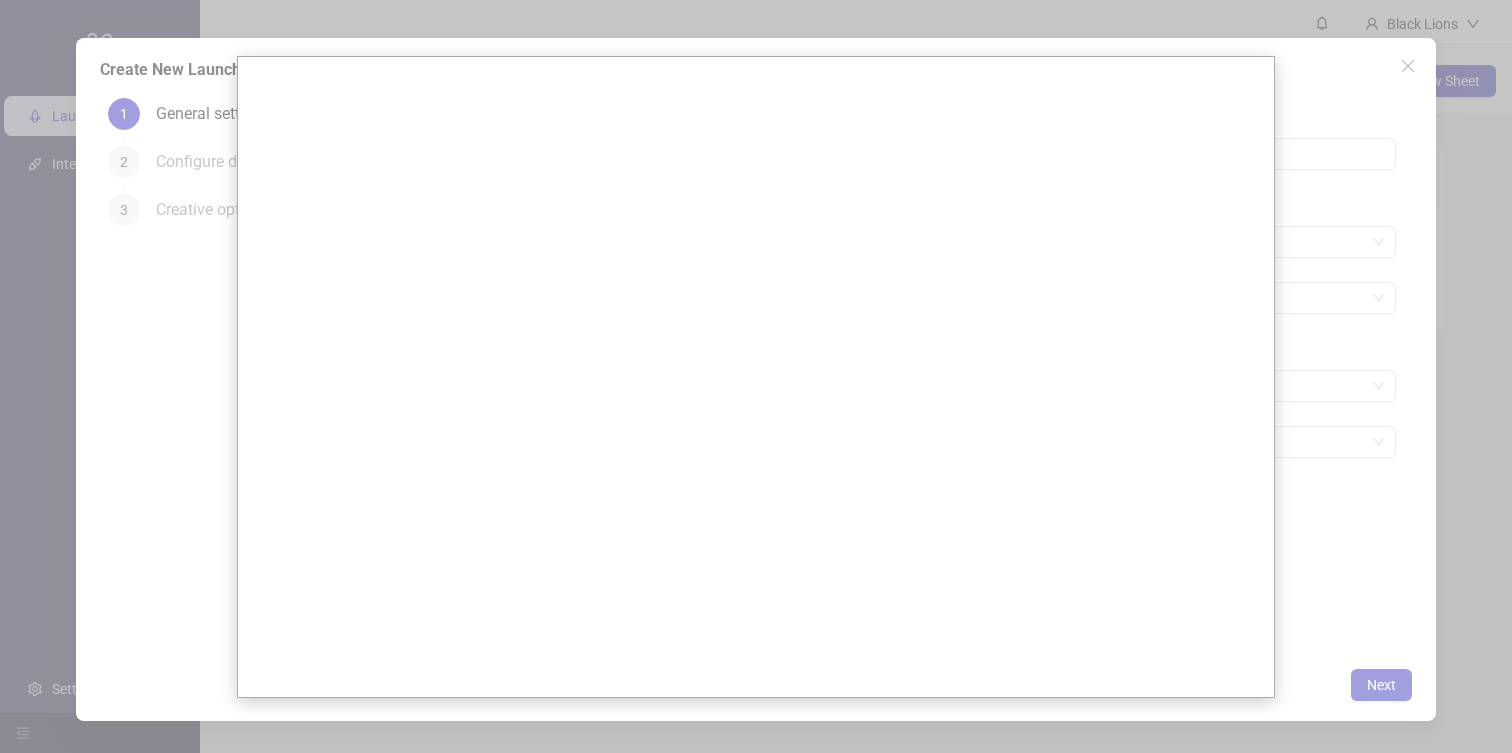 click at bounding box center [756, 376] 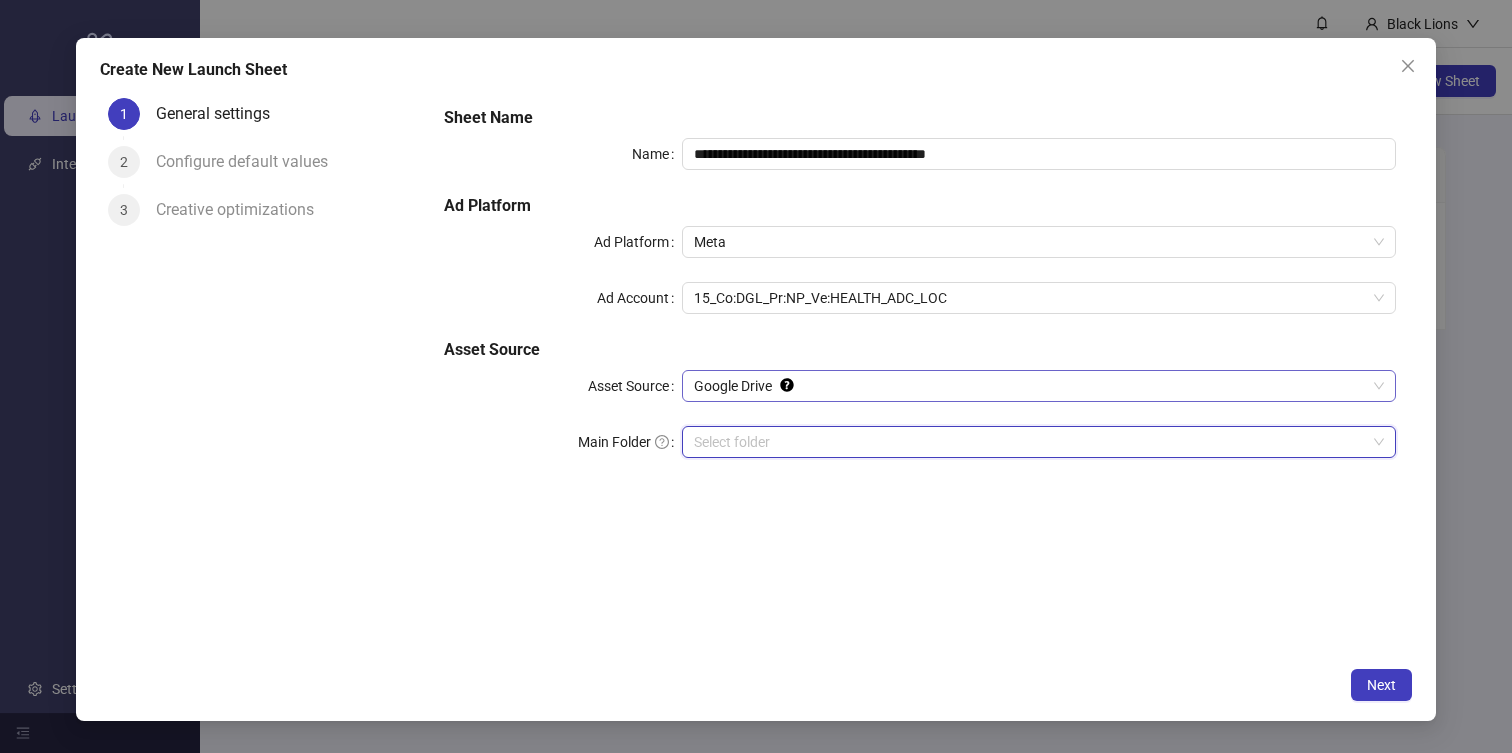 click on "Google Drive" at bounding box center [1039, 386] 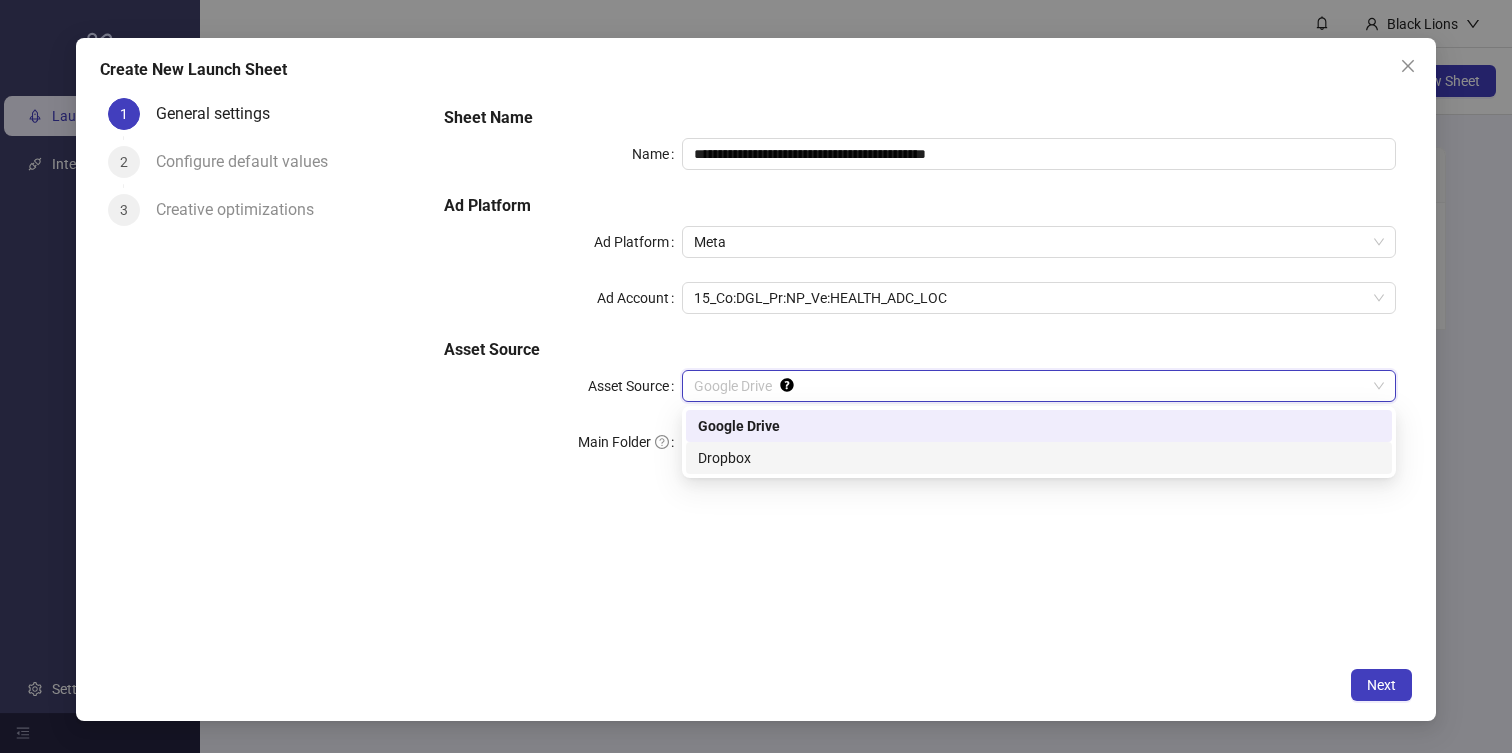 click on "Dropbox" at bounding box center (1039, 458) 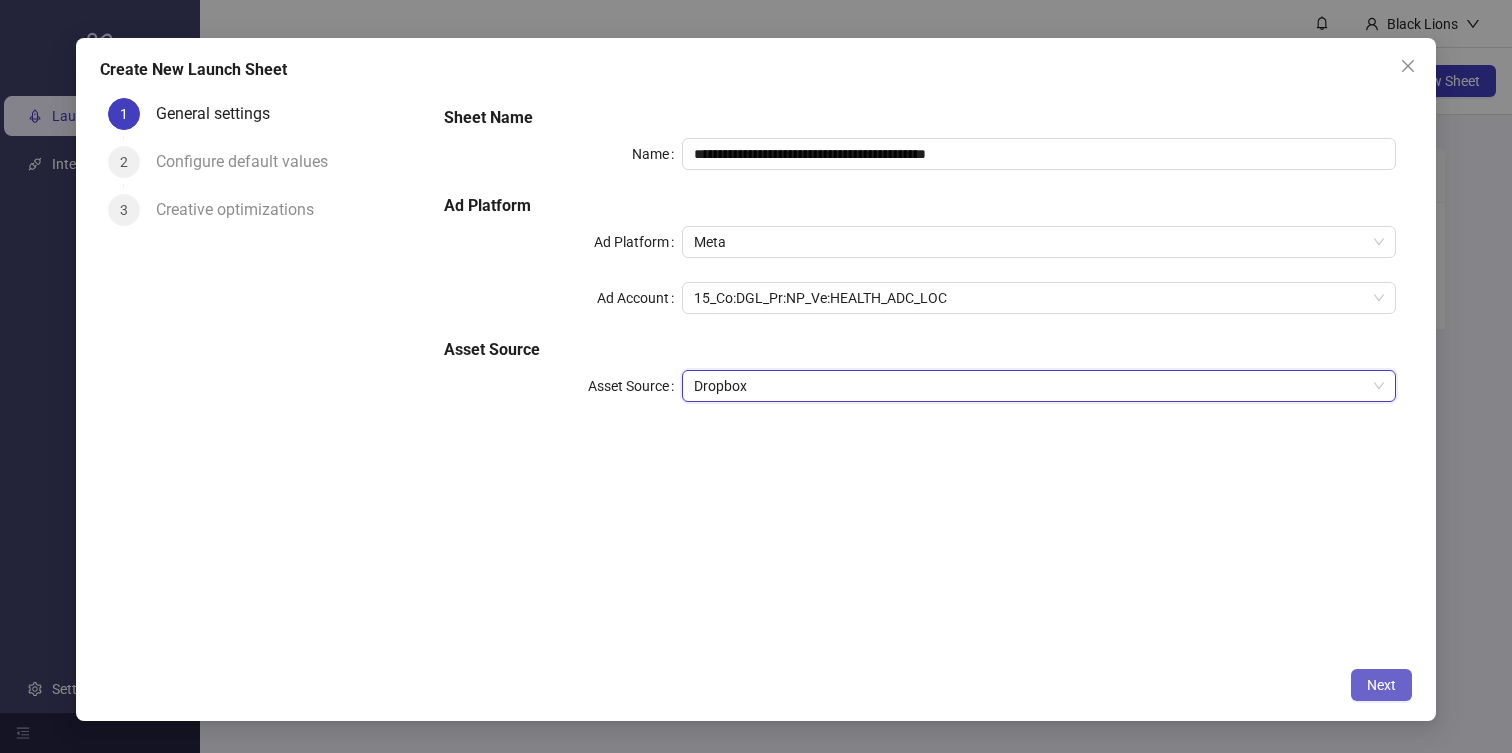 click on "Next" at bounding box center [1381, 685] 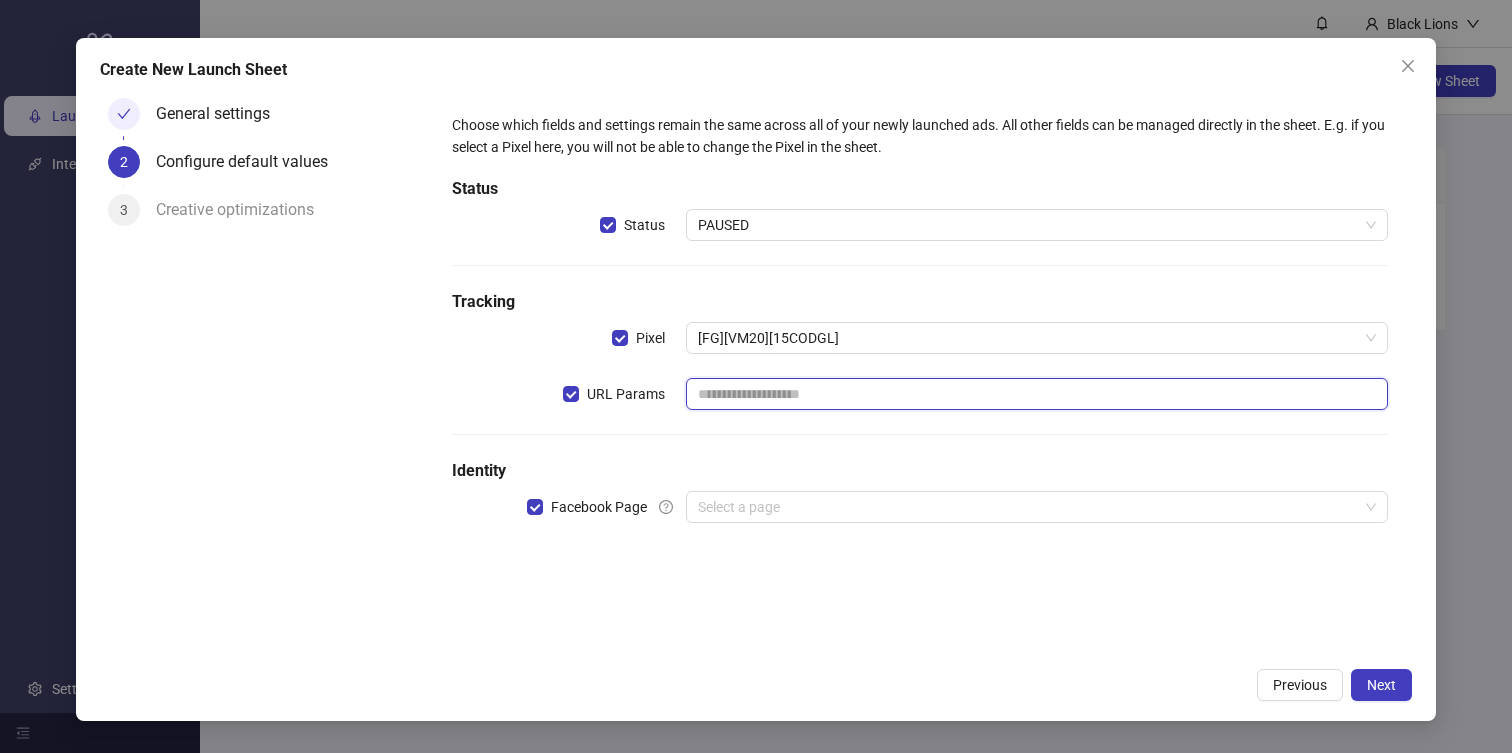 click at bounding box center (1037, 394) 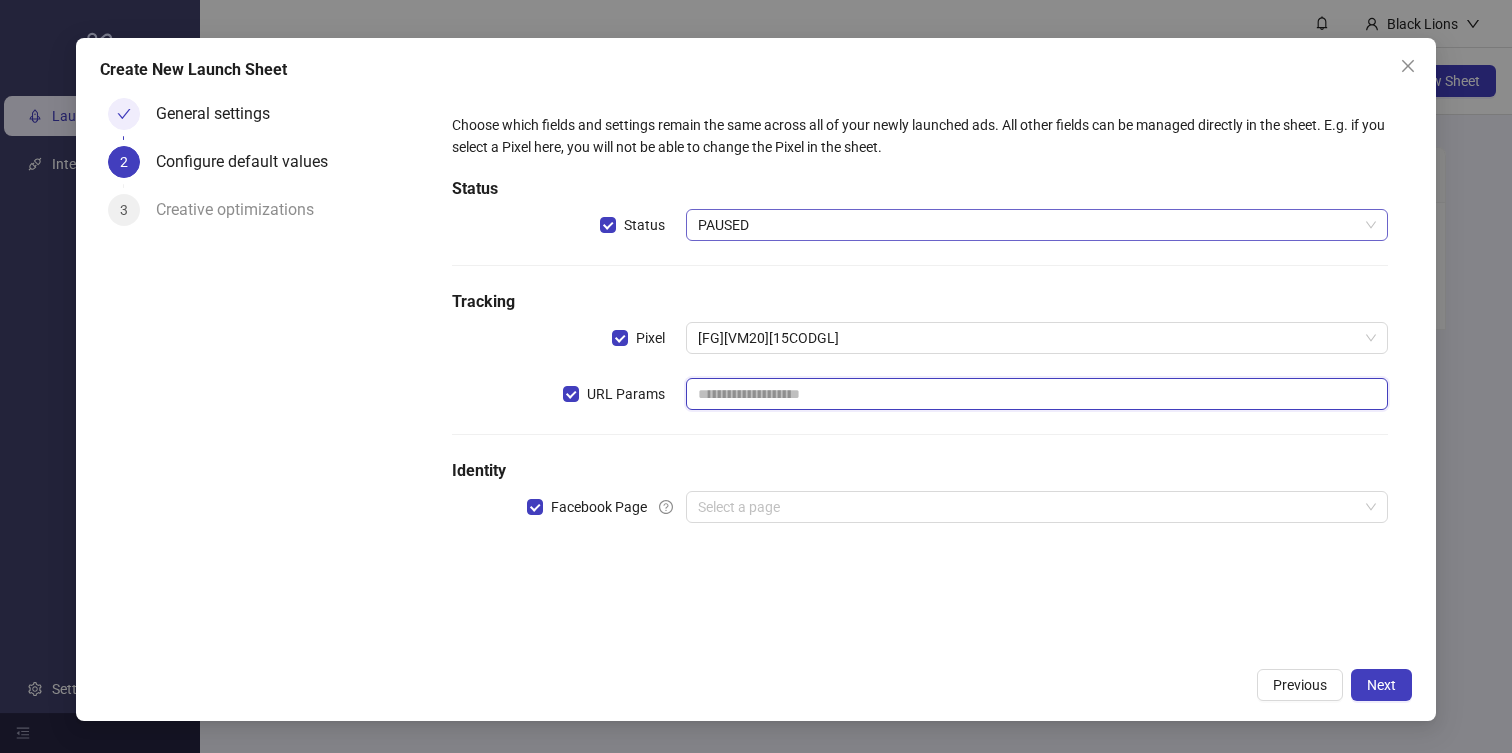 click on "PAUSED" at bounding box center (1037, 225) 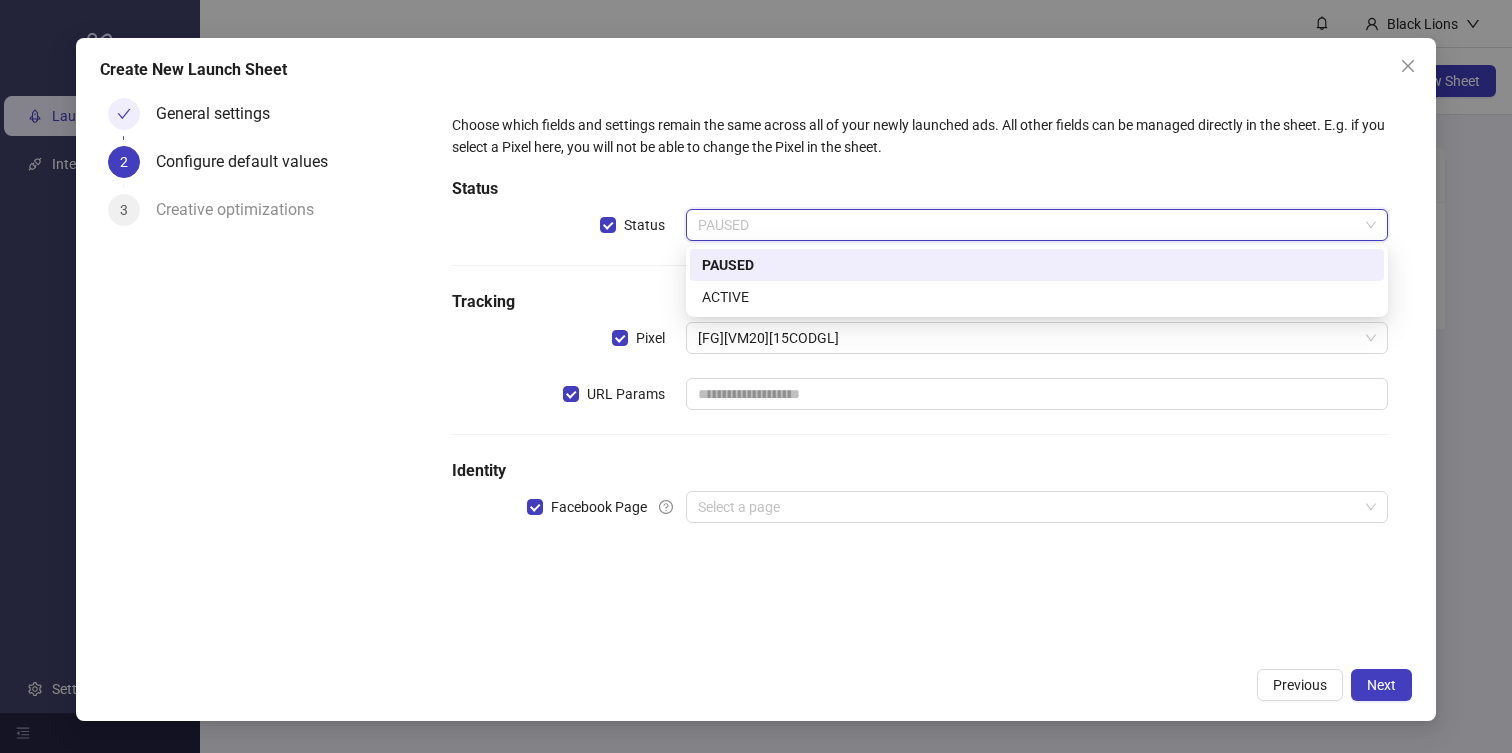 click on "Choose which fields and settings remain the same across all of your newly launched ads. All other fields can be managed directly in the sheet. E.g. if you select a Pixel here, you will not be able to change the Pixel in the sheet. Status Status PAUSED Tracking Pixel [FG][VM20][15CODGL] URL Params Identity Facebook Page Select a page" at bounding box center (920, 330) 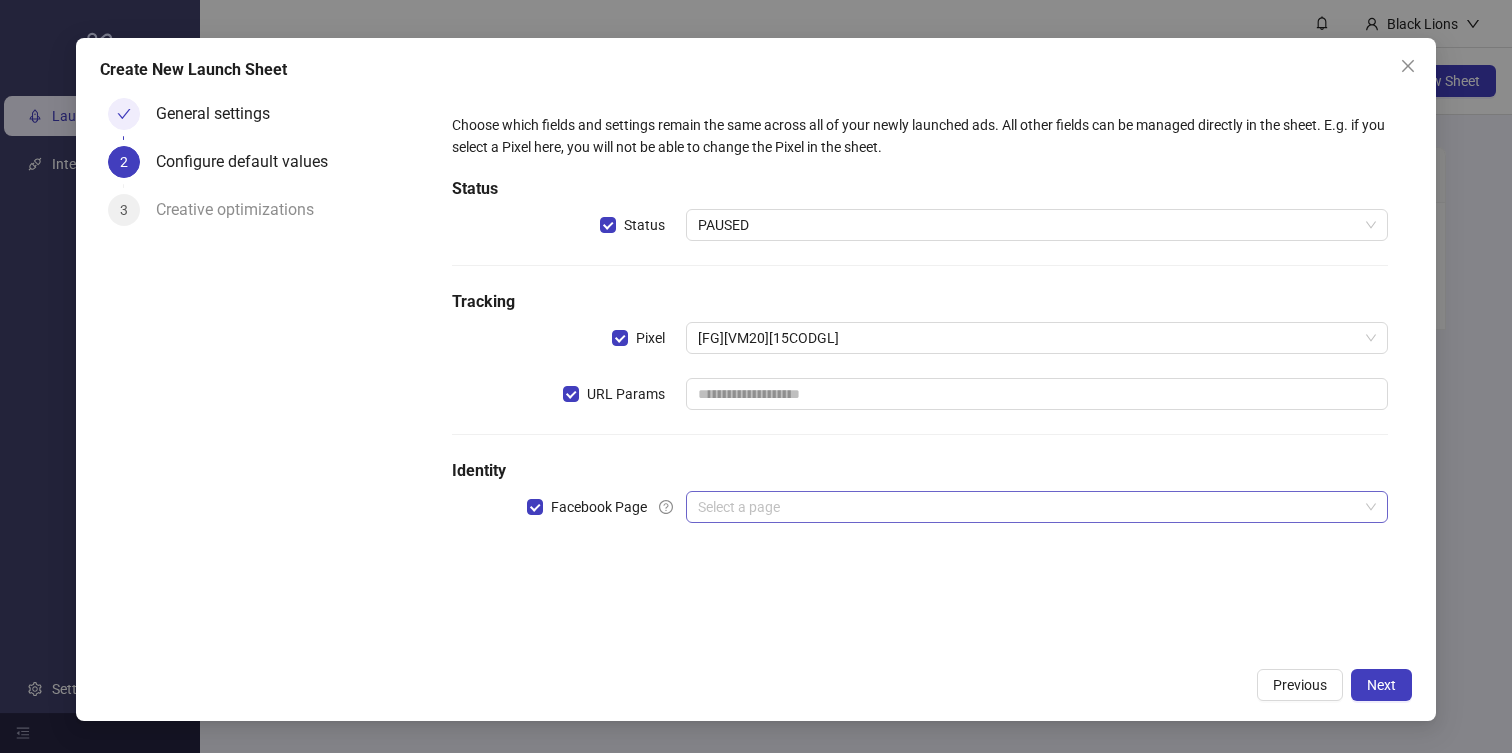 click at bounding box center [1028, 507] 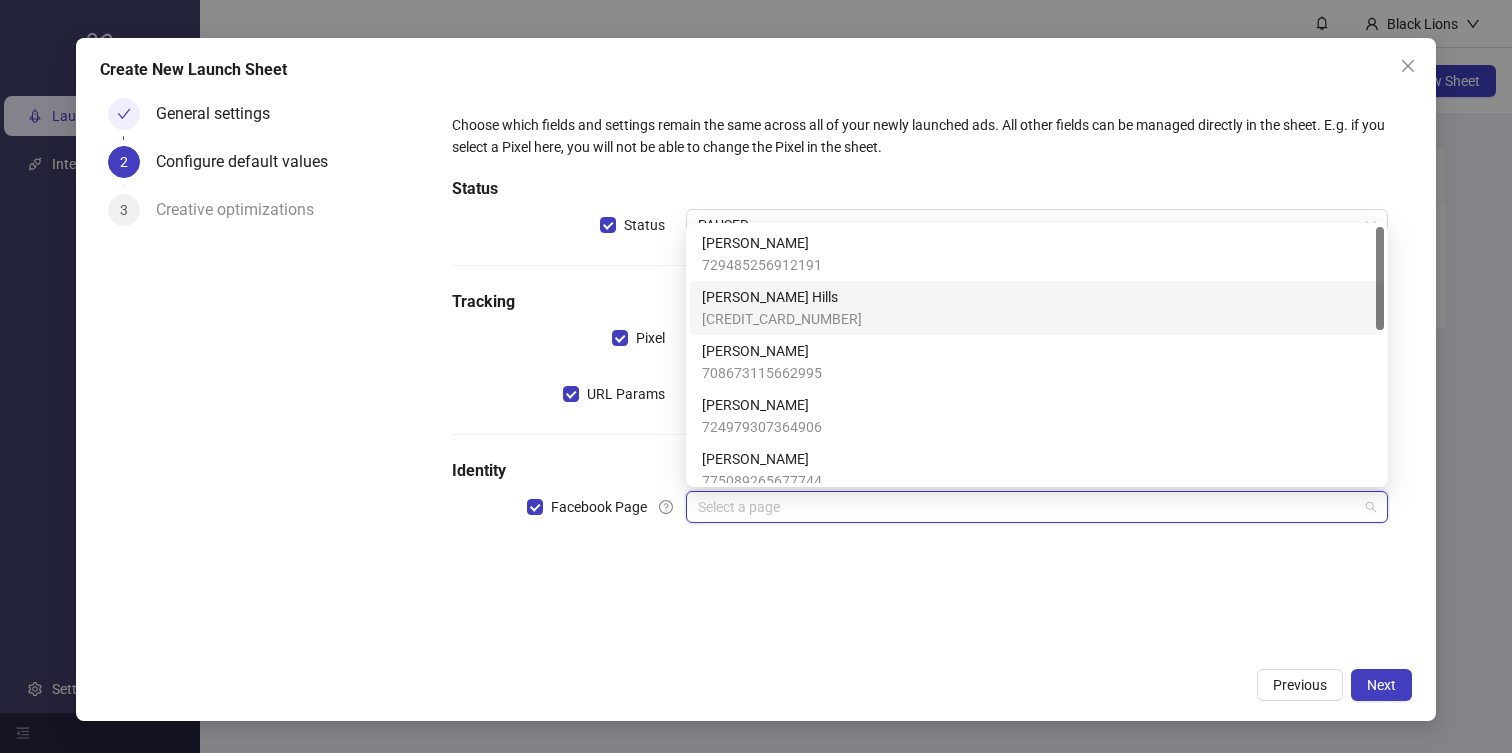 click on "Cristine Hills 655694727636373" at bounding box center [1037, 308] 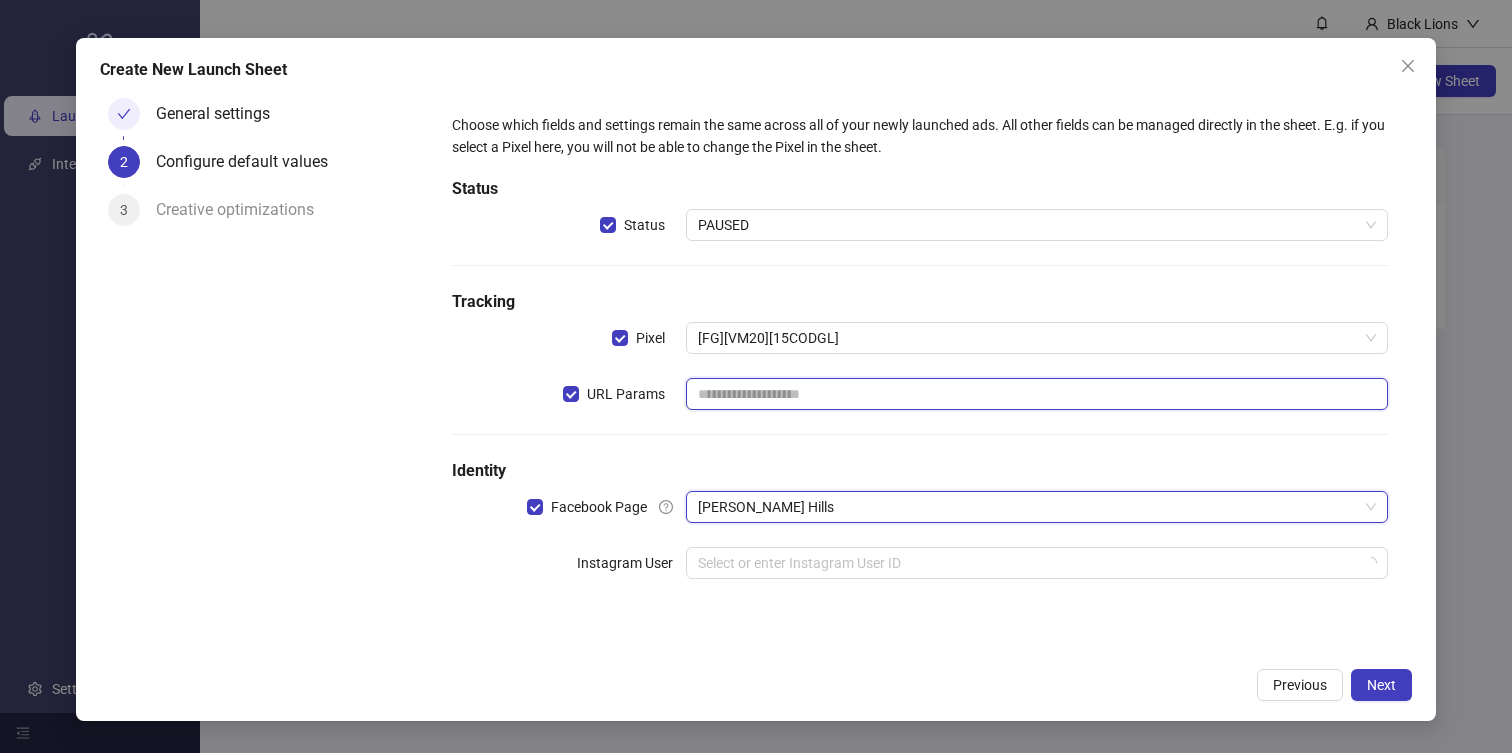 click at bounding box center (1037, 394) 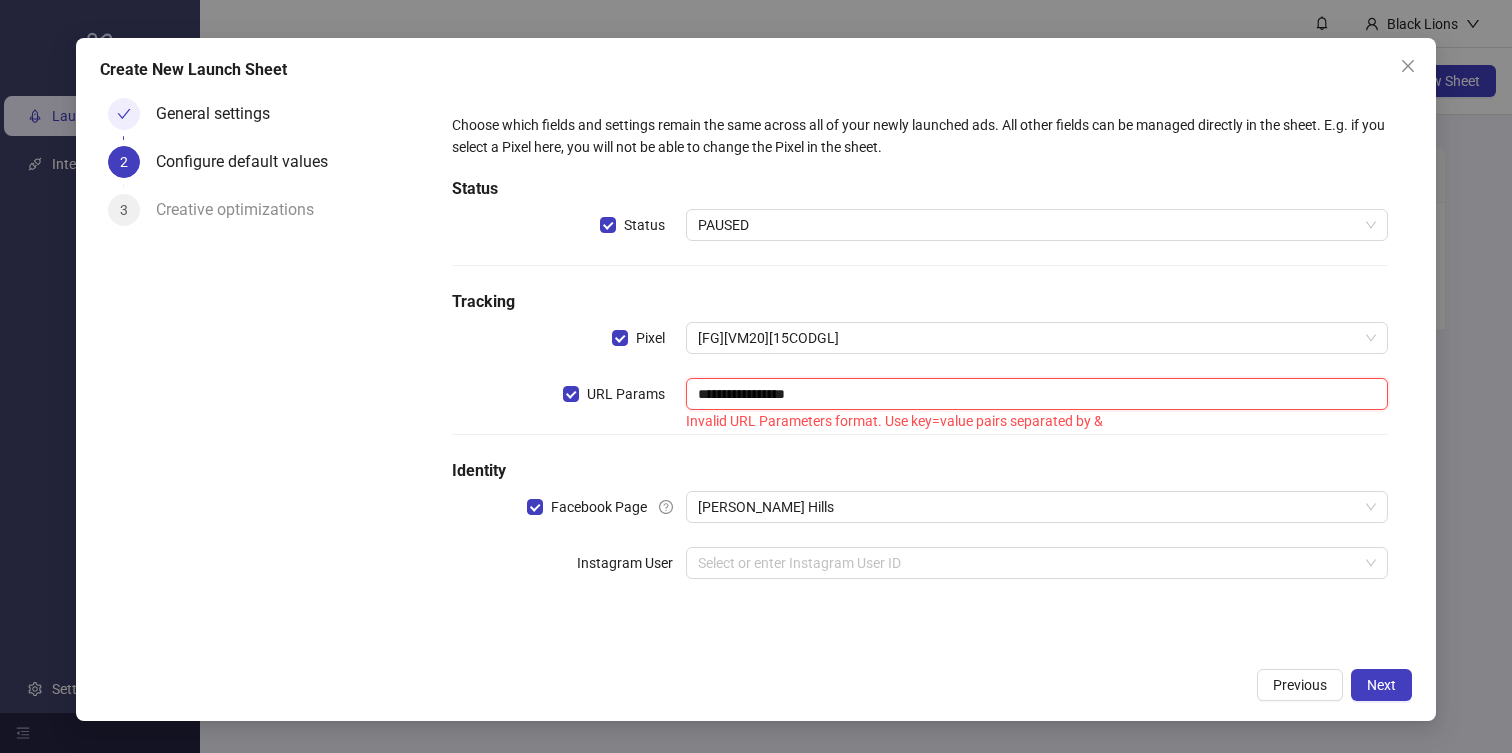 type on "**********" 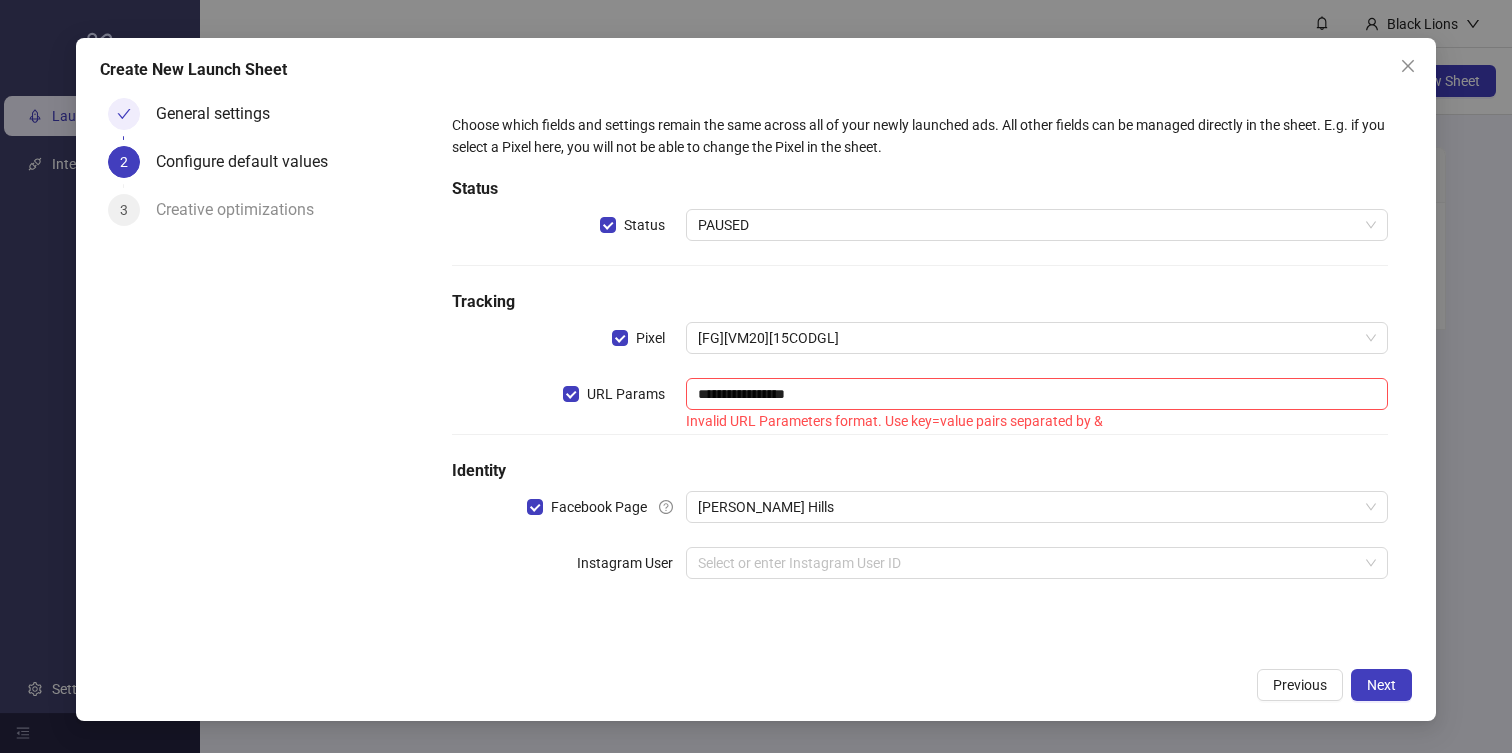 click on "Identity" at bounding box center [920, 471] 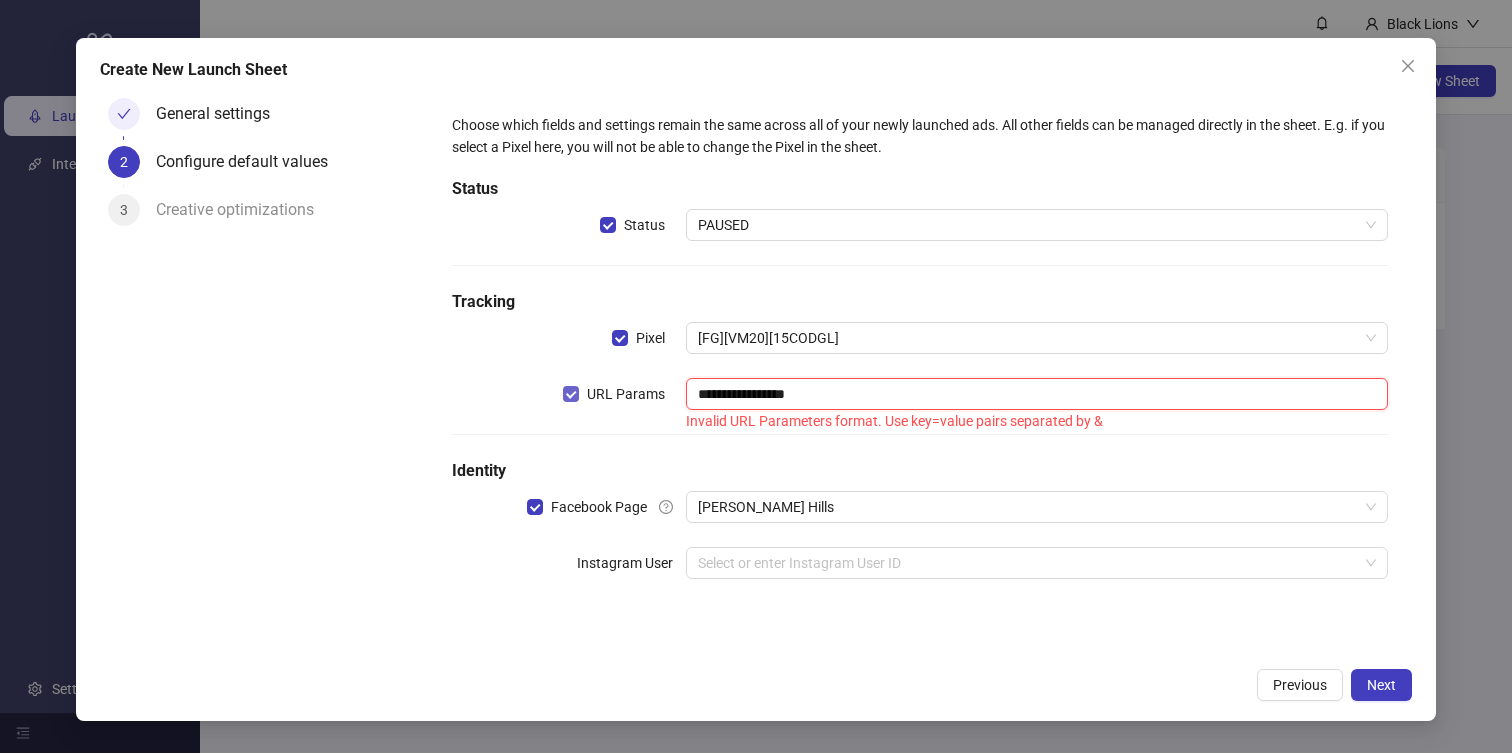 drag, startPoint x: 867, startPoint y: 392, endPoint x: 565, endPoint y: 402, distance: 302.16553 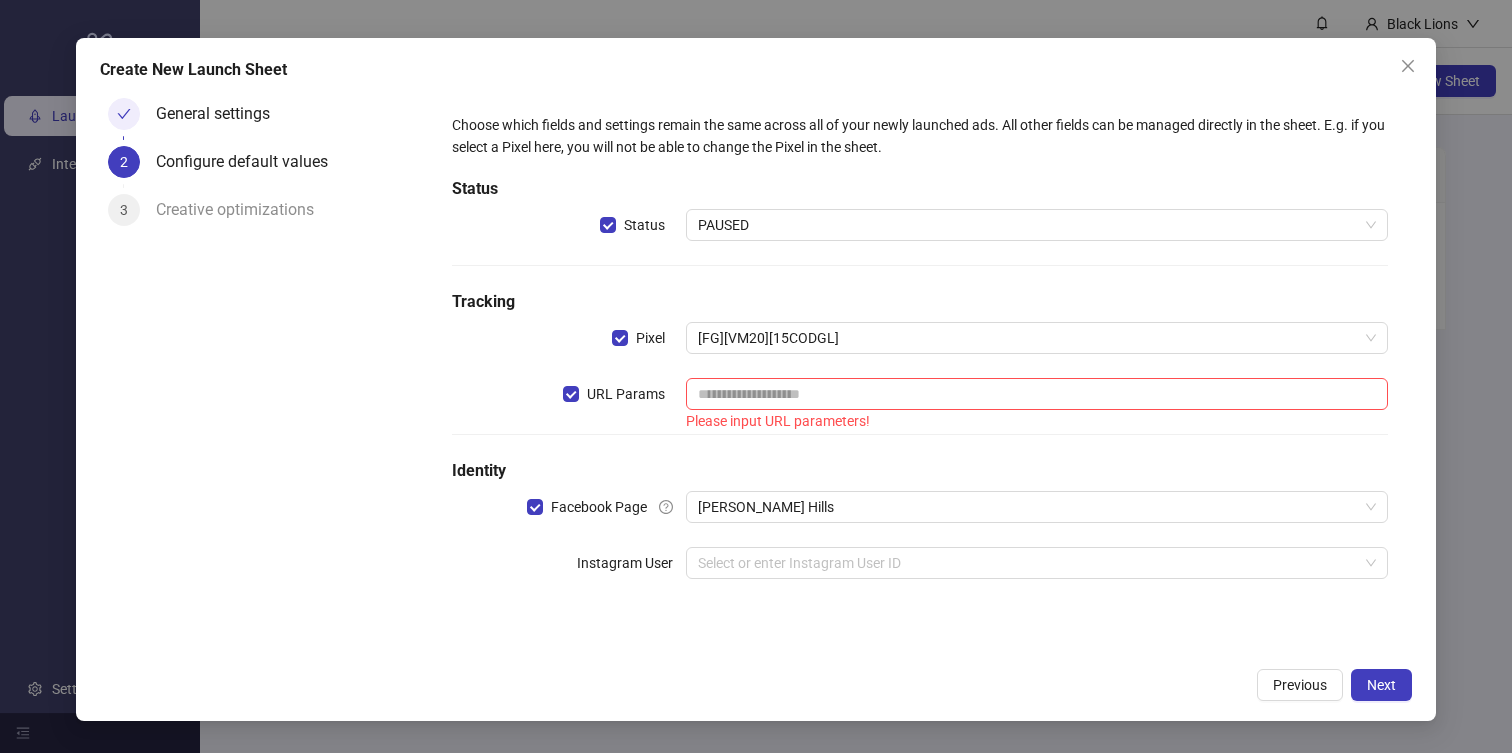 click on "Choose which fields and settings remain the same across all of your newly launched ads. All other fields can be managed directly in the sheet. E.g. if you select a Pixel here, you will not be able to change the Pixel in the sheet. Status Status PAUSED Tracking Pixel [FG][VM20][15CODGL] URL Params Please input URL parameters! Identity Facebook Page Cristine Hills Instagram User Select or enter Instagram User ID" at bounding box center (920, 358) 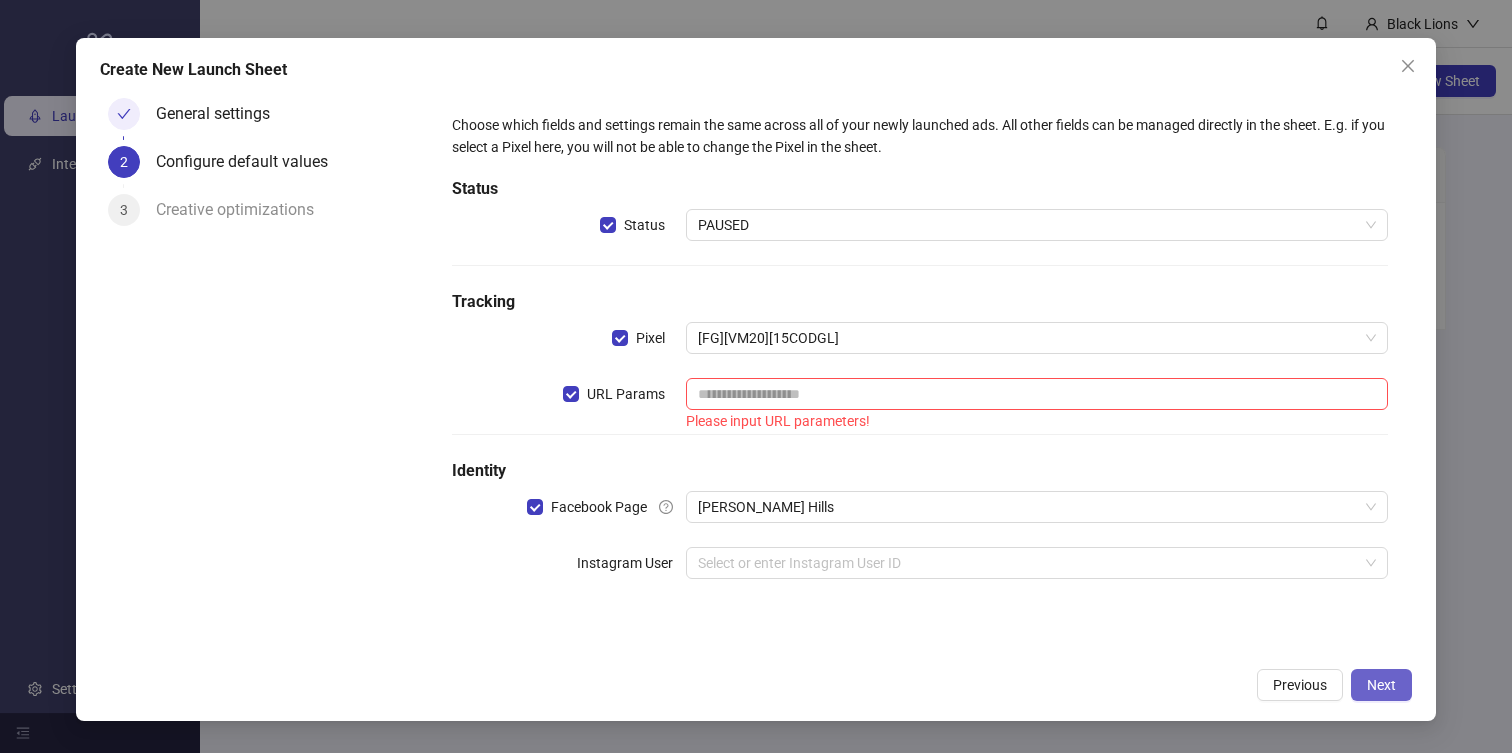 click on "Next" at bounding box center (1381, 685) 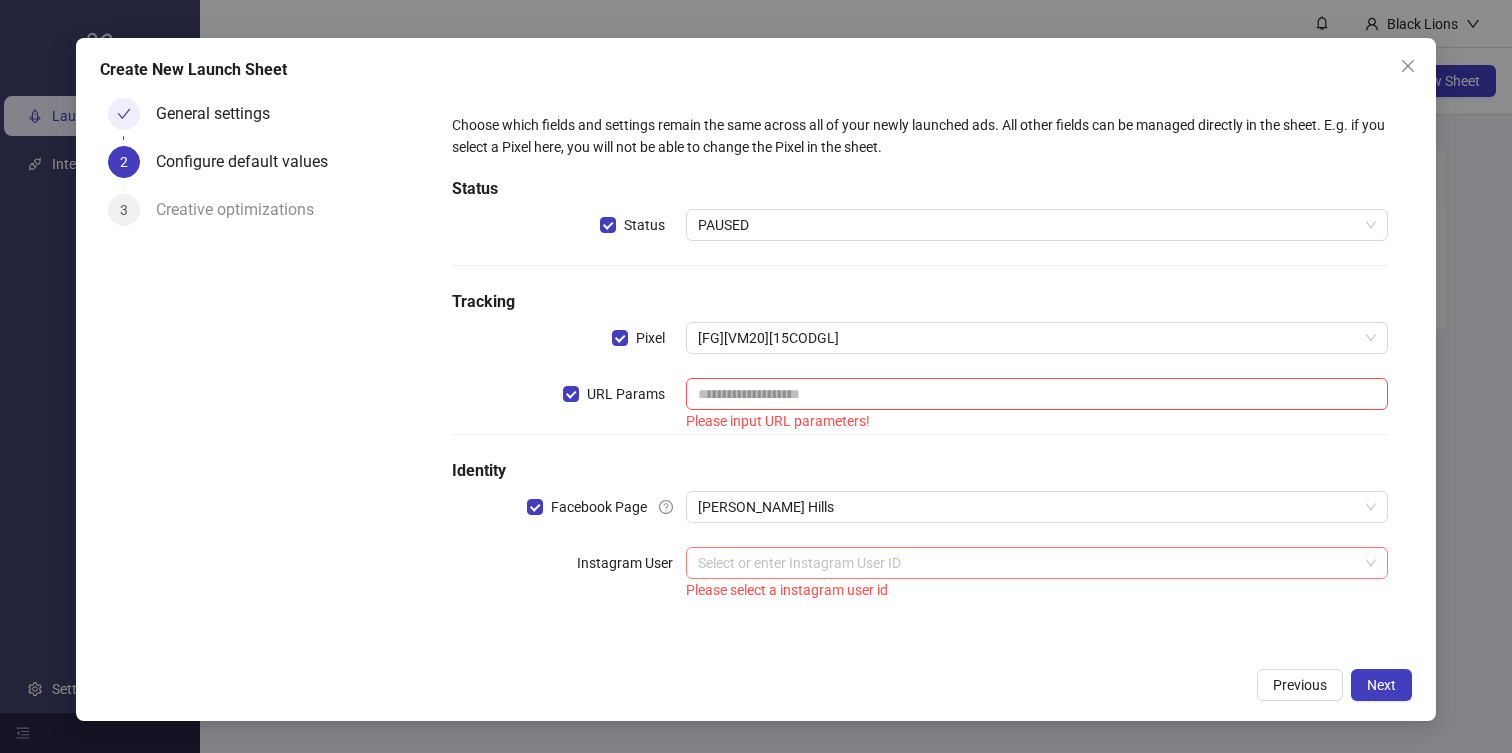 click at bounding box center (1028, 563) 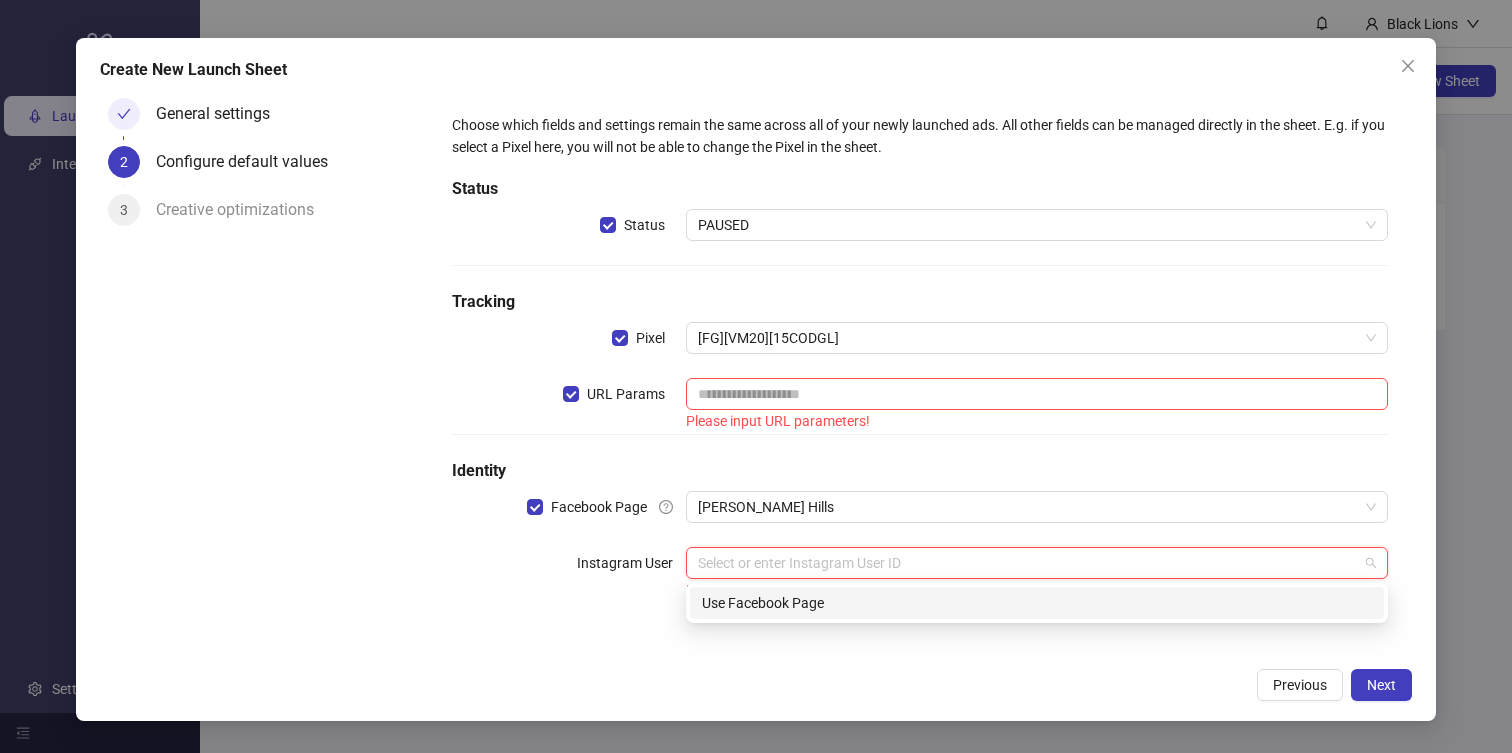 click on "Use Facebook Page" at bounding box center [1037, 603] 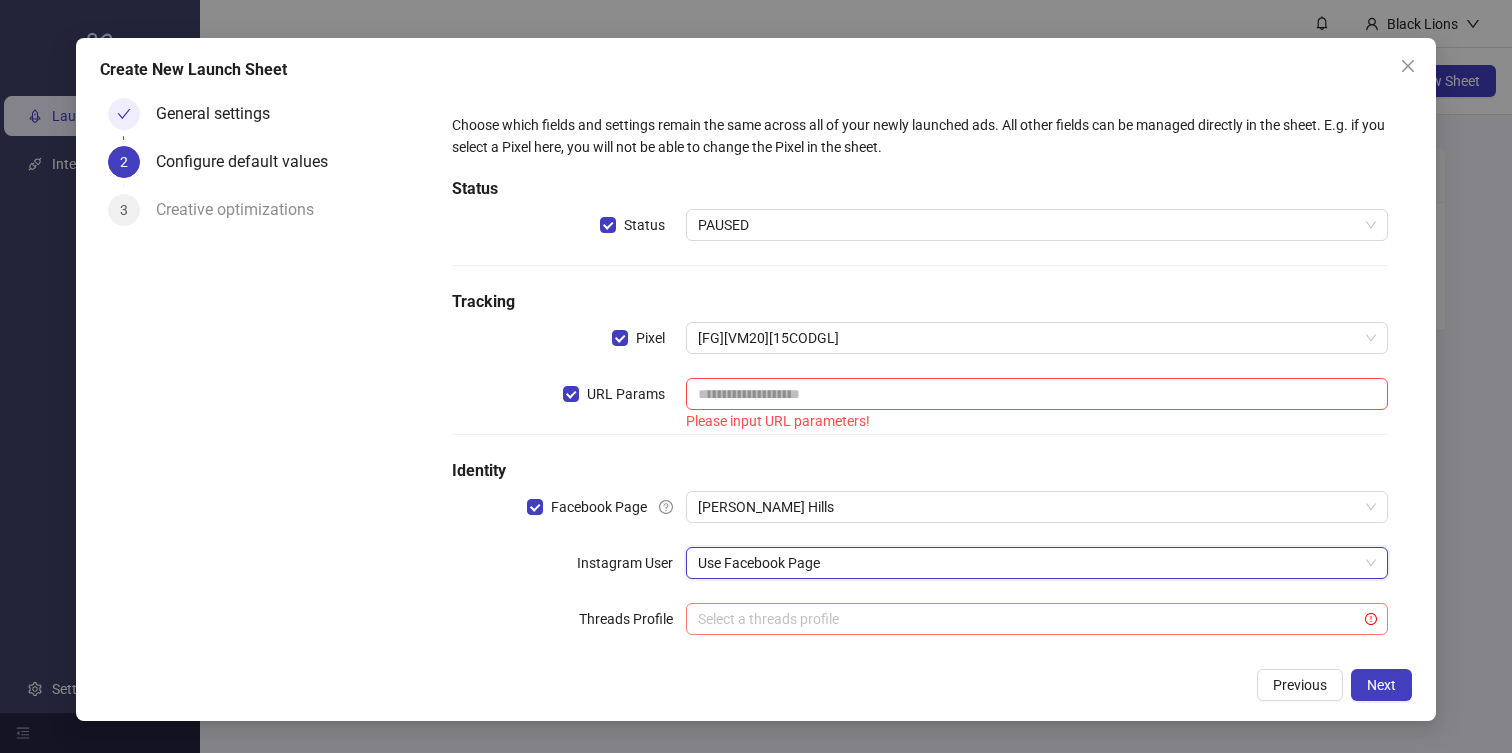 click at bounding box center (1028, 619) 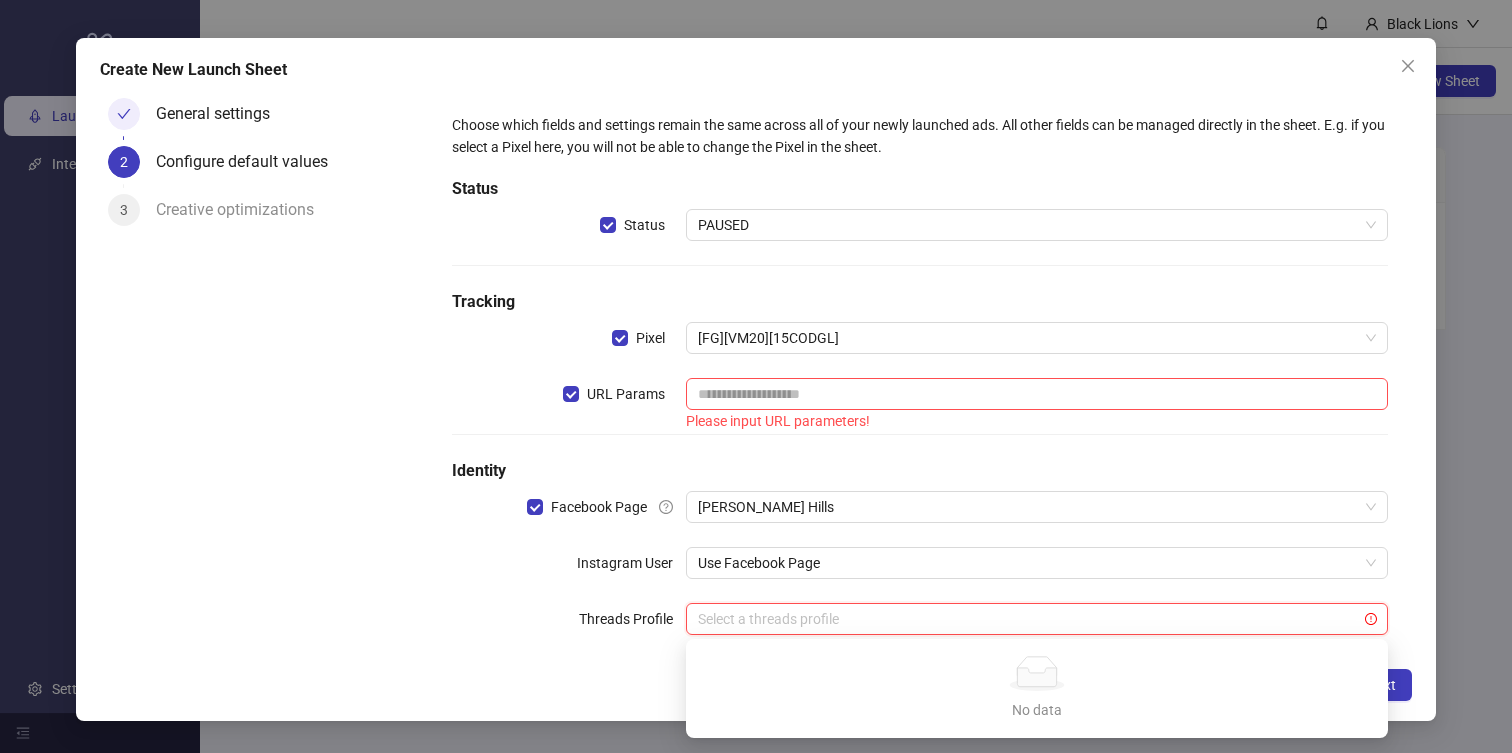click on "No data" 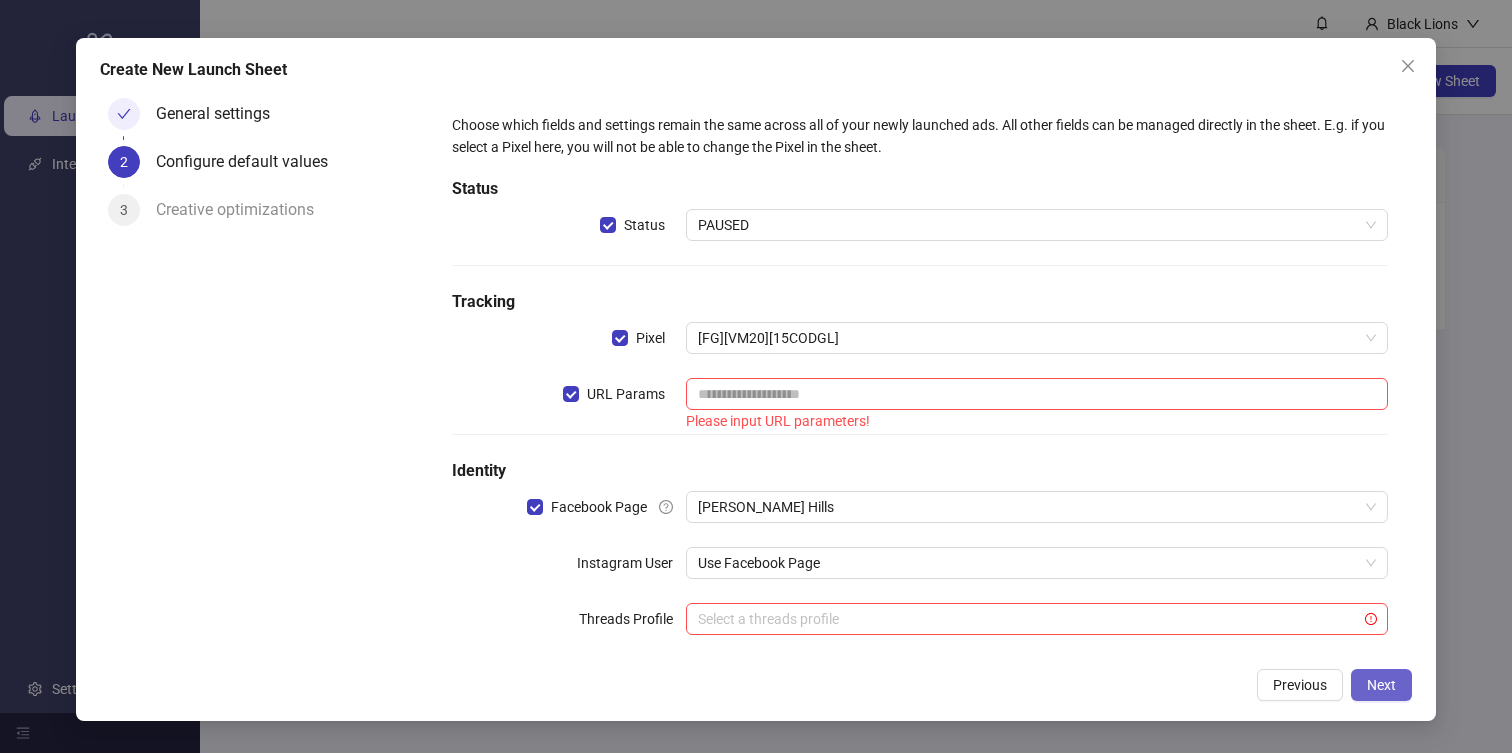 click on "Next" at bounding box center [1381, 685] 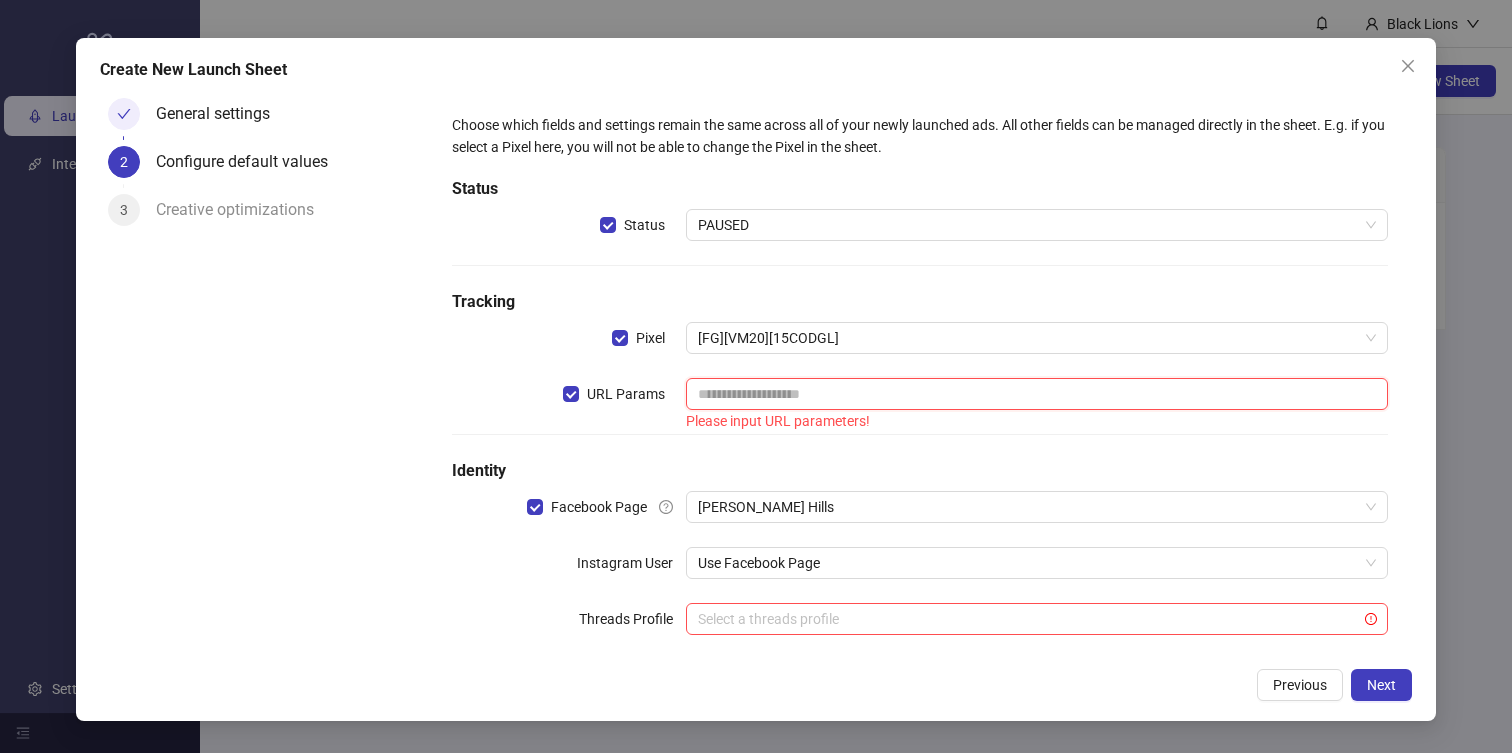 click at bounding box center (1037, 394) 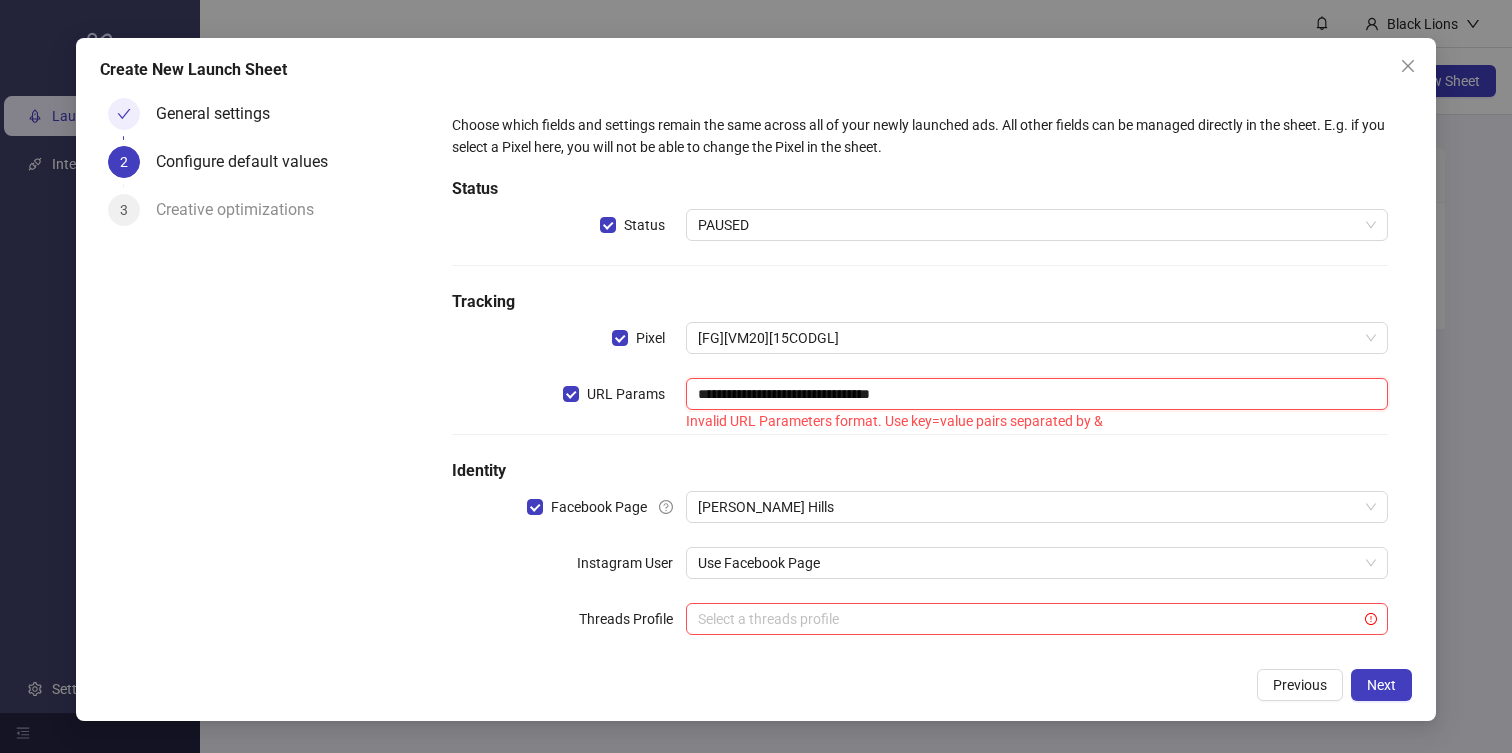type on "**********" 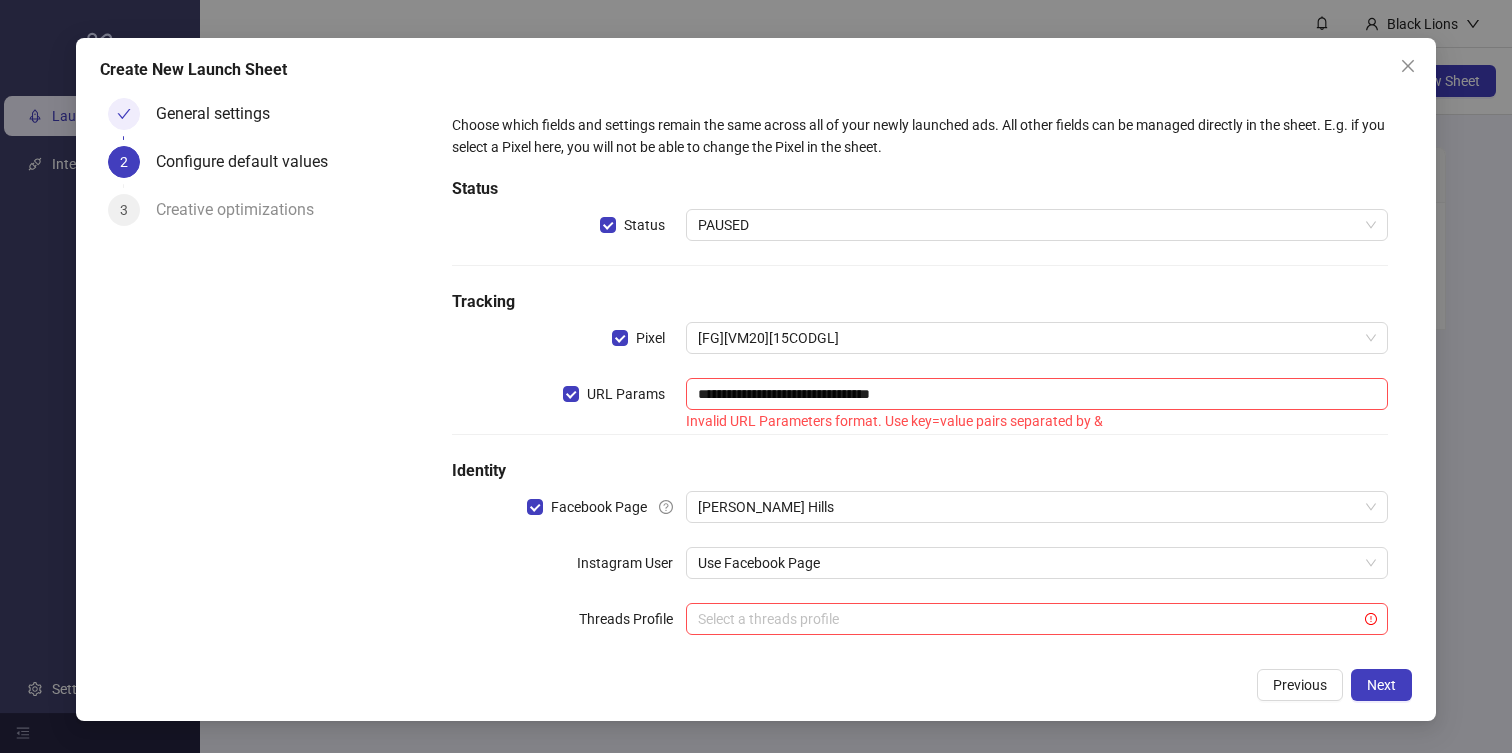 click on "Identity" at bounding box center [920, 471] 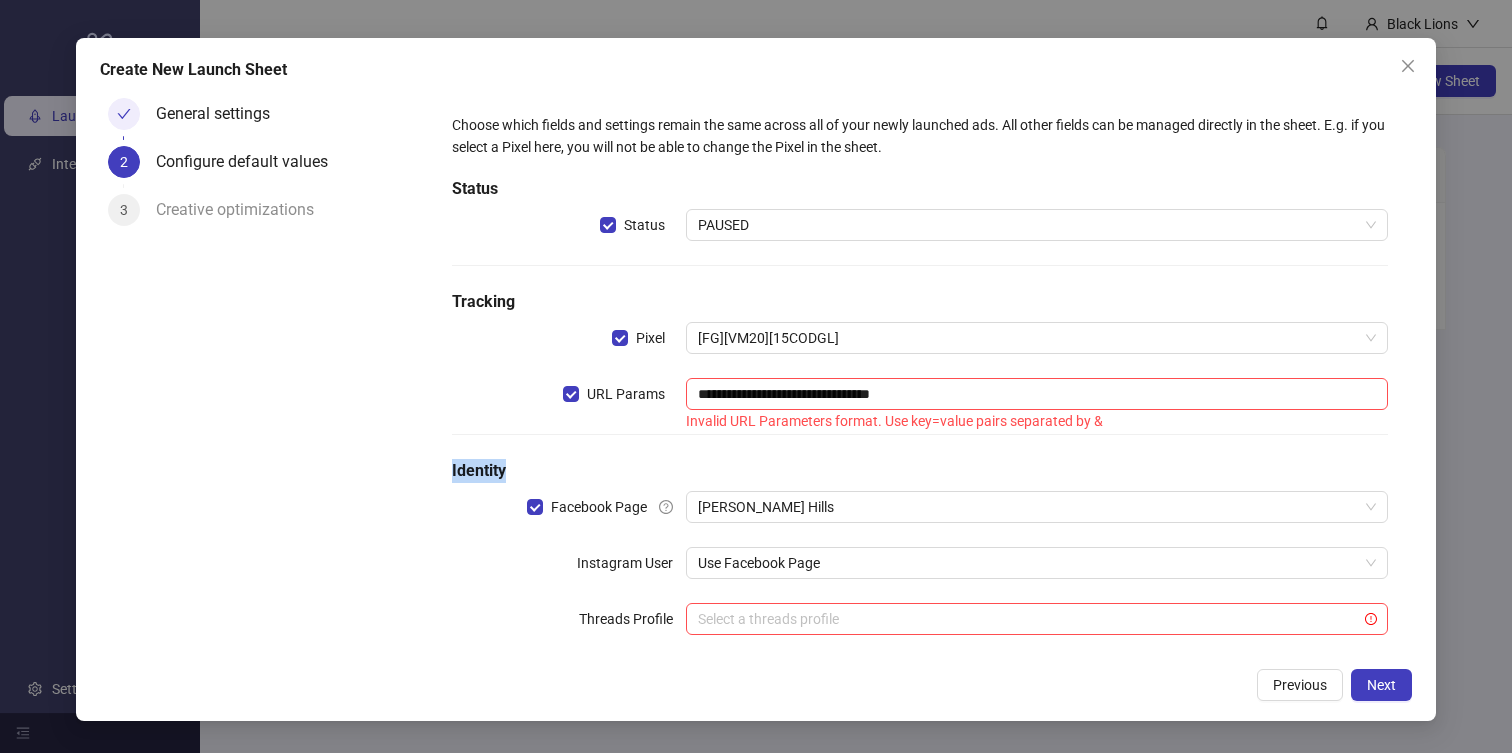 click on "Identity" at bounding box center [920, 471] 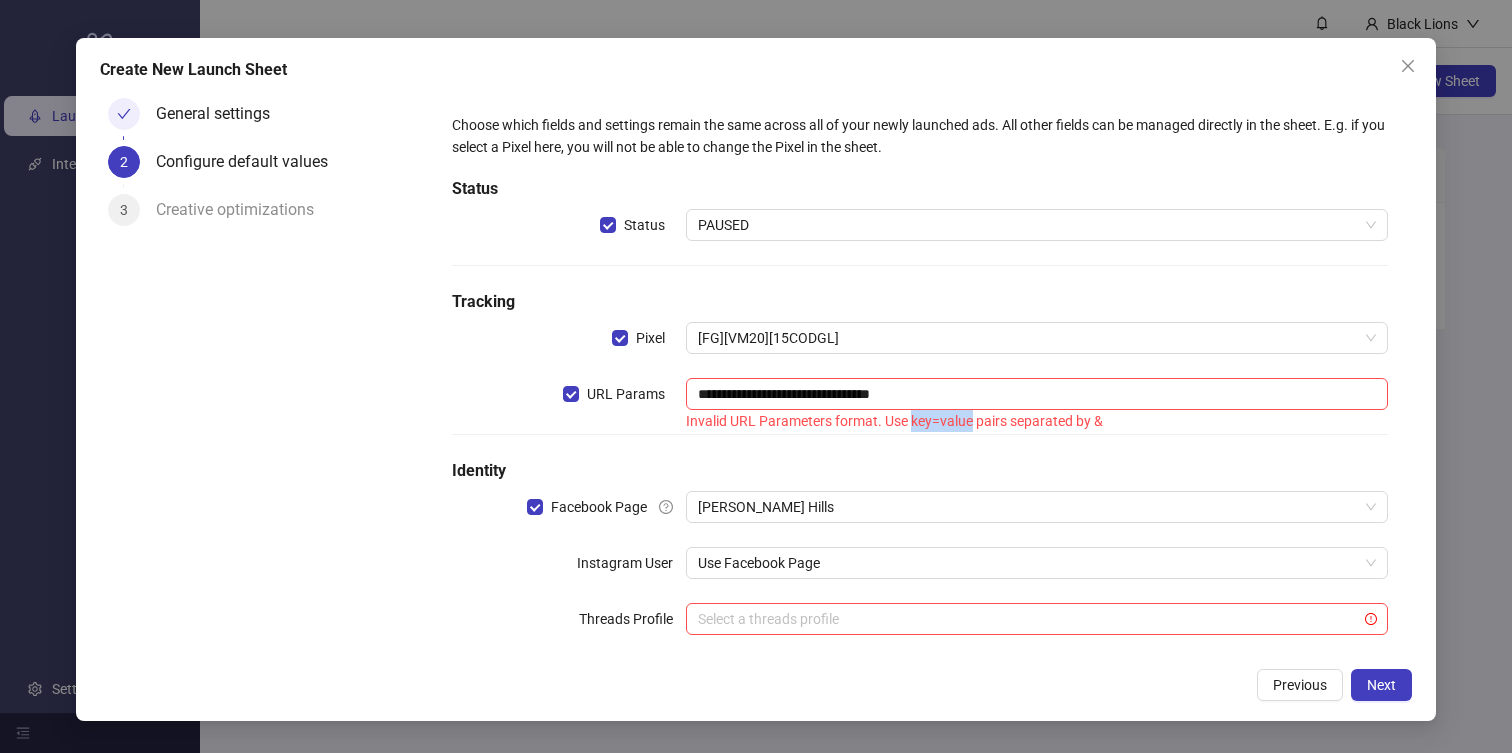 drag, startPoint x: 911, startPoint y: 420, endPoint x: 973, endPoint y: 421, distance: 62.008064 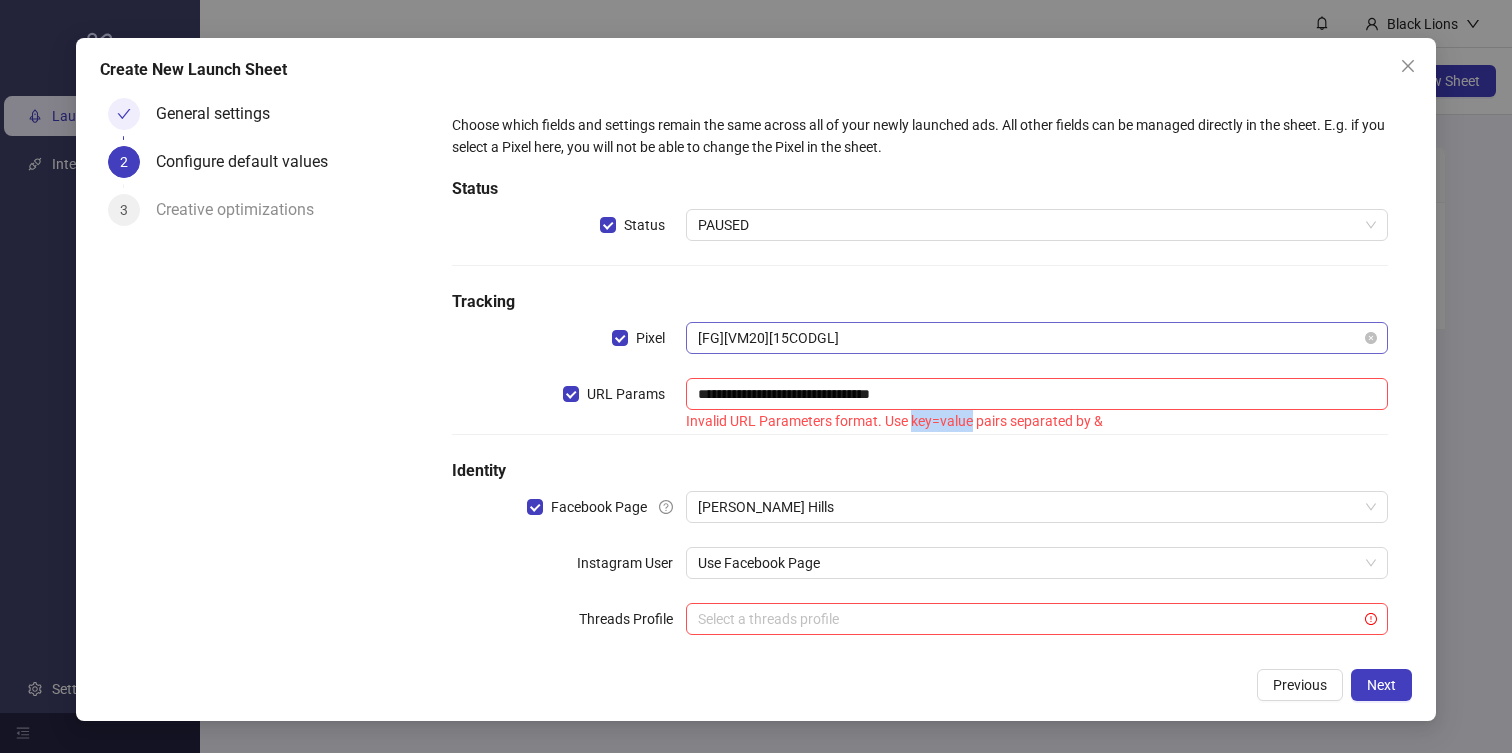 click on "[FG][VM20][15CODGL]" at bounding box center [1037, 338] 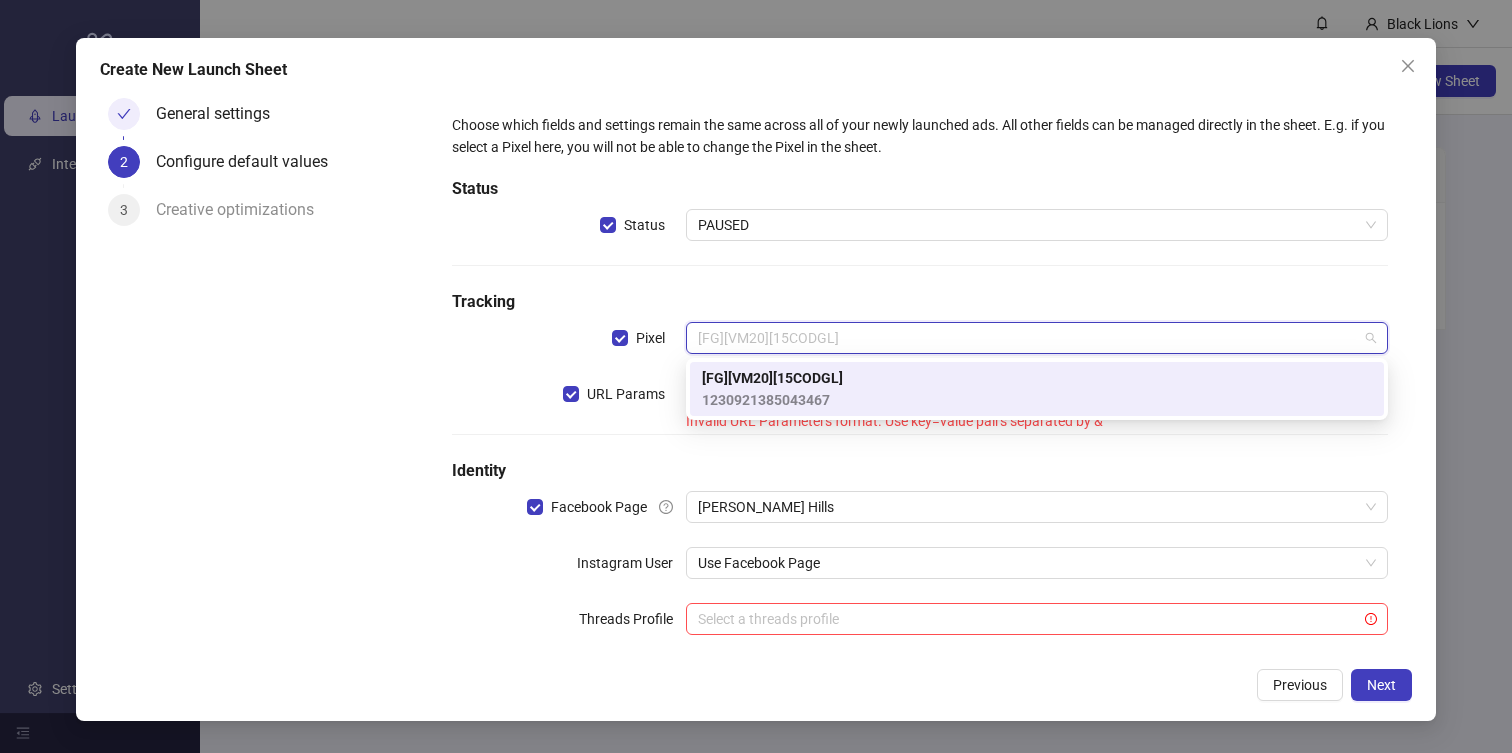 click on "Identity" at bounding box center [920, 471] 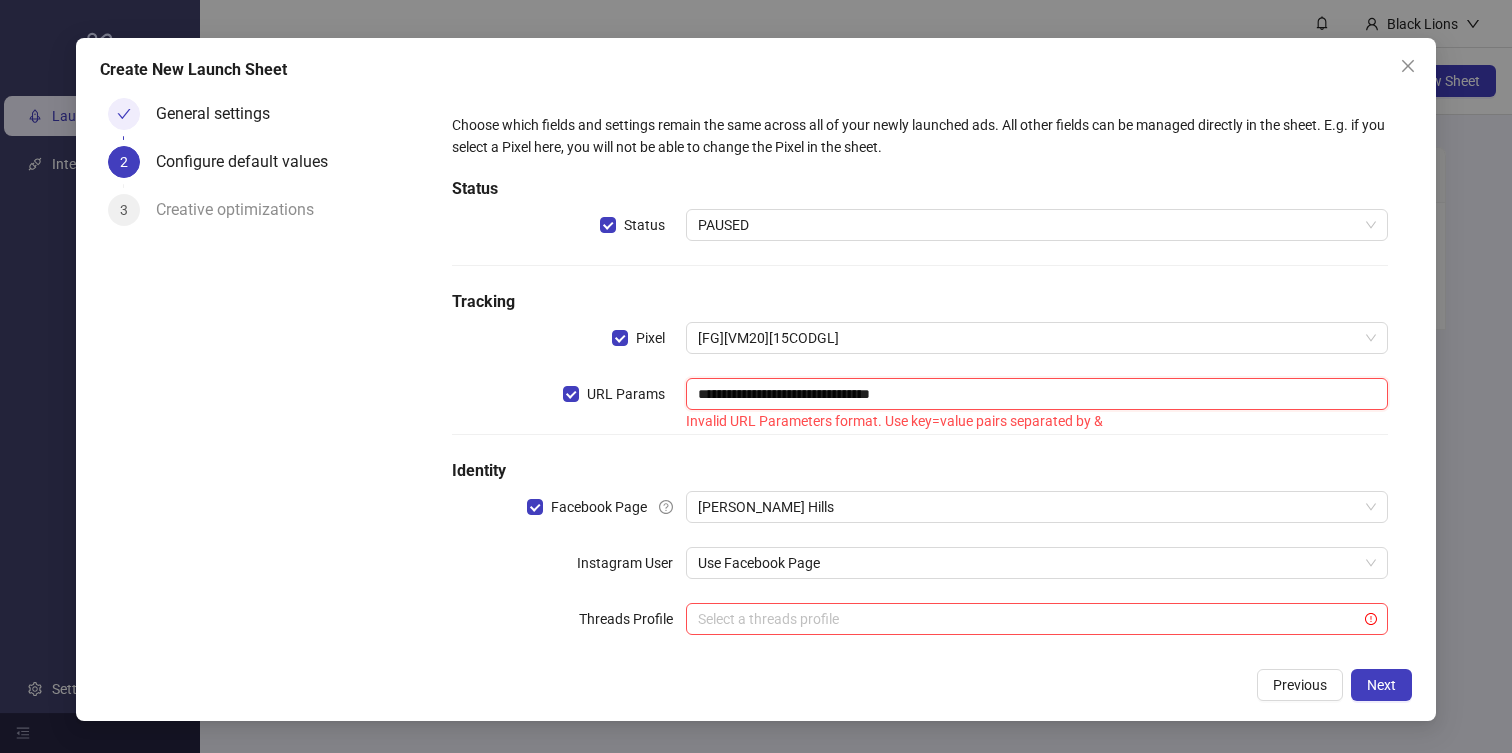 click on "**********" at bounding box center [1037, 394] 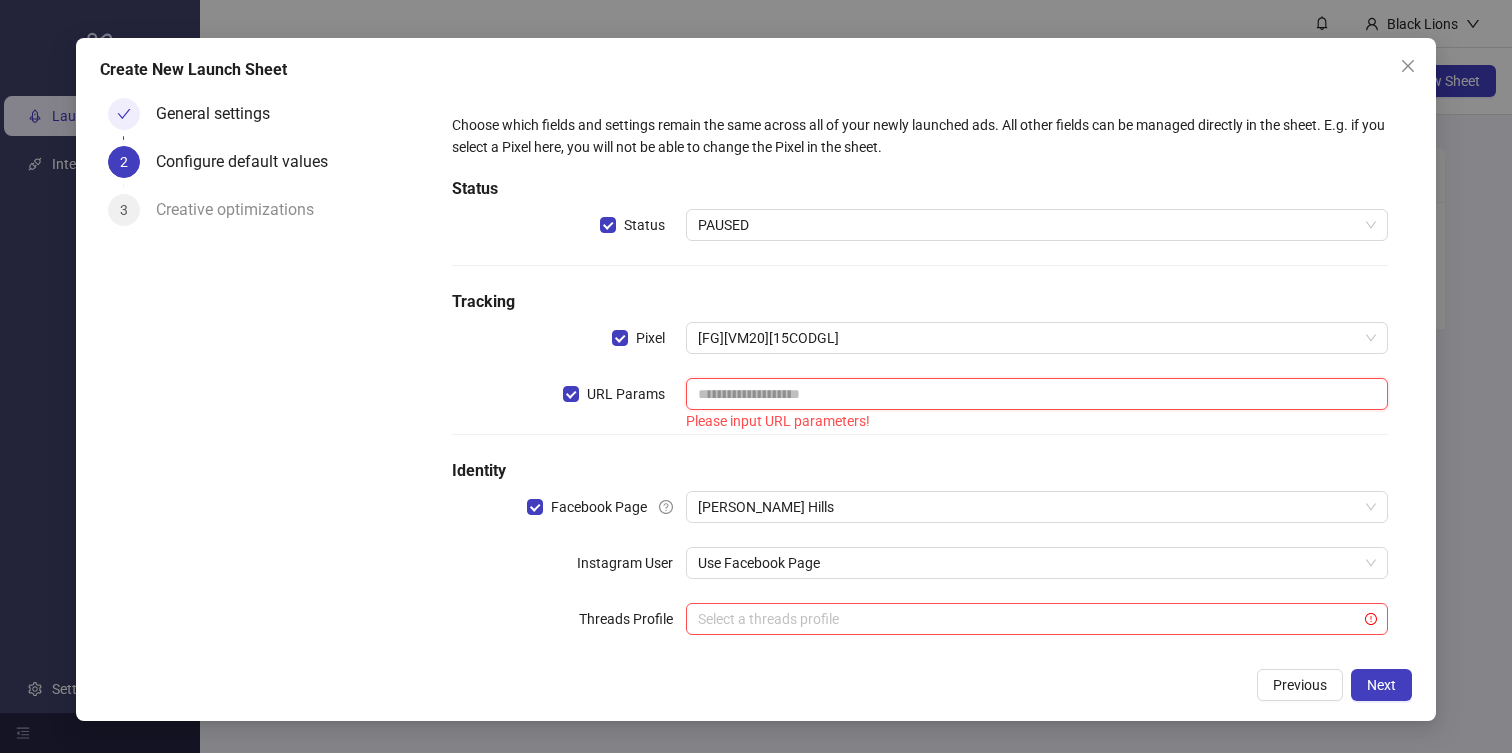 paste on "*********" 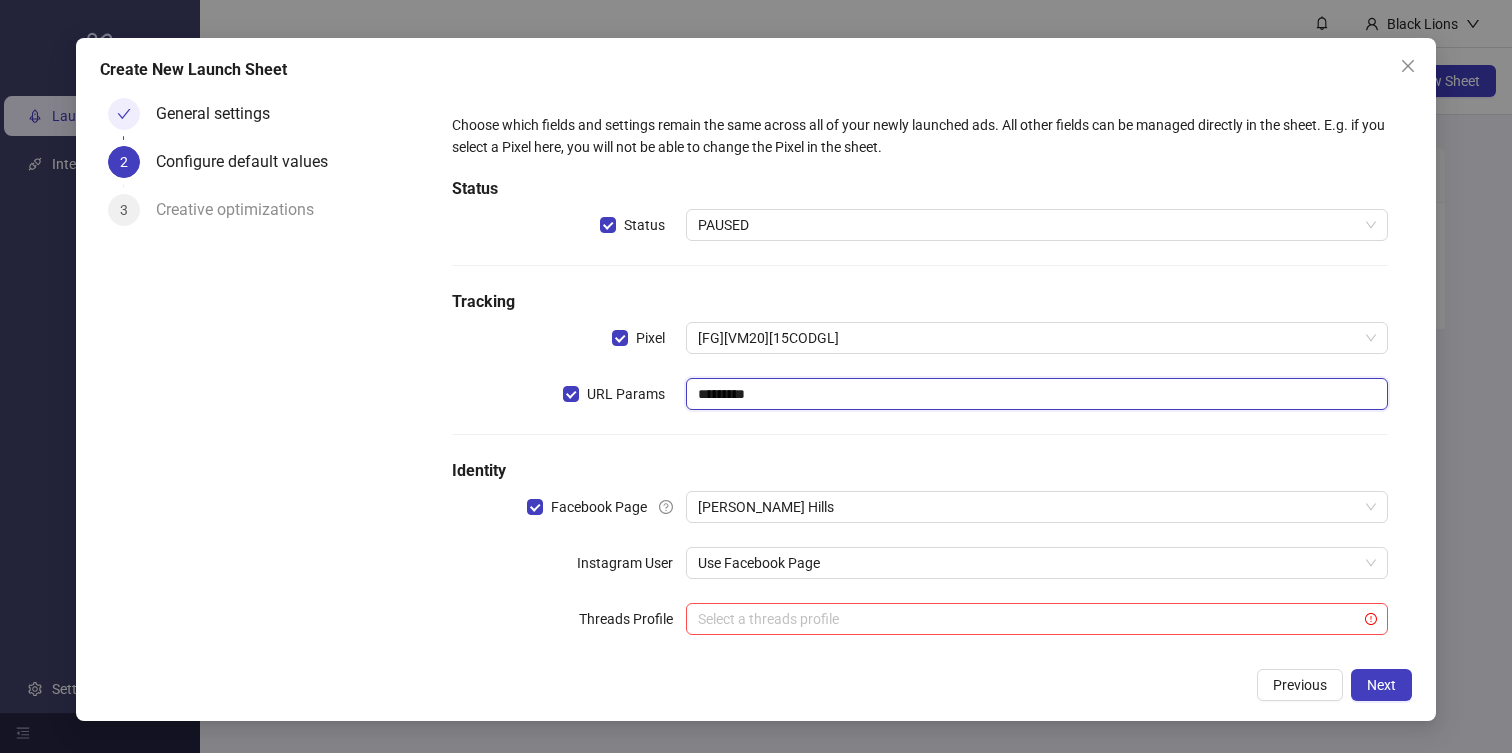type on "*********" 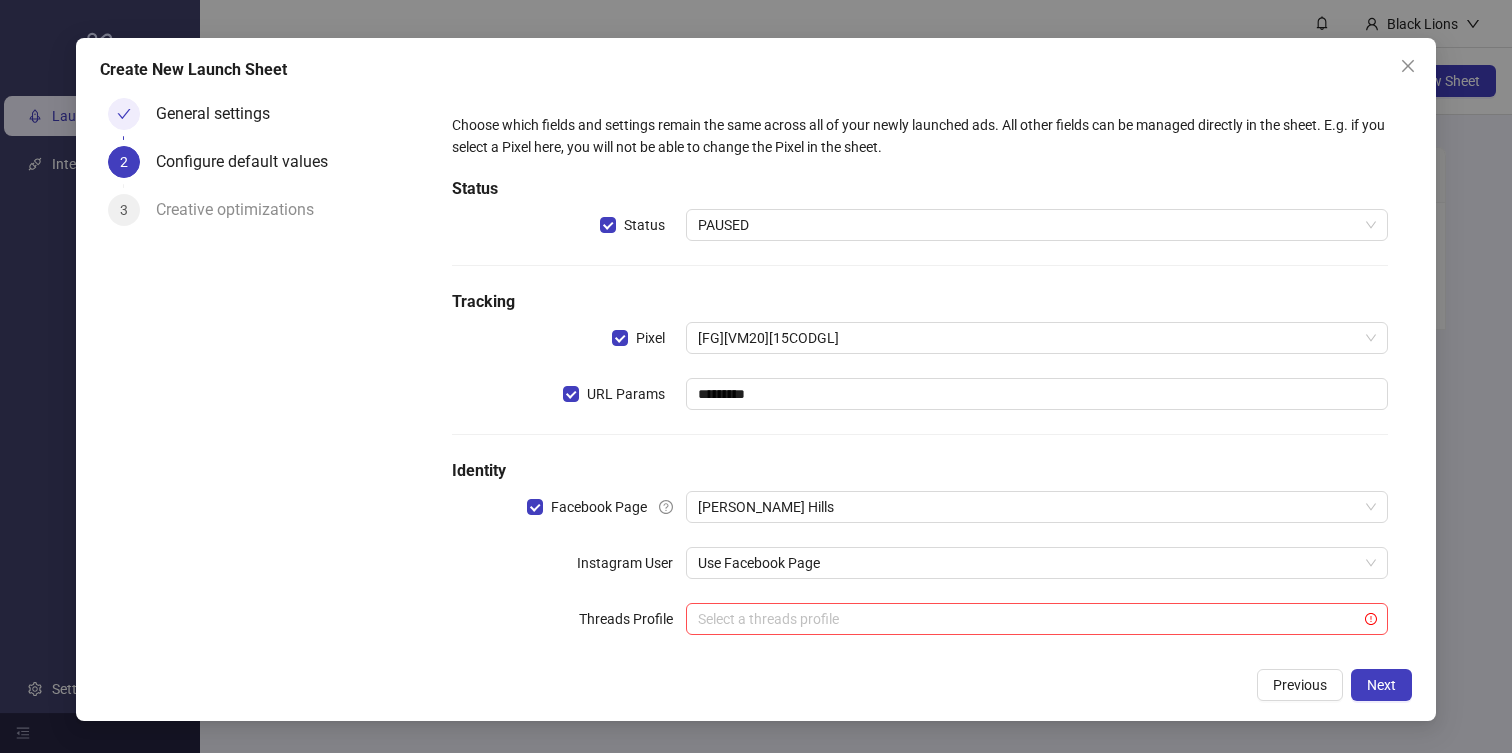 click on "Choose which fields and settings remain the same across all of your newly launched ads. All other fields can be managed directly in the sheet. E.g. if you select a Pixel here, you will not be able to change the Pixel in the sheet. Status Status PAUSED Tracking Pixel [FG][VM20][15CODGL] URL Params ********* Identity Facebook Page Cristine Hills Instagram User Use Facebook Page Threads Profile Select a threads profile" at bounding box center [920, 386] 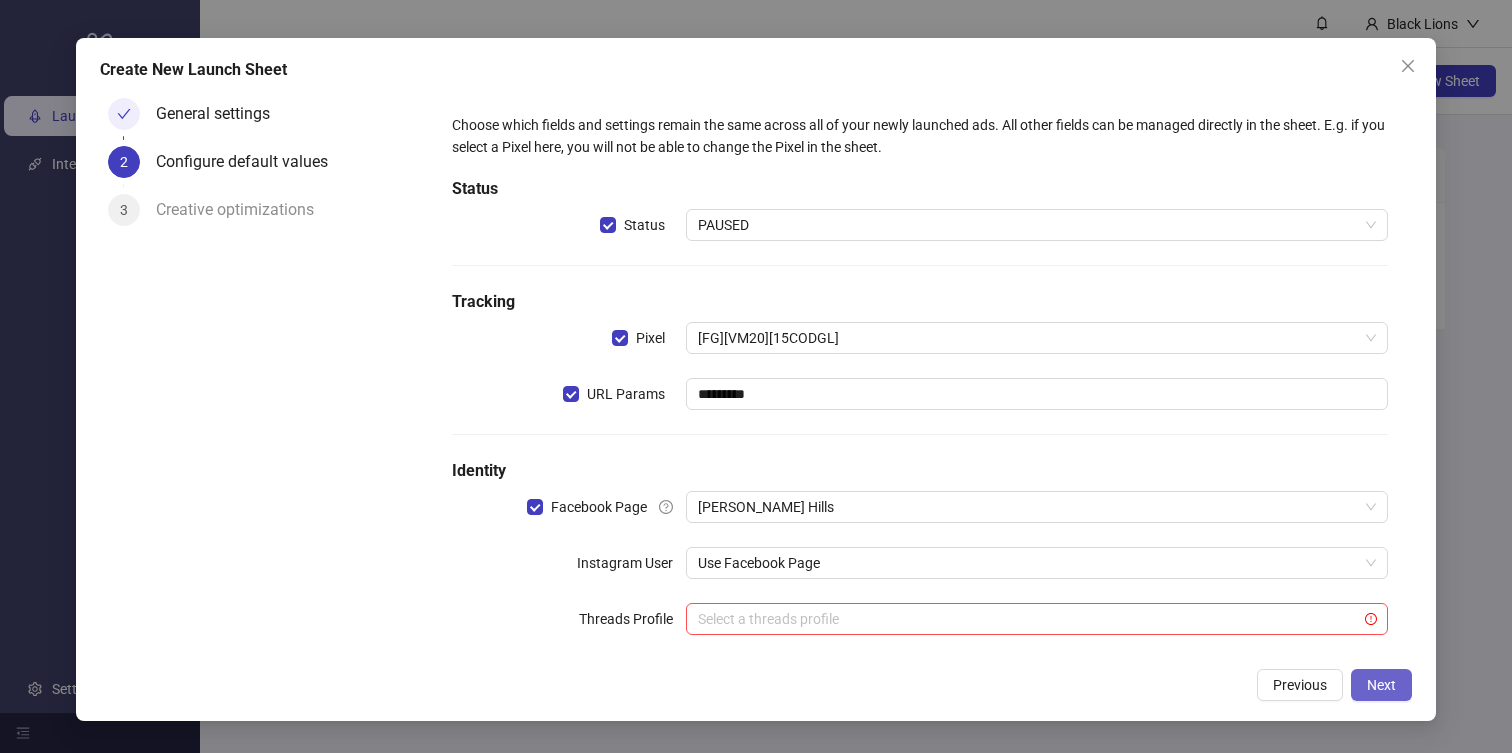 click on "Next" at bounding box center (1381, 685) 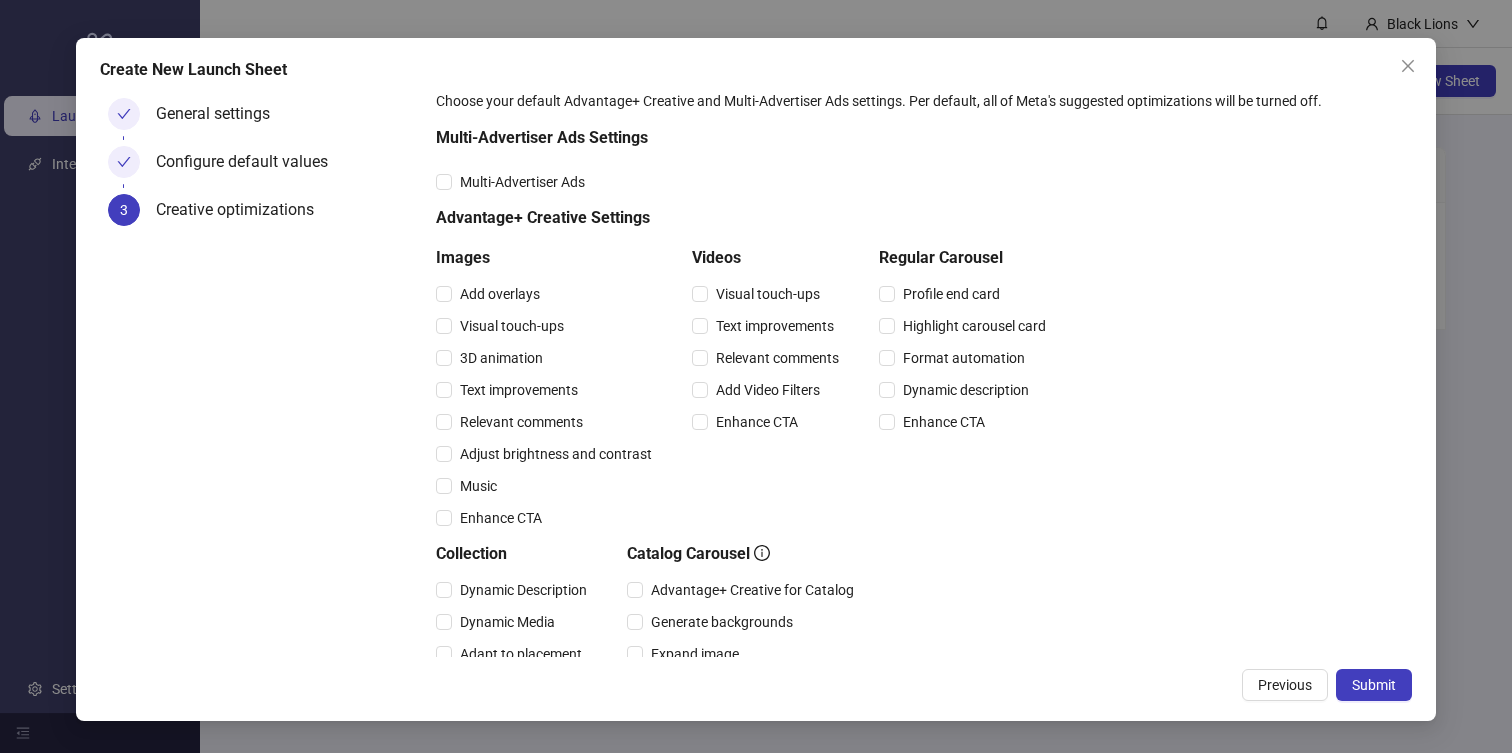 scroll, scrollTop: 29, scrollLeft: 0, axis: vertical 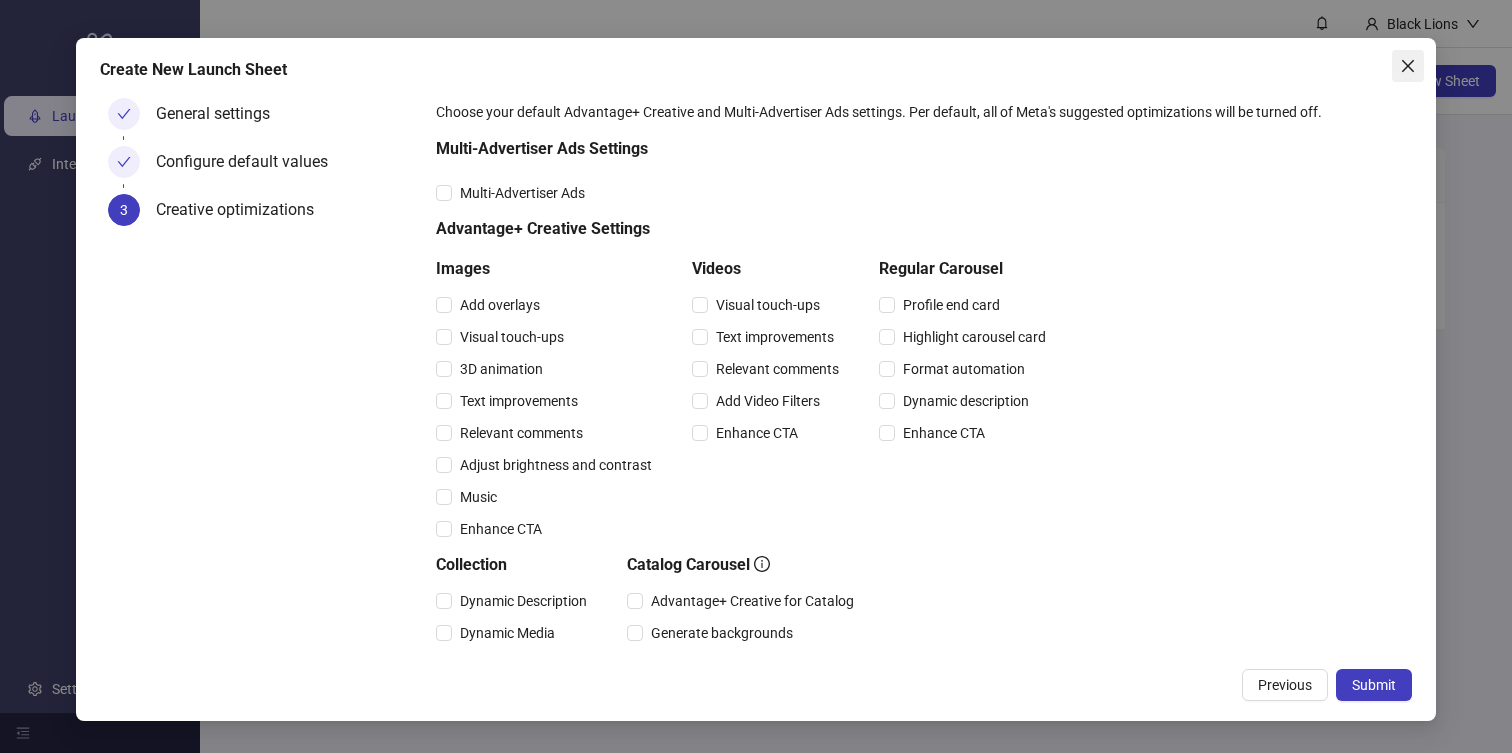 click 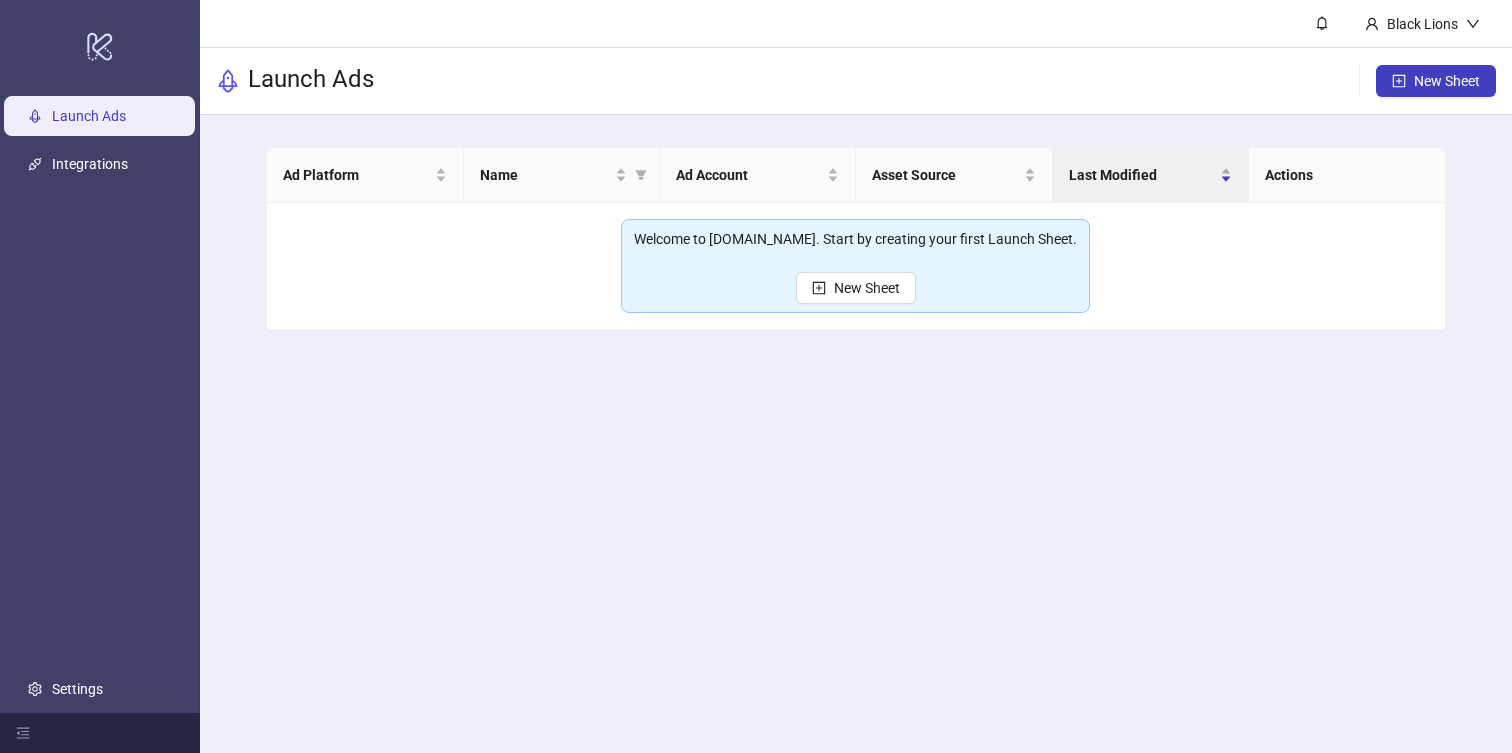 click on "Black Lions Launch Ads New Sheet Ad Platform Name Ad Account Asset Source Last Modified Actions             Welcome to Kitchn.io. Start by creating your first Launch Sheet. New Sheet" at bounding box center (856, 376) 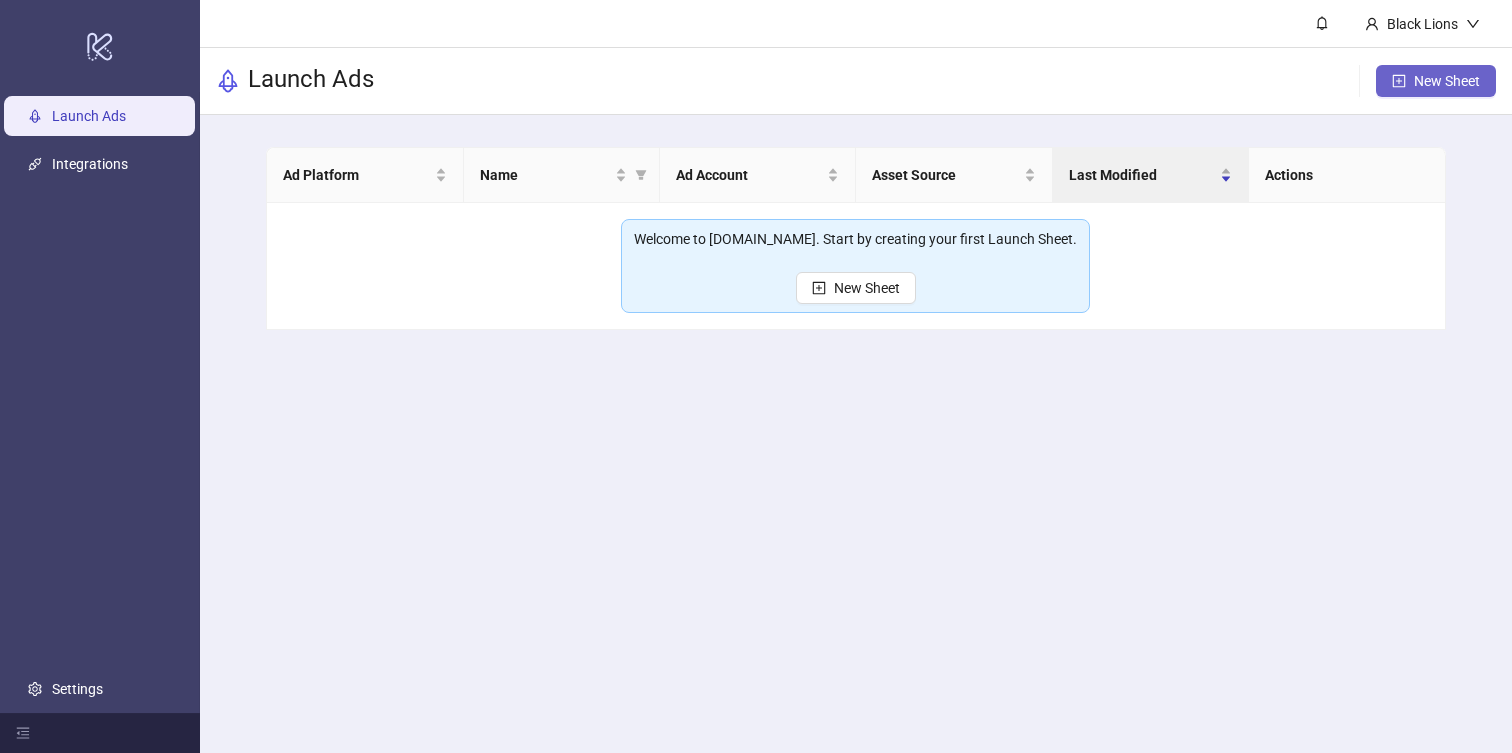 click on "New Sheet" at bounding box center (1436, 81) 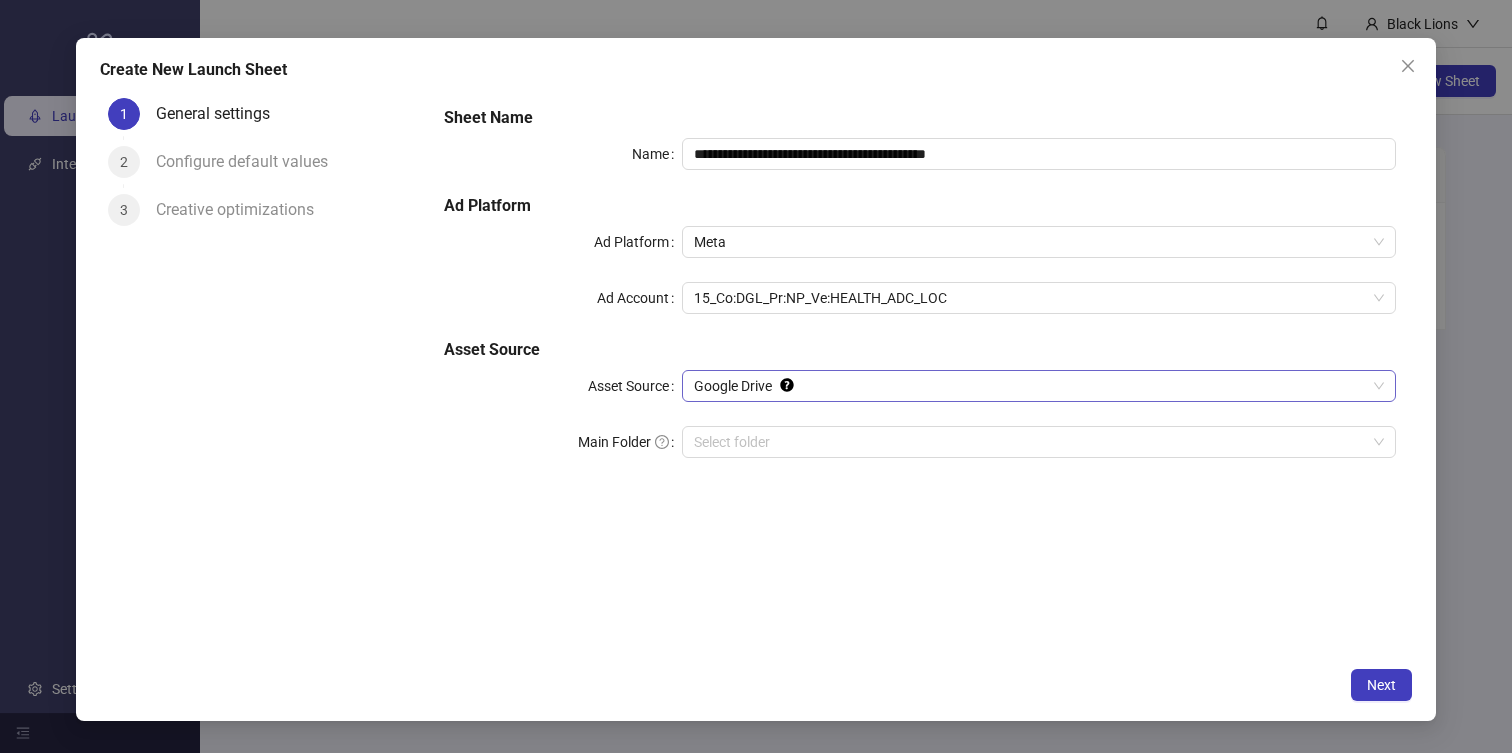 click on "Google Drive" at bounding box center (1039, 386) 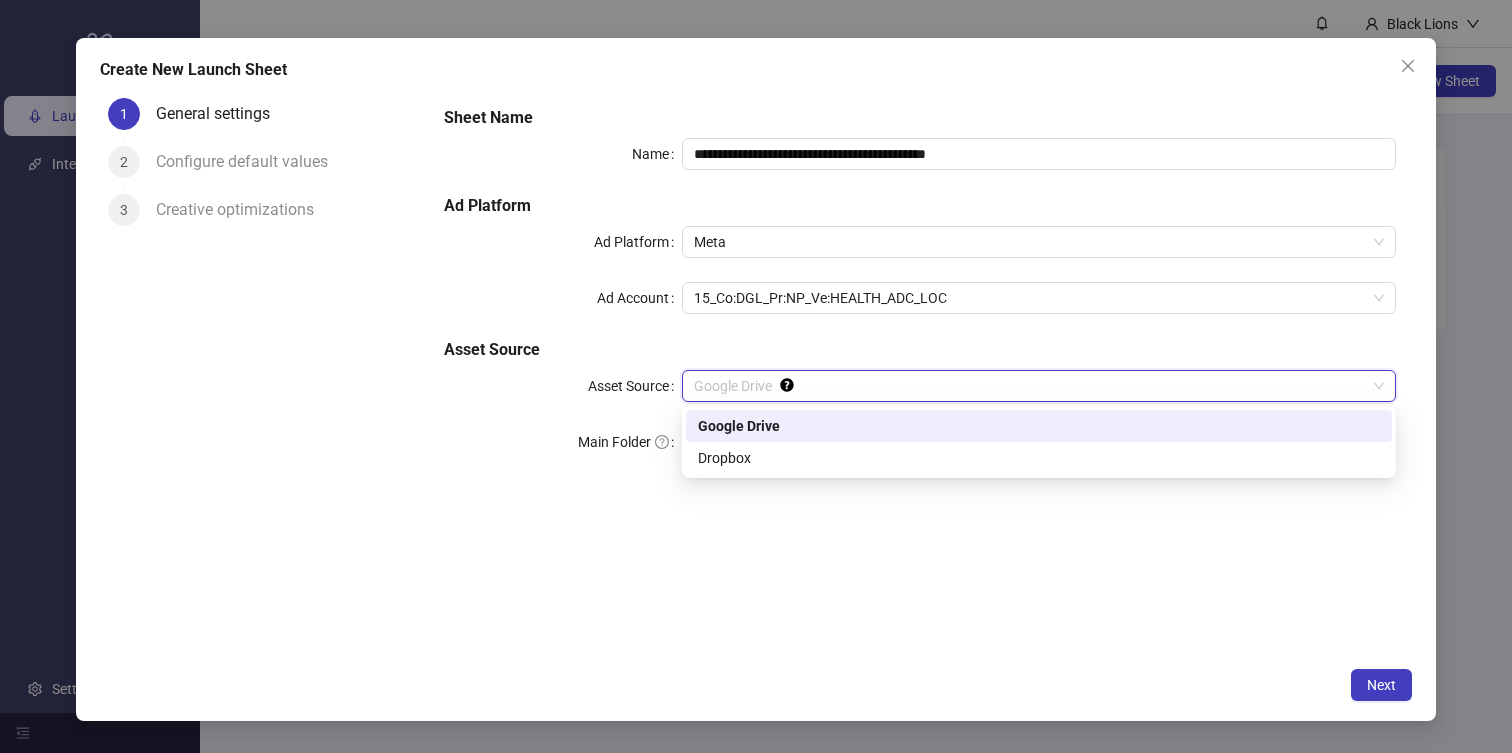 click on "Google Drive" at bounding box center [1039, 386] 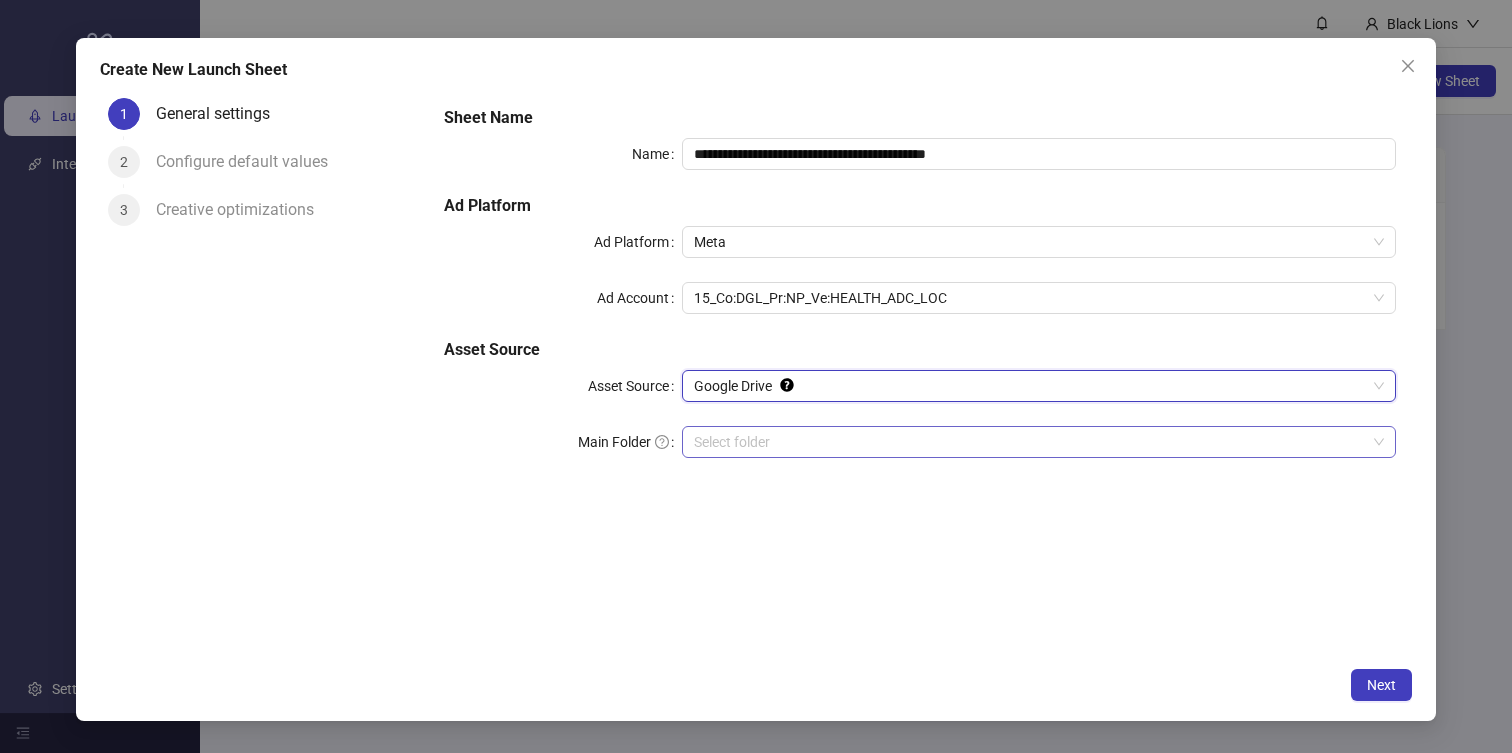 click on "Main Folder" at bounding box center [1030, 442] 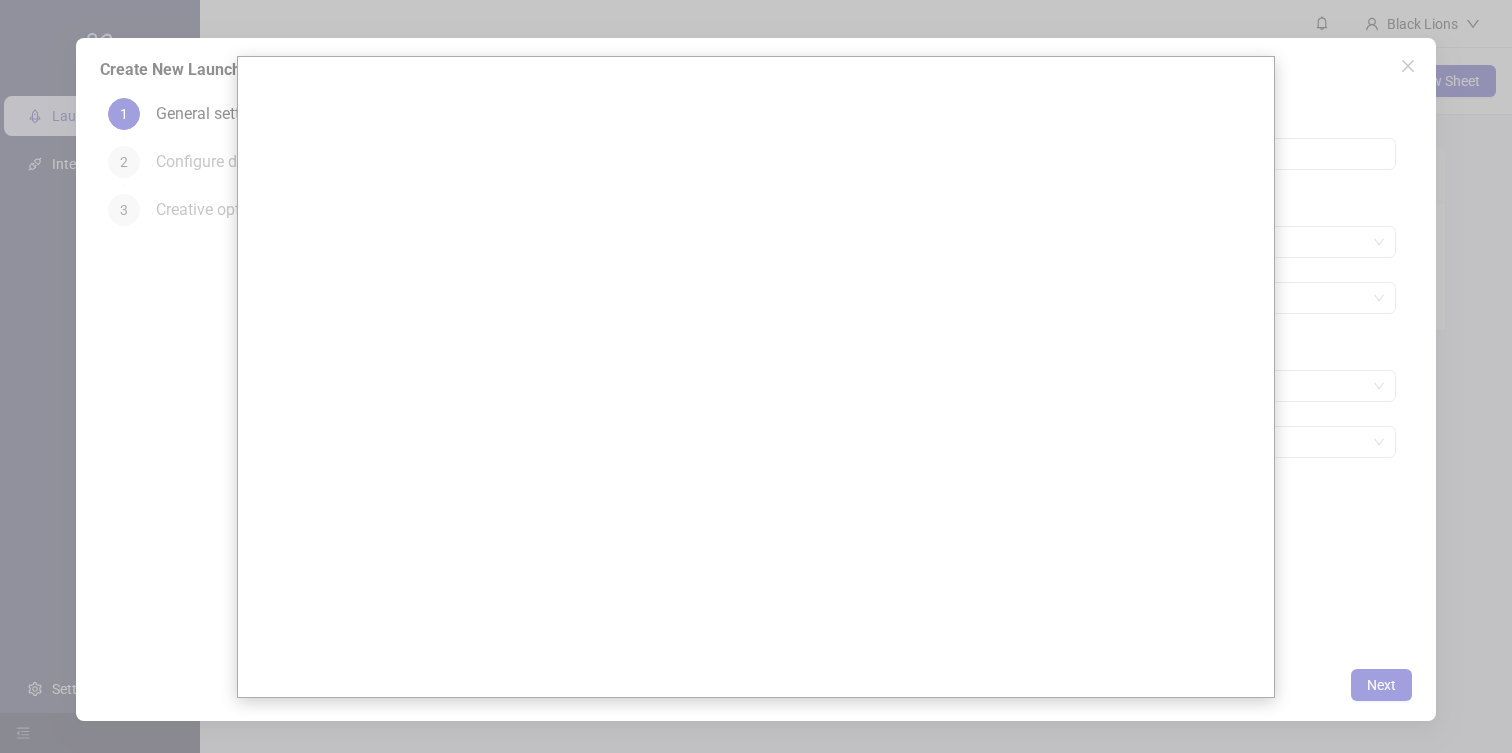 click at bounding box center [756, 376] 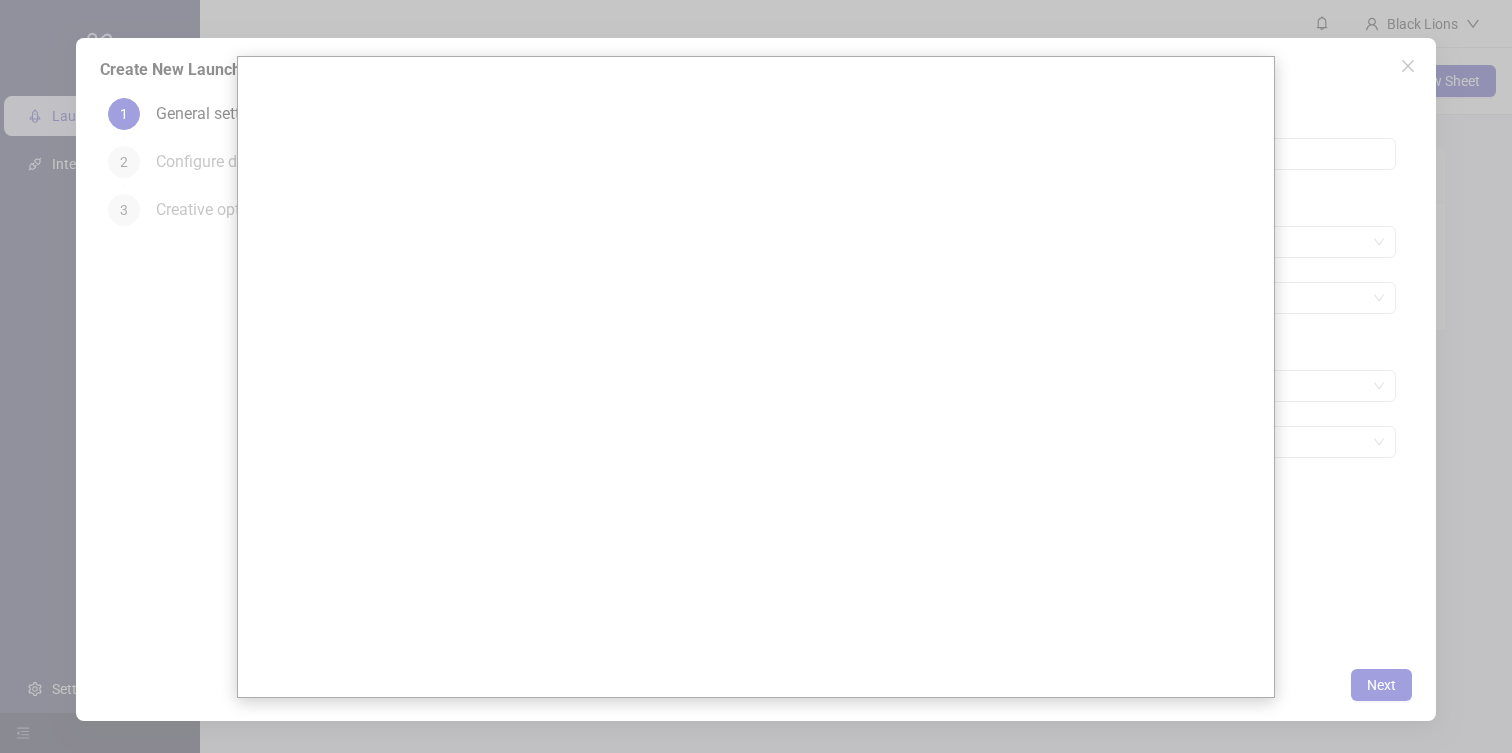 click at bounding box center [756, 376] 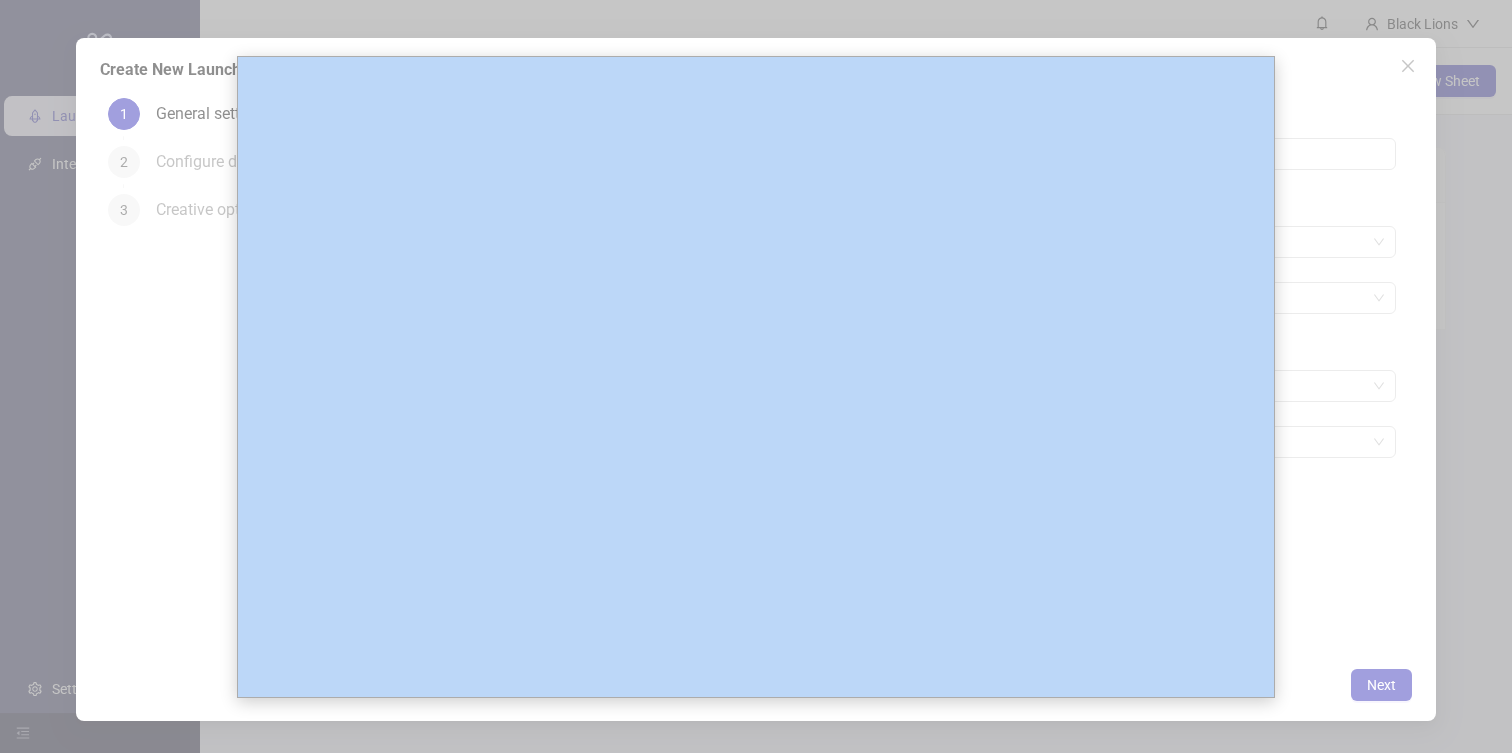 click at bounding box center (756, 376) 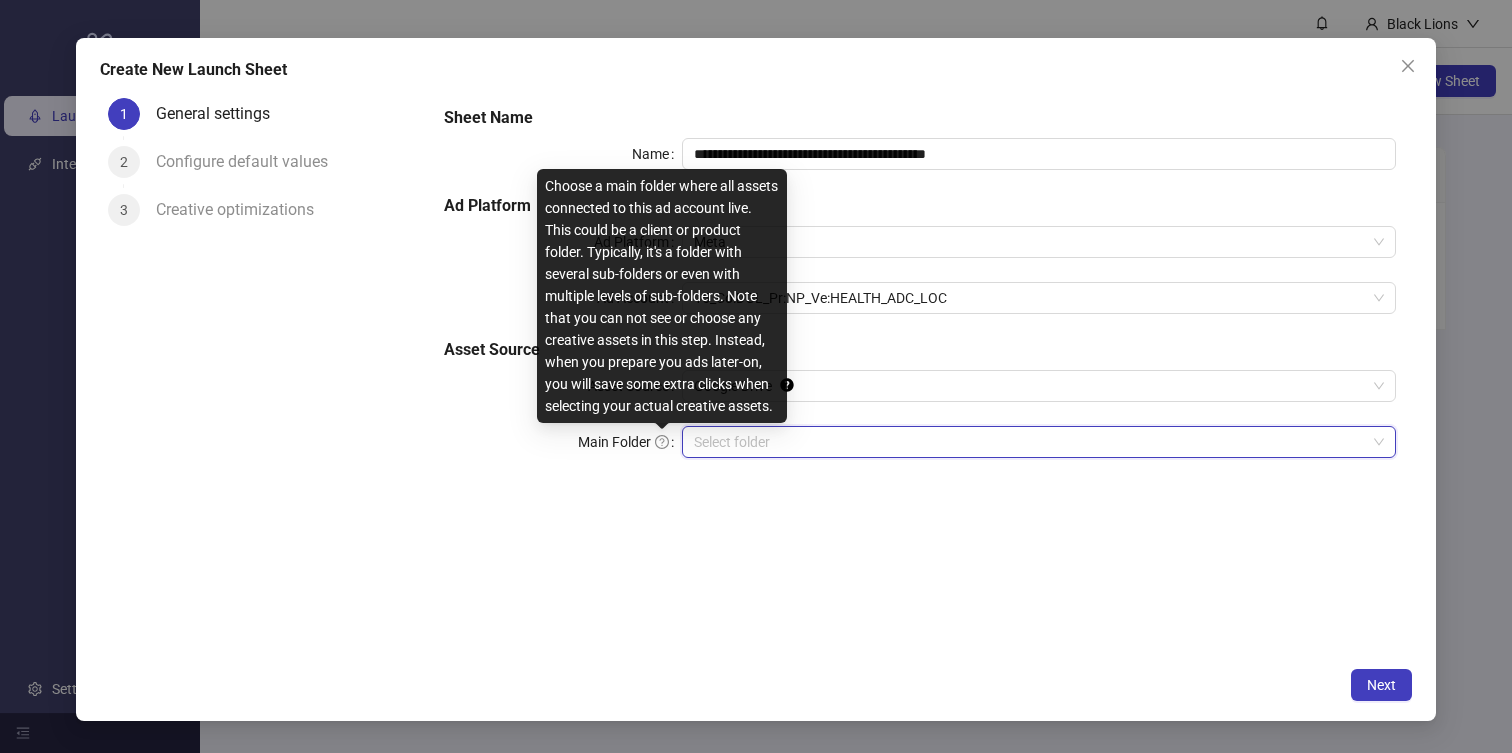 click 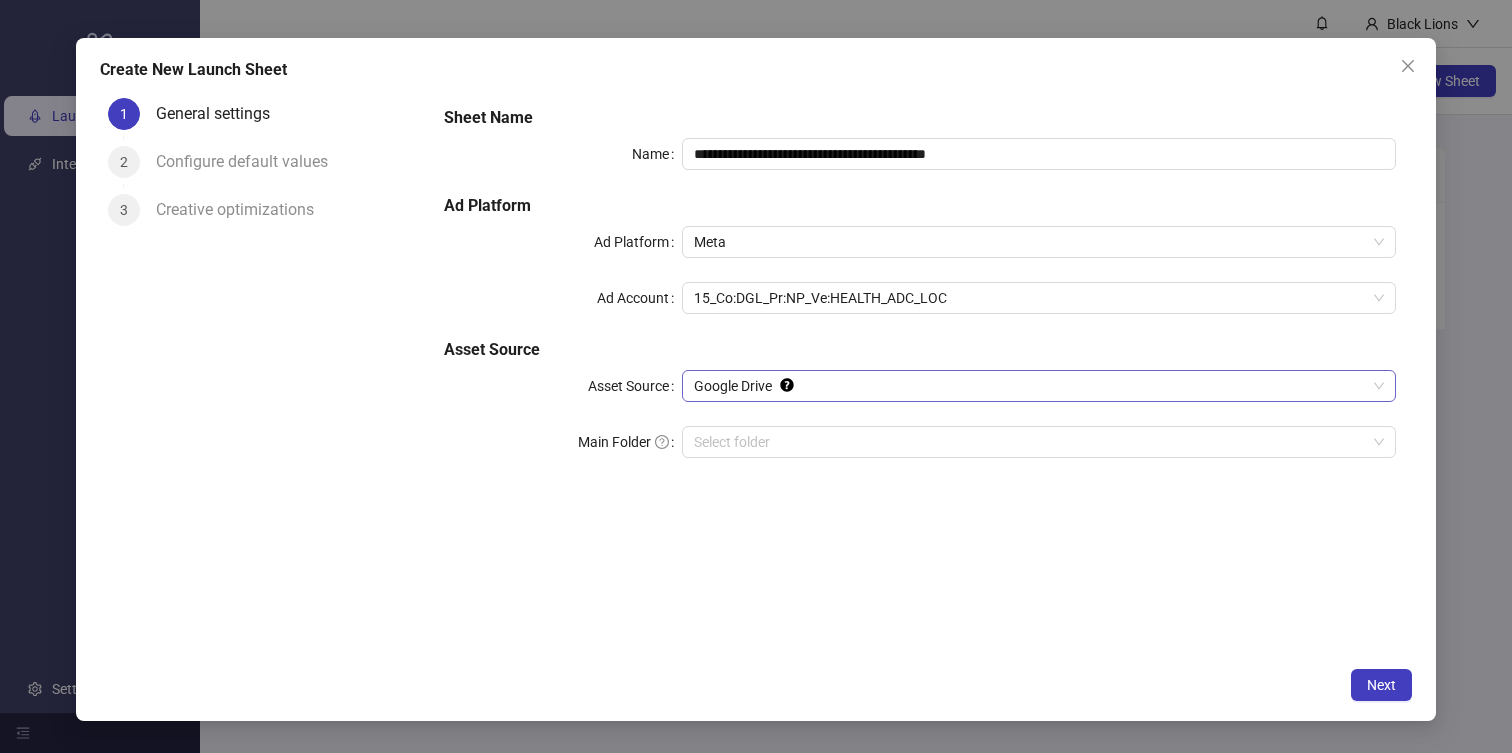 click on "Google Drive" at bounding box center [1039, 386] 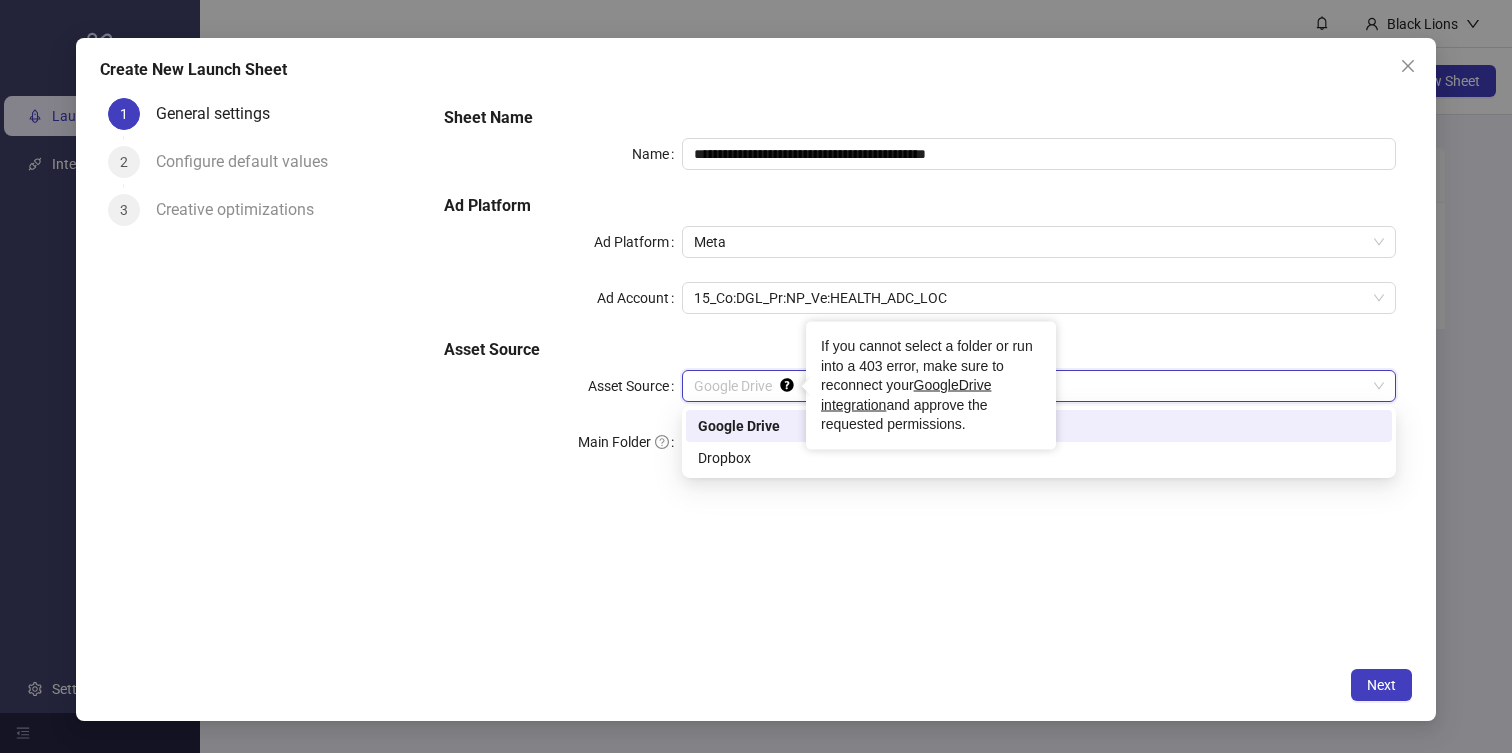 click on "Main Folder" at bounding box center [563, 442] 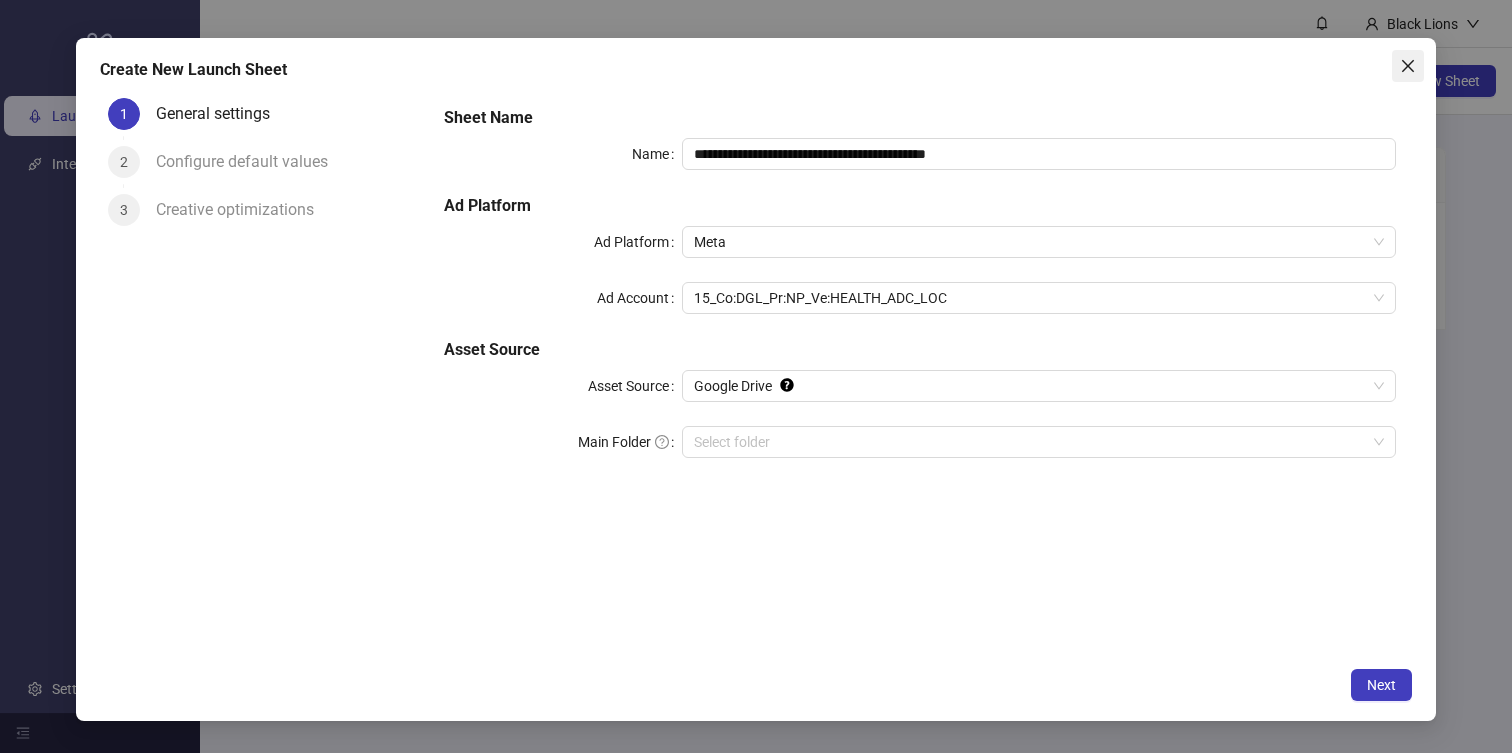 click 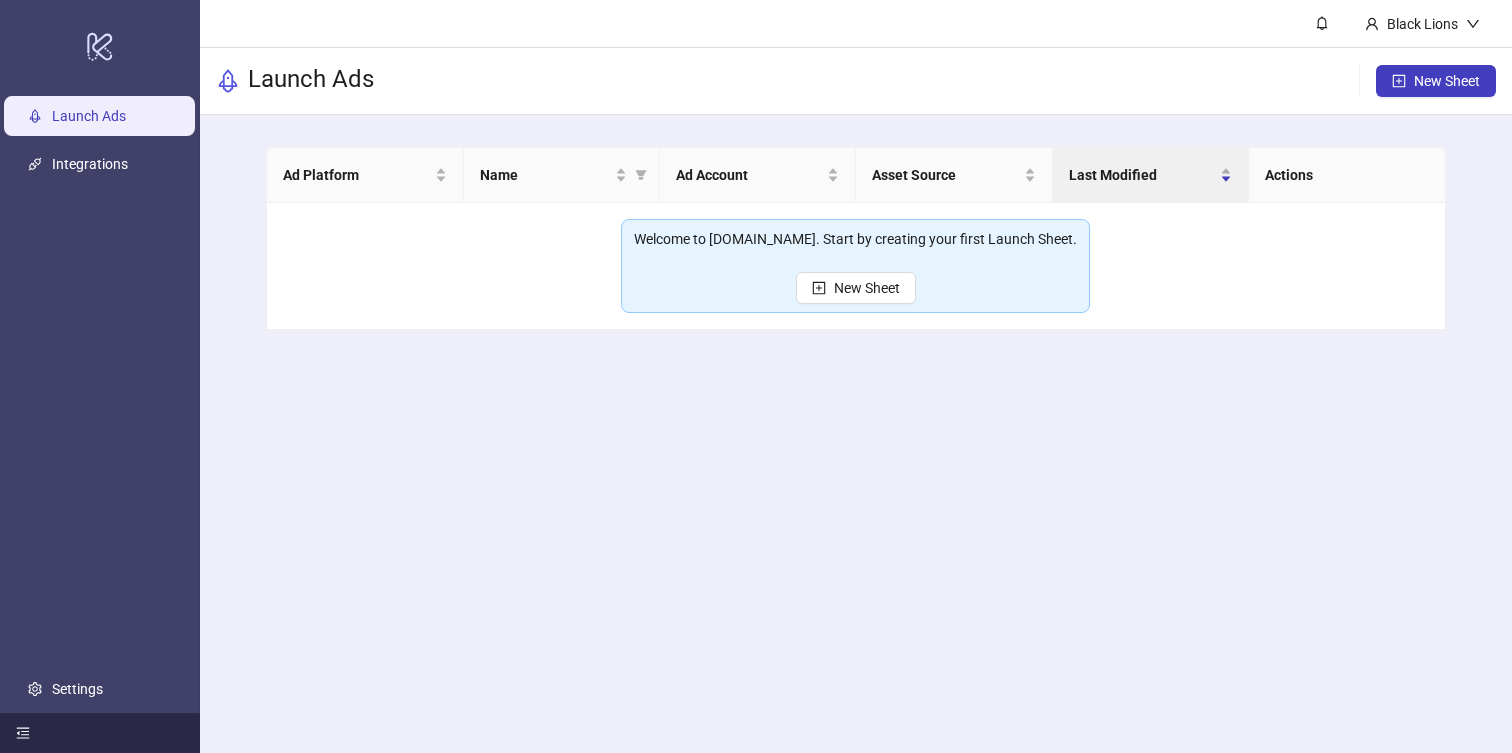 click 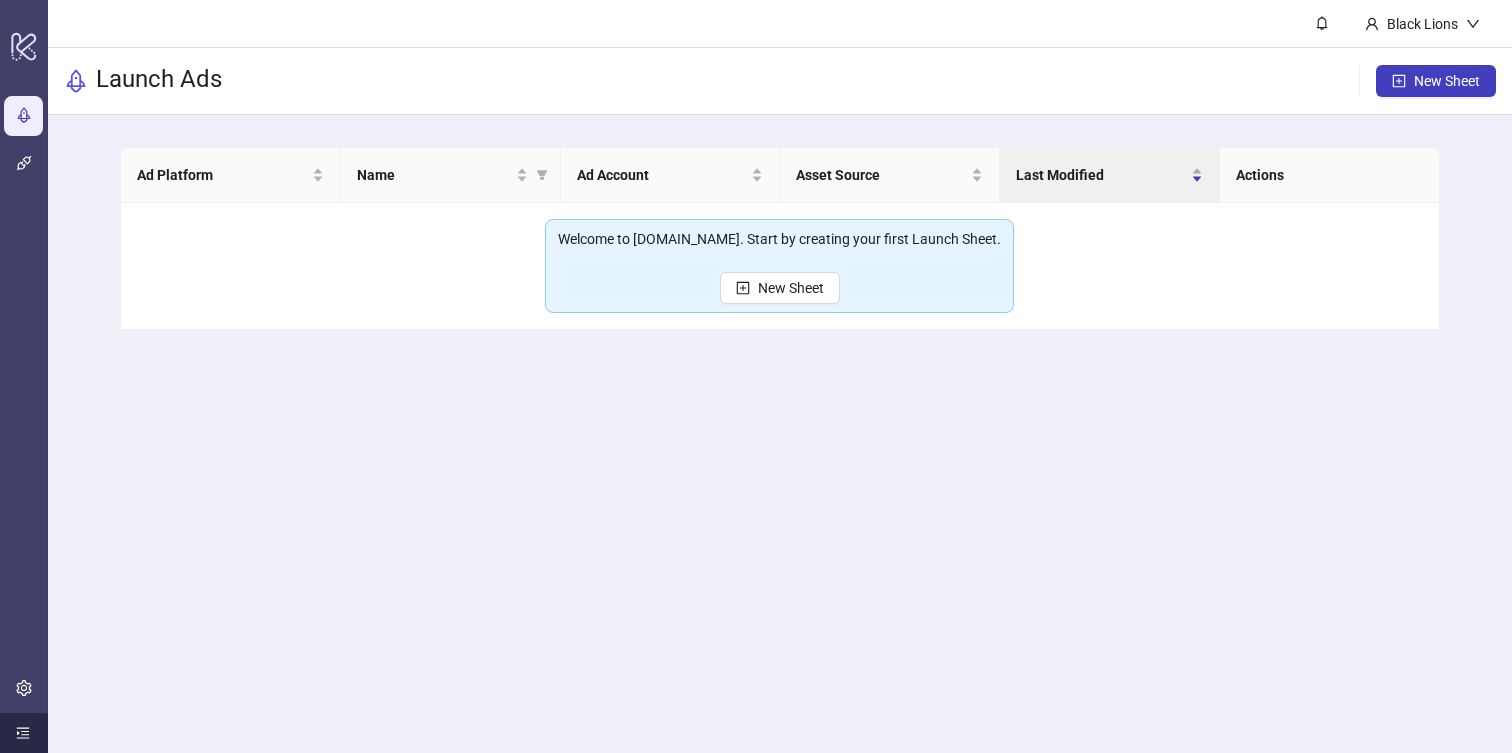 click 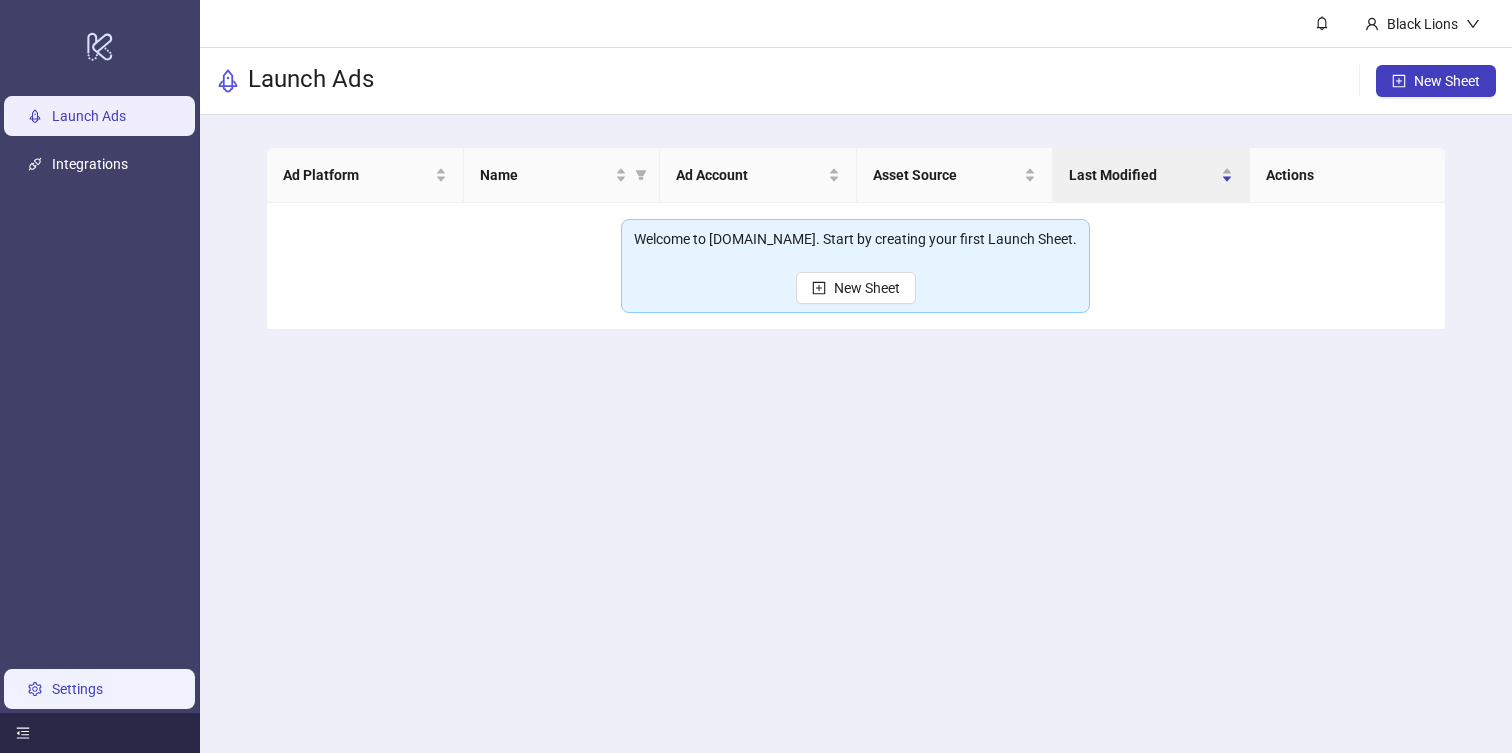 click on "Settings" at bounding box center [77, 689] 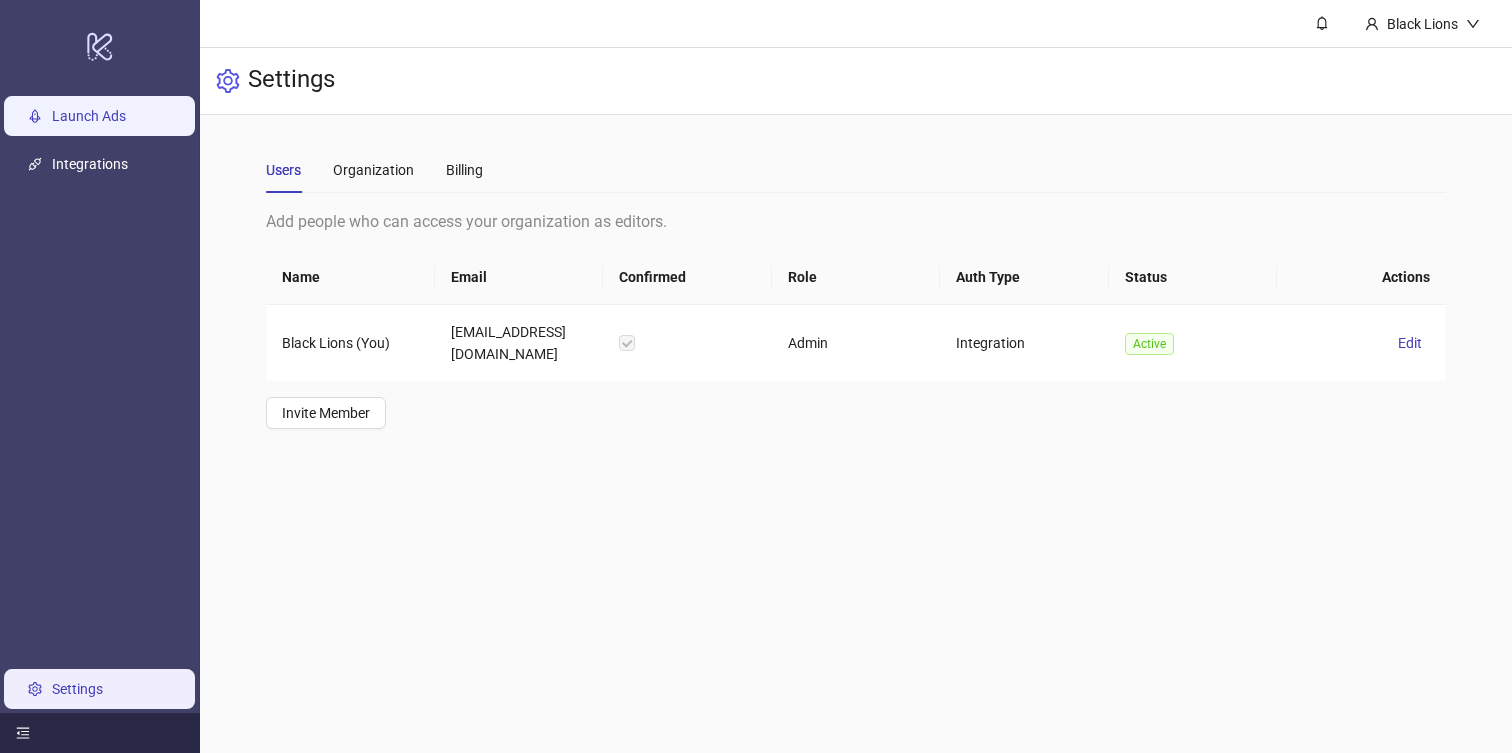 click on "Launch Ads" at bounding box center (89, 116) 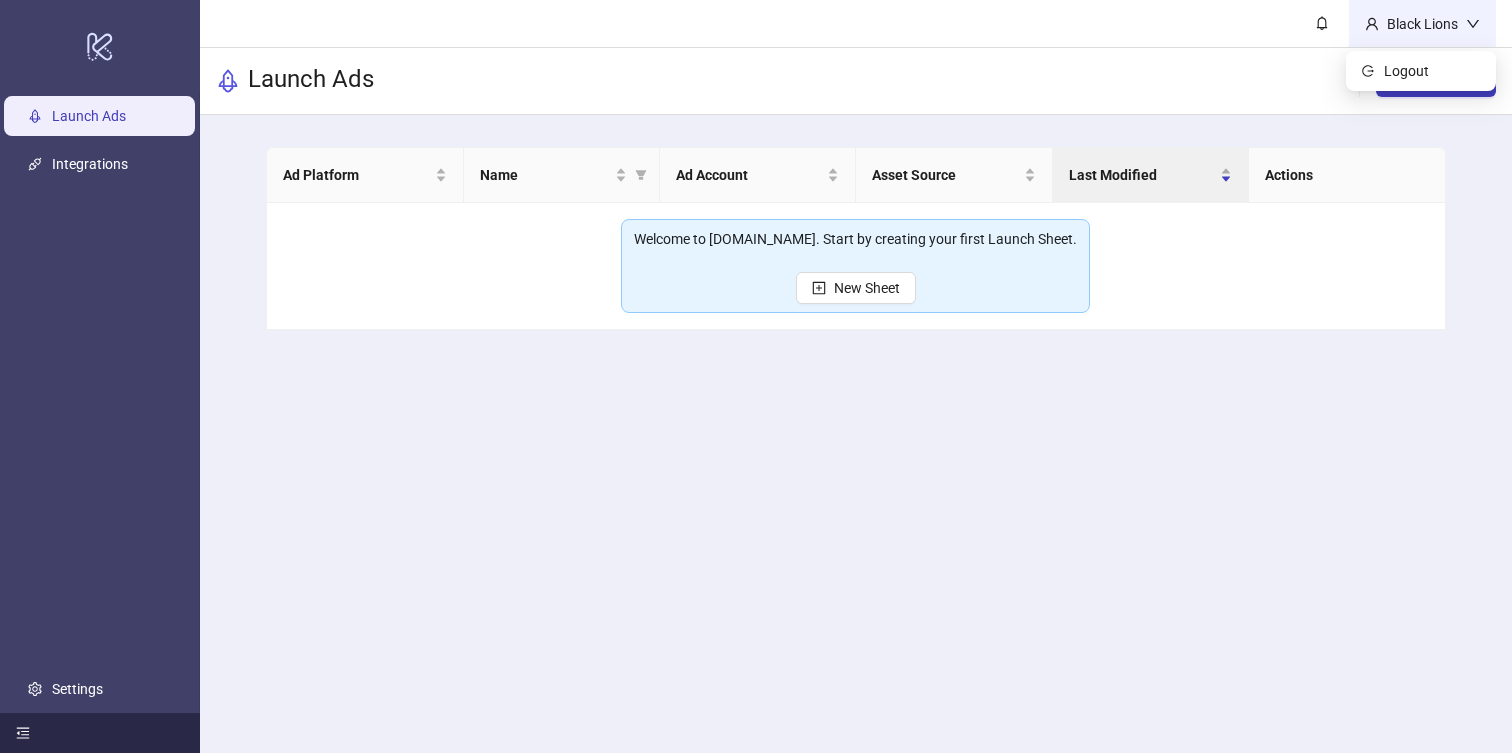 click on "Black Lions" at bounding box center (1422, 23) 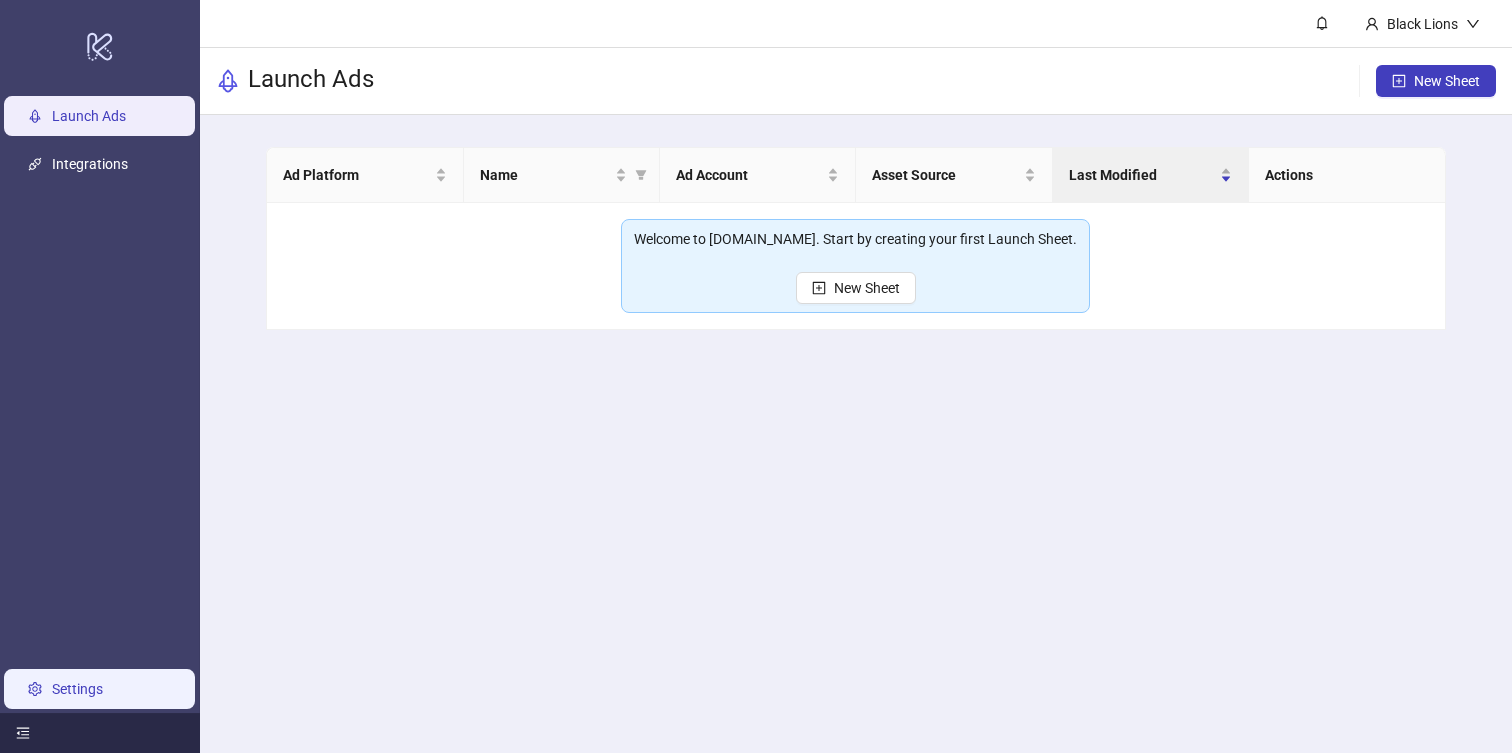 click on "Settings" at bounding box center [77, 689] 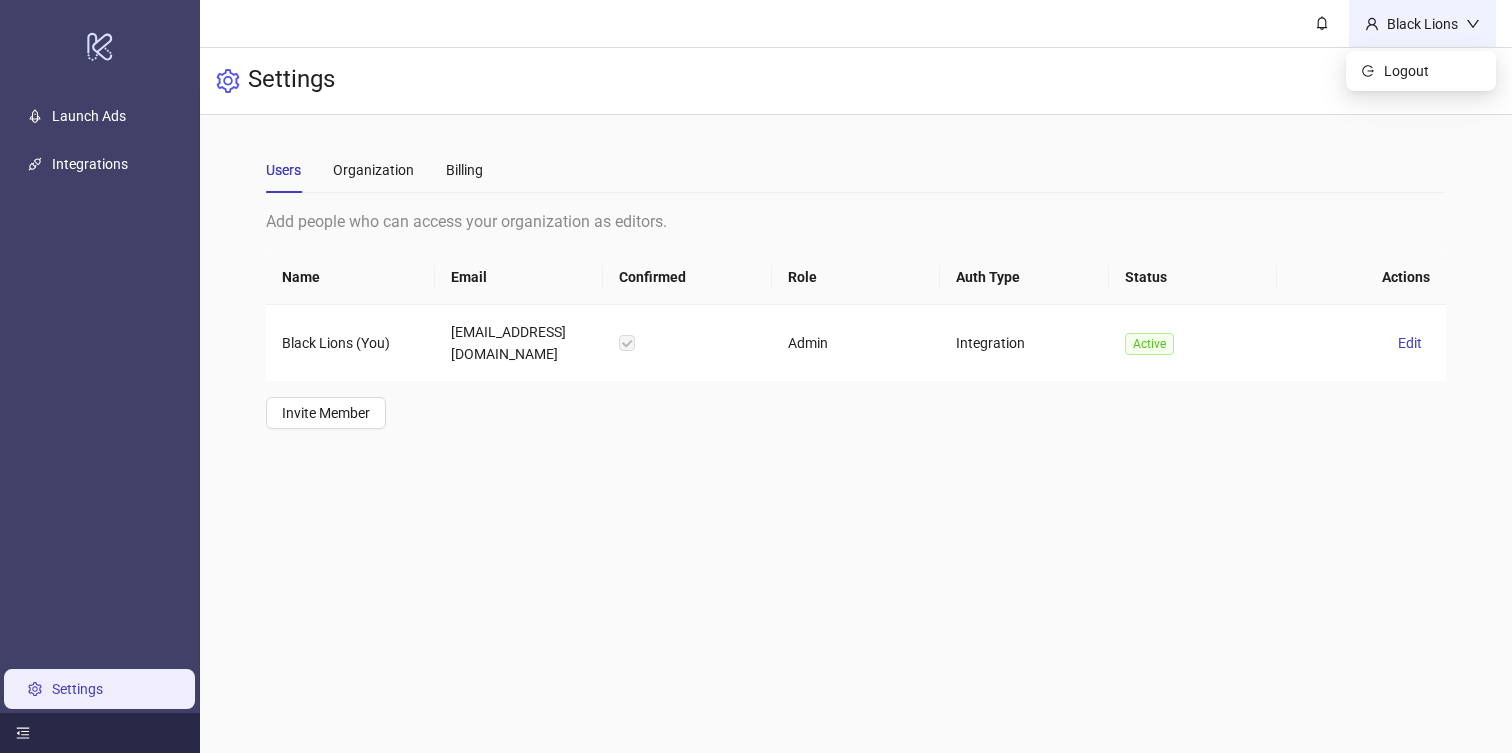 click on "Black Lions" at bounding box center [1422, 24] 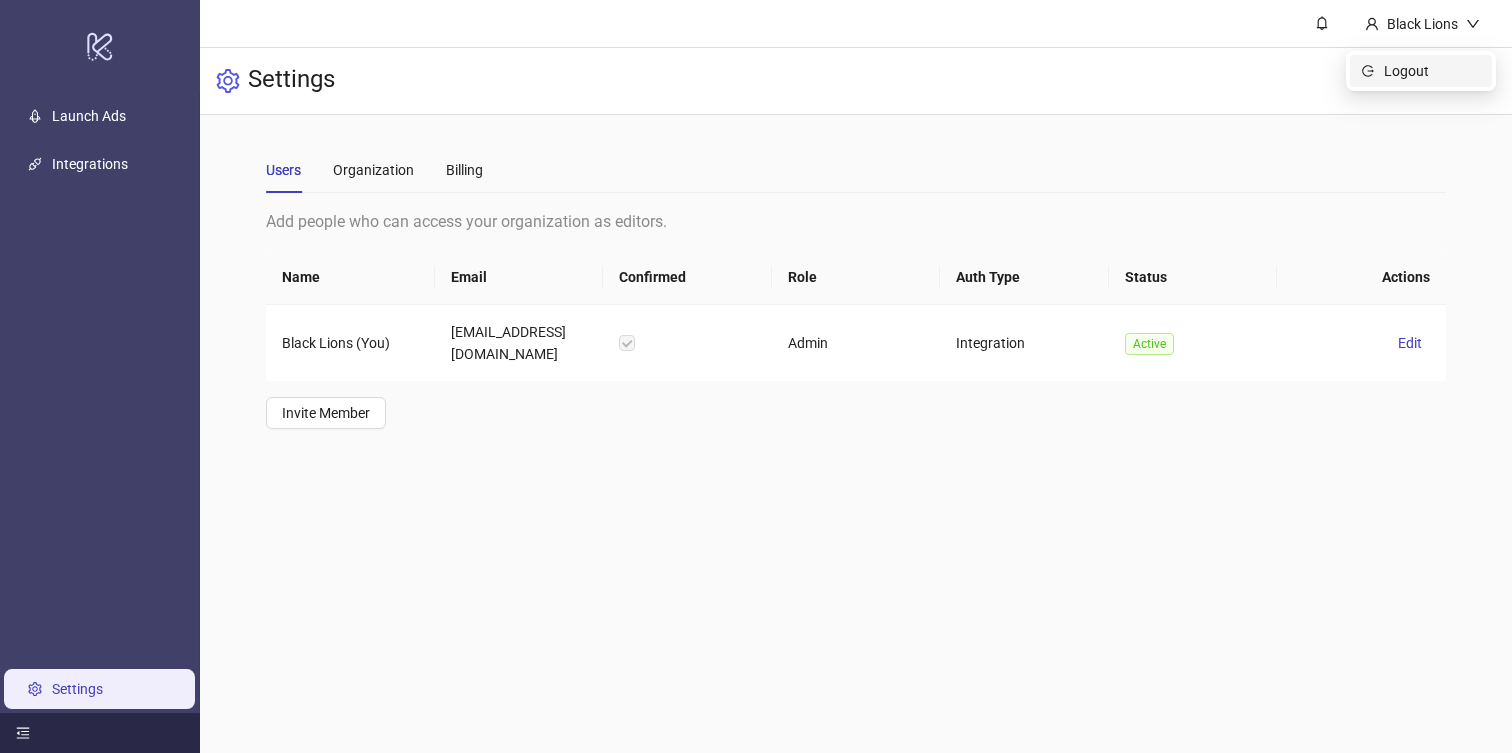click on "Logout" at bounding box center [1432, 71] 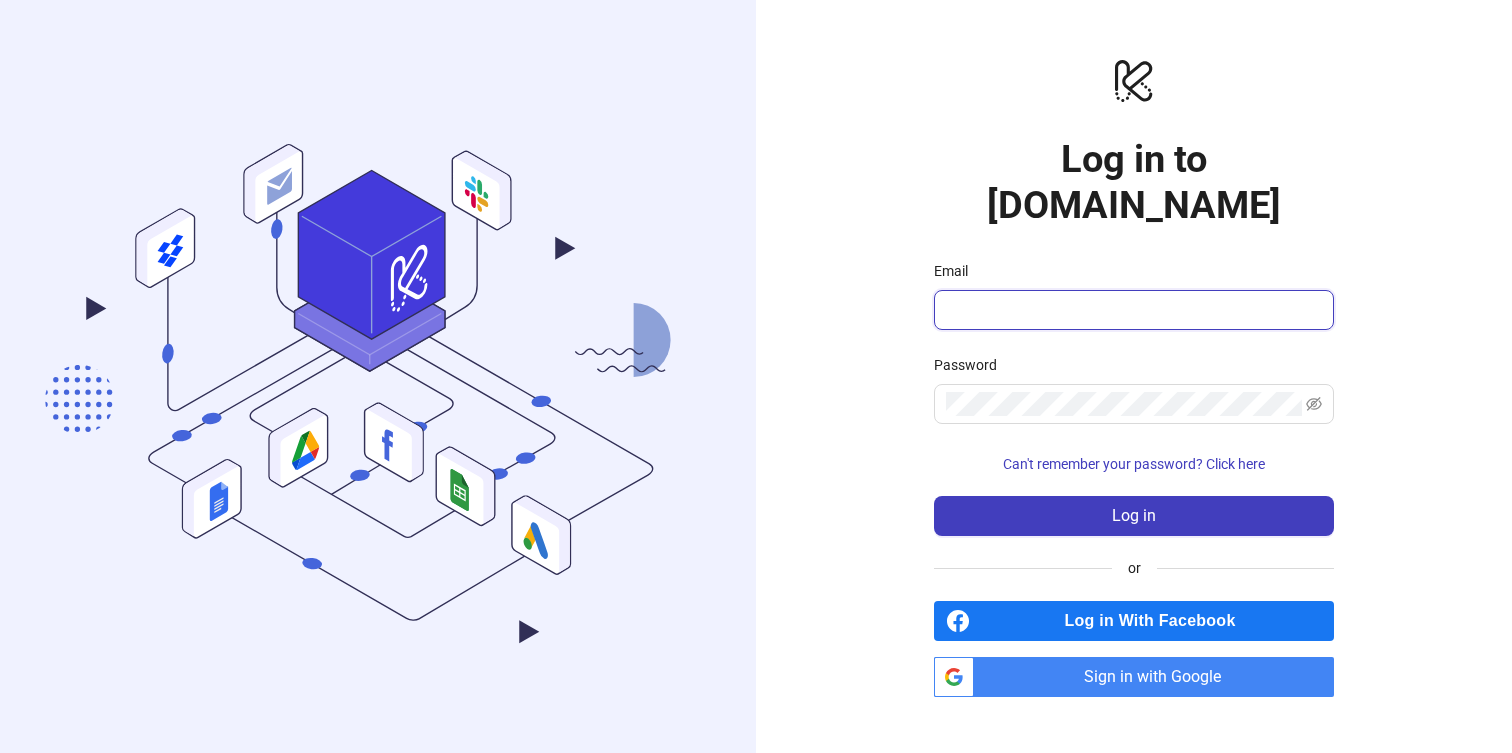click on "Email" at bounding box center (1132, 310) 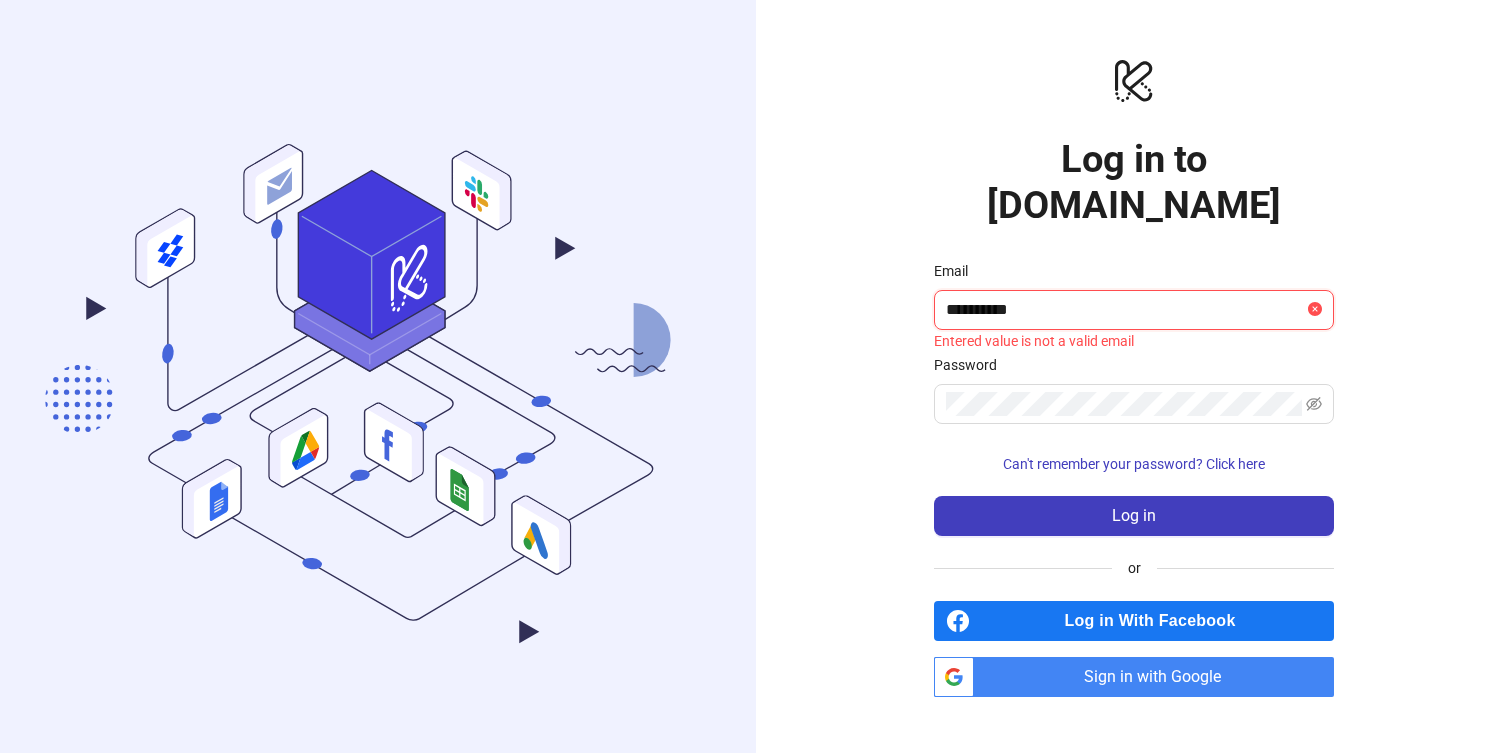 type on "**********" 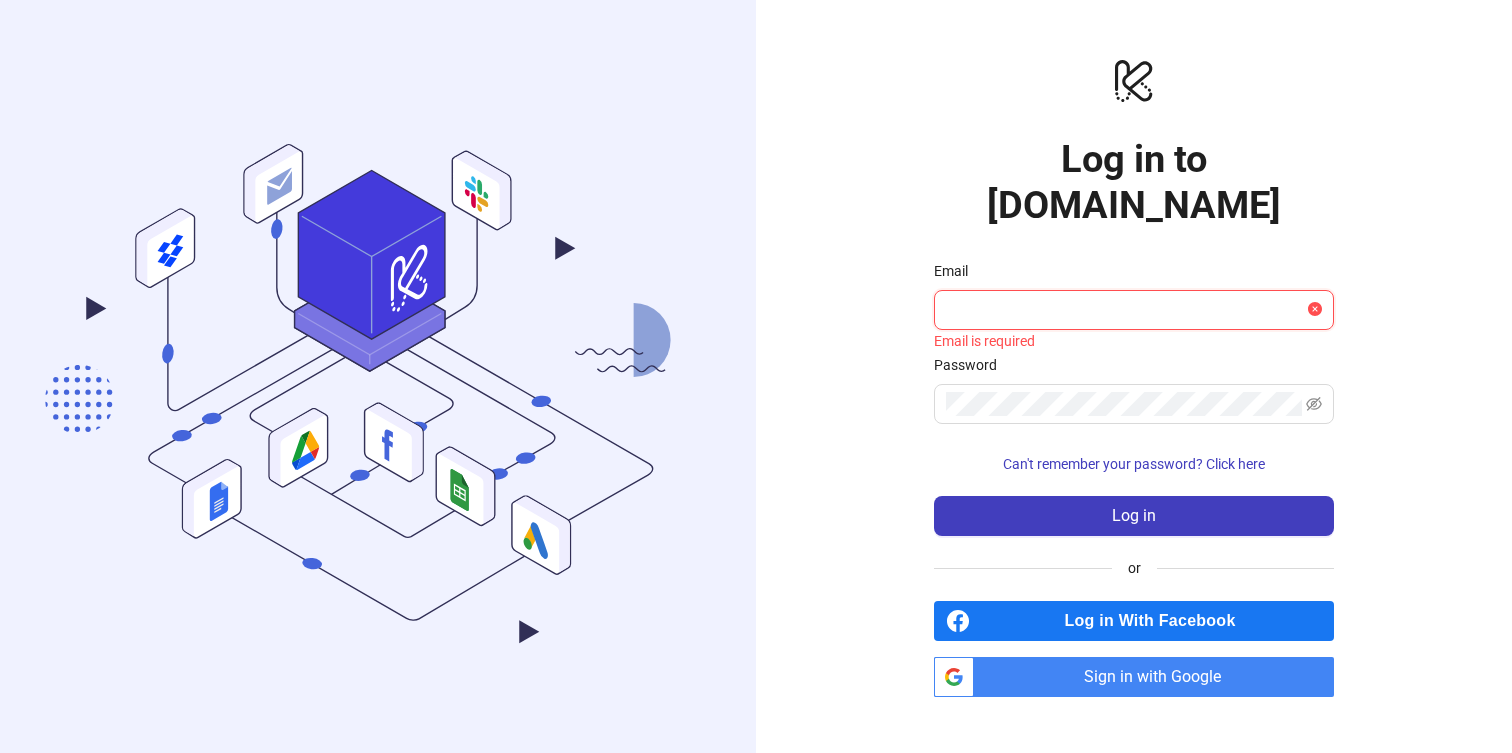 paste on "**********" 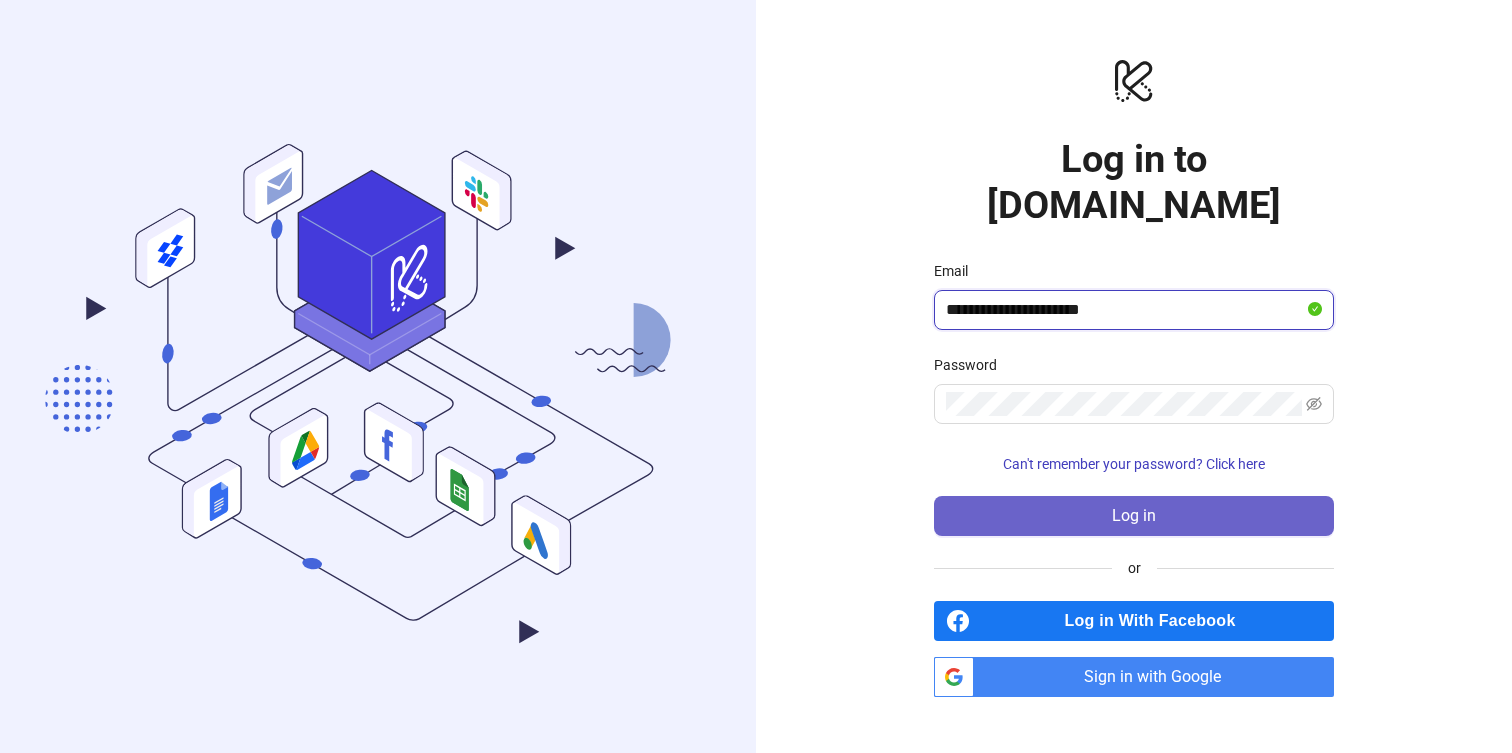 type on "**********" 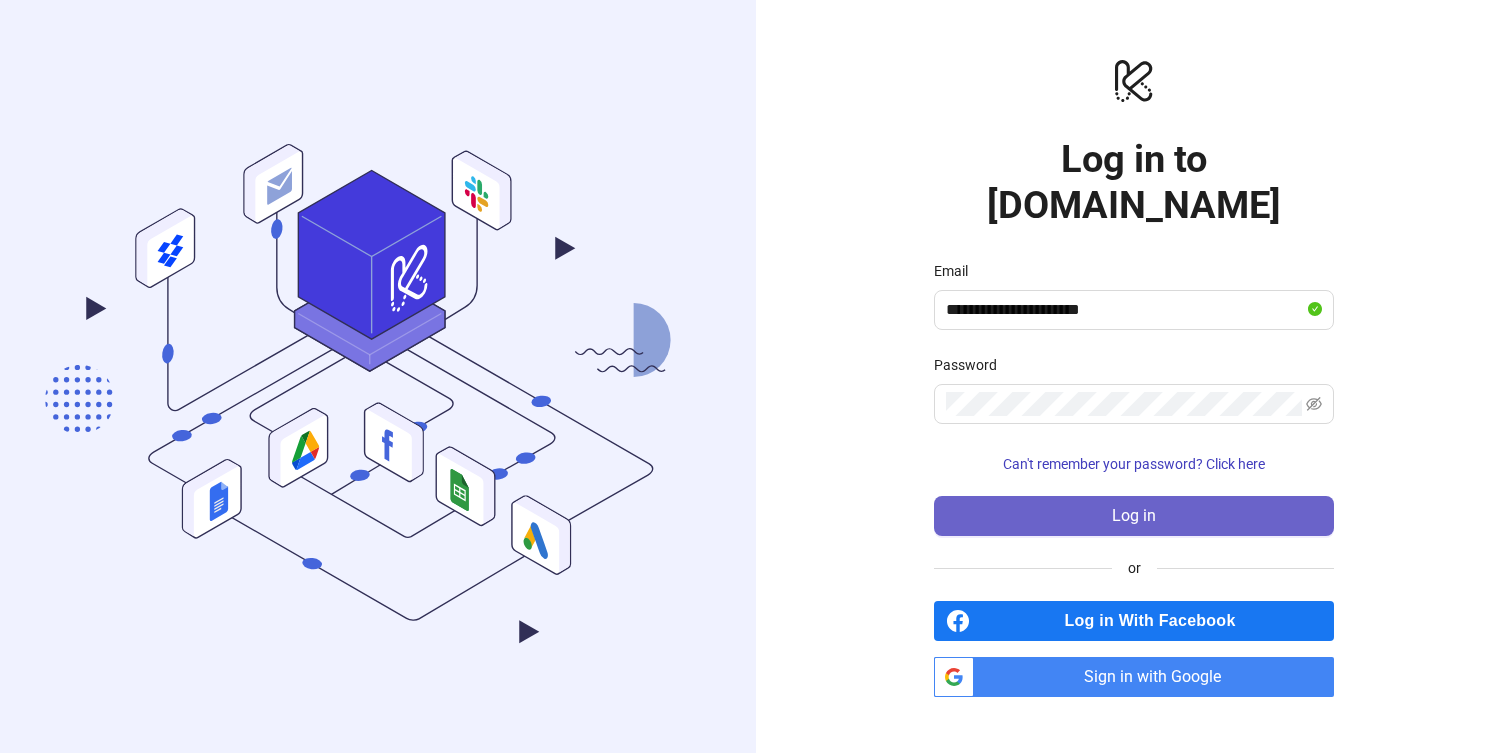 click on "Log in" at bounding box center [1134, 516] 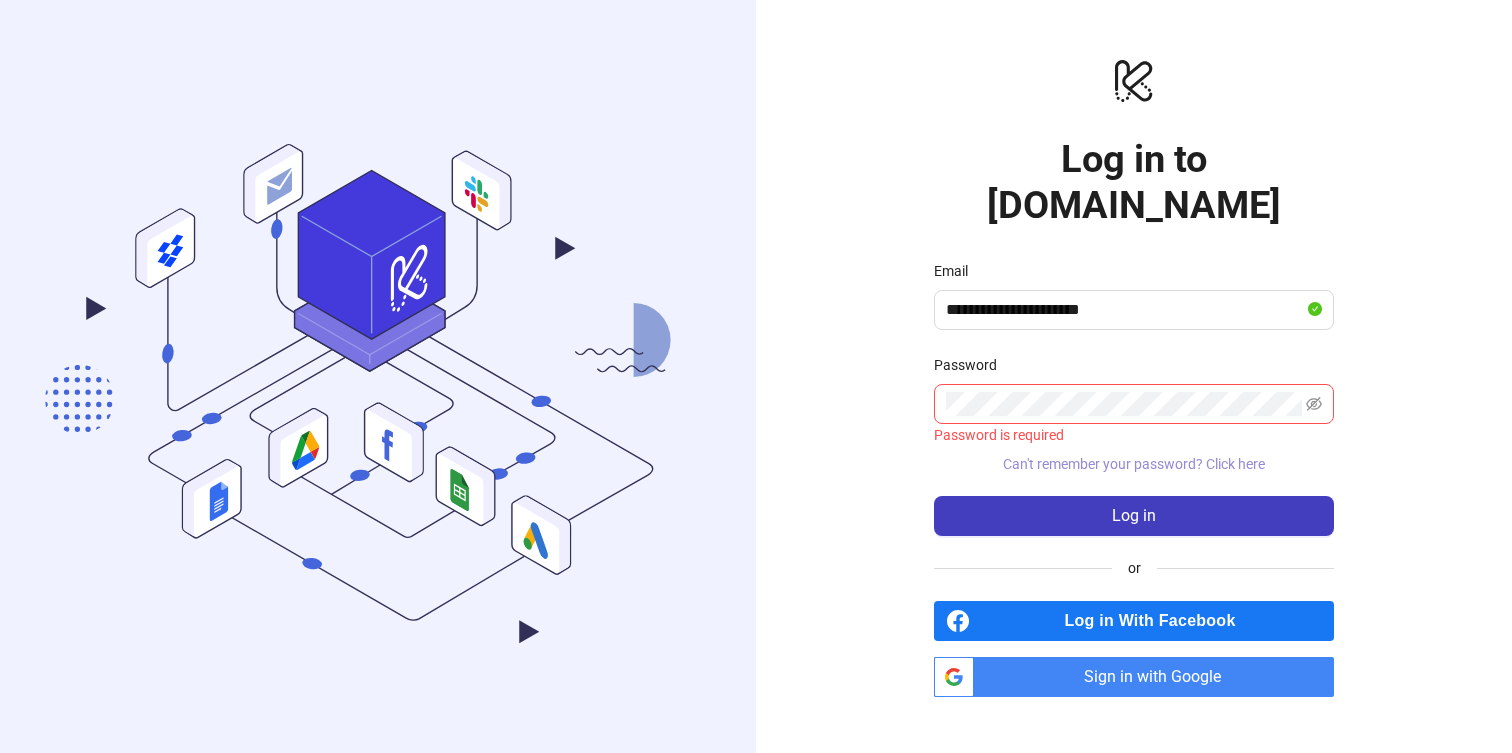 click on "Can't remember your password? Click here" at bounding box center (1134, 464) 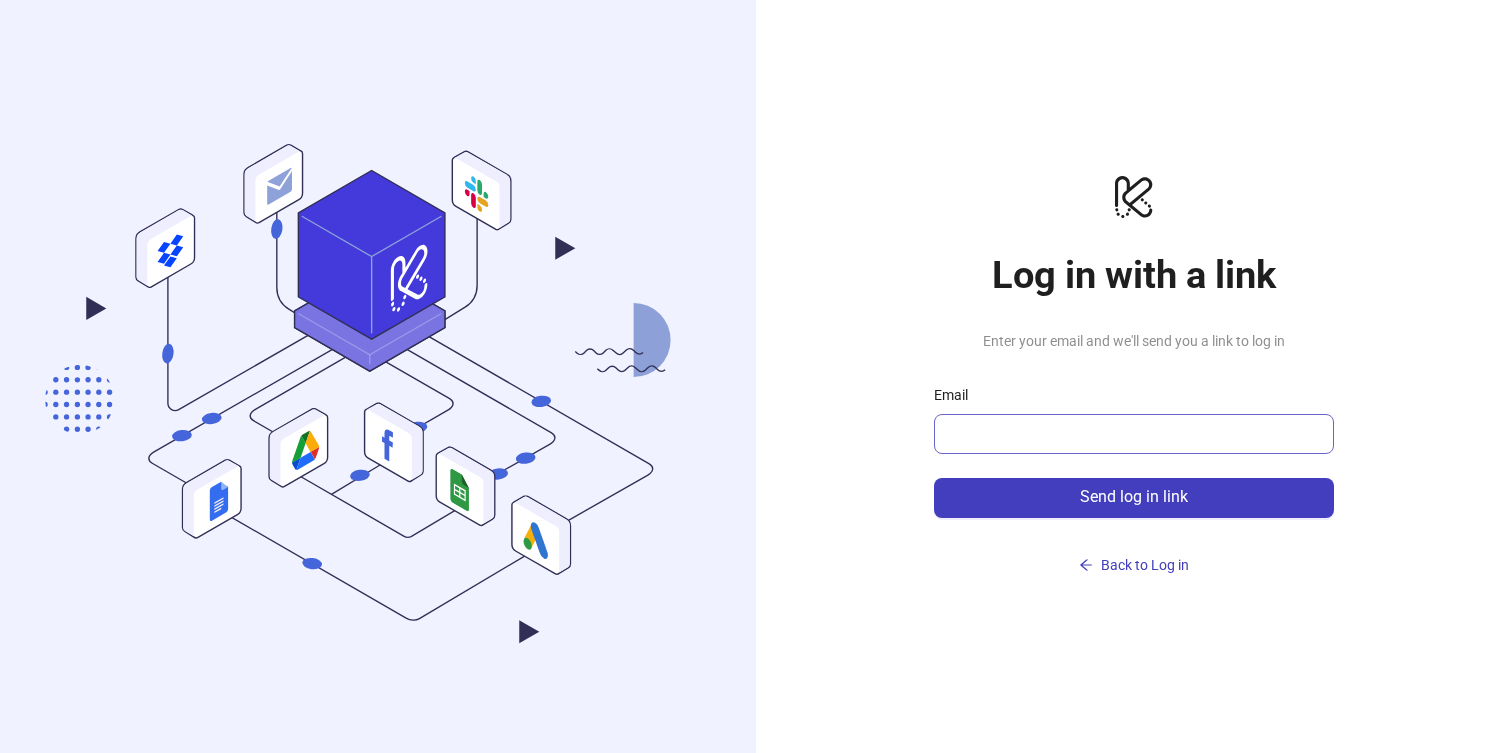 click at bounding box center (1134, 434) 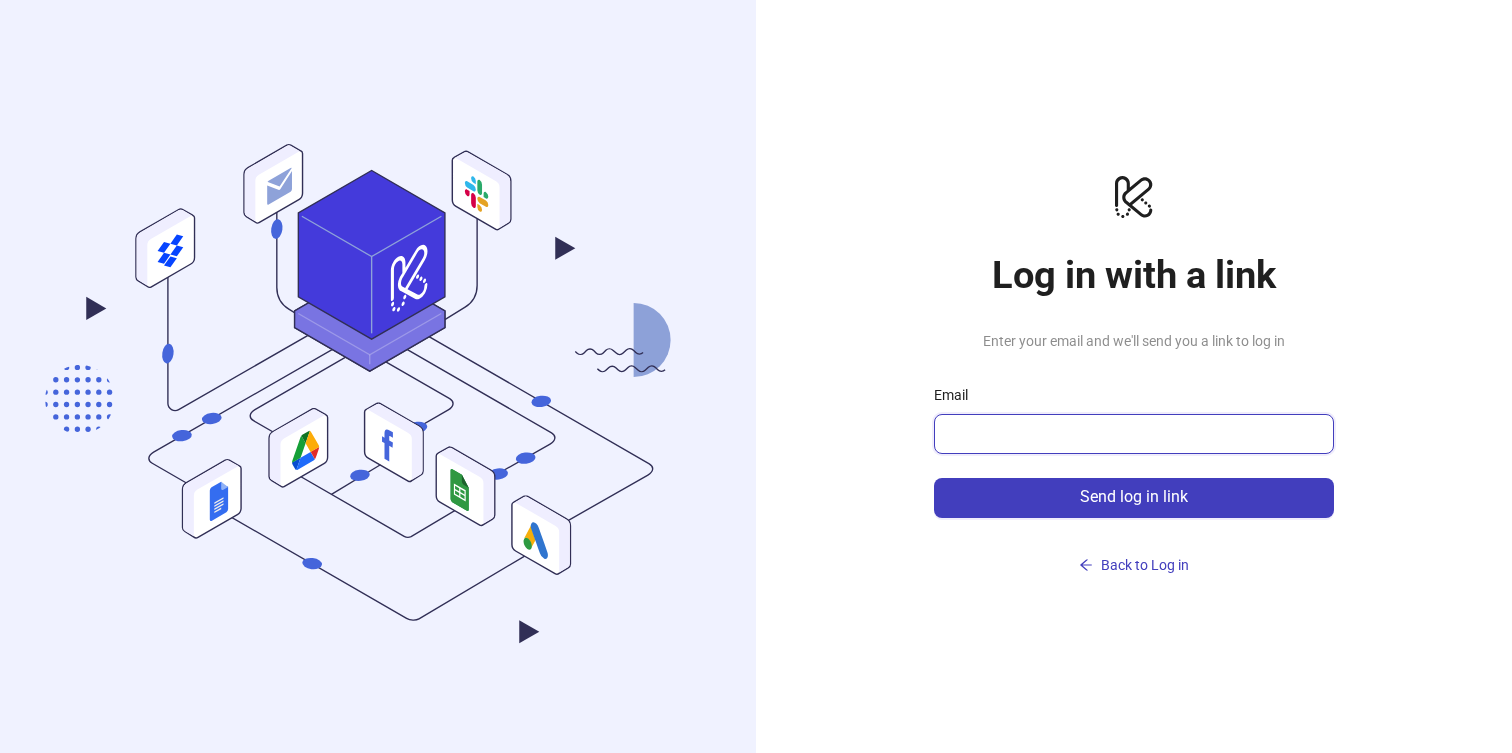 paste on "**********" 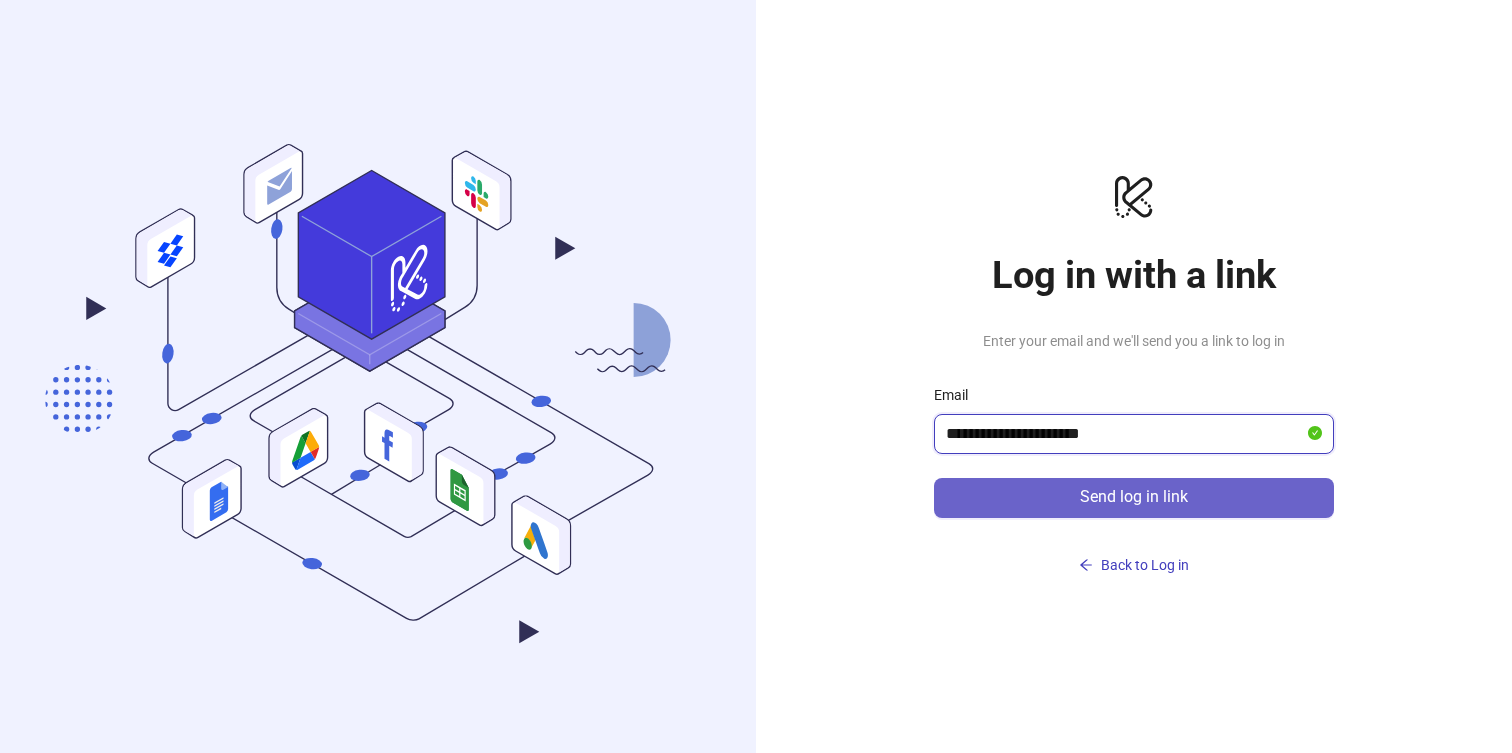type on "**********" 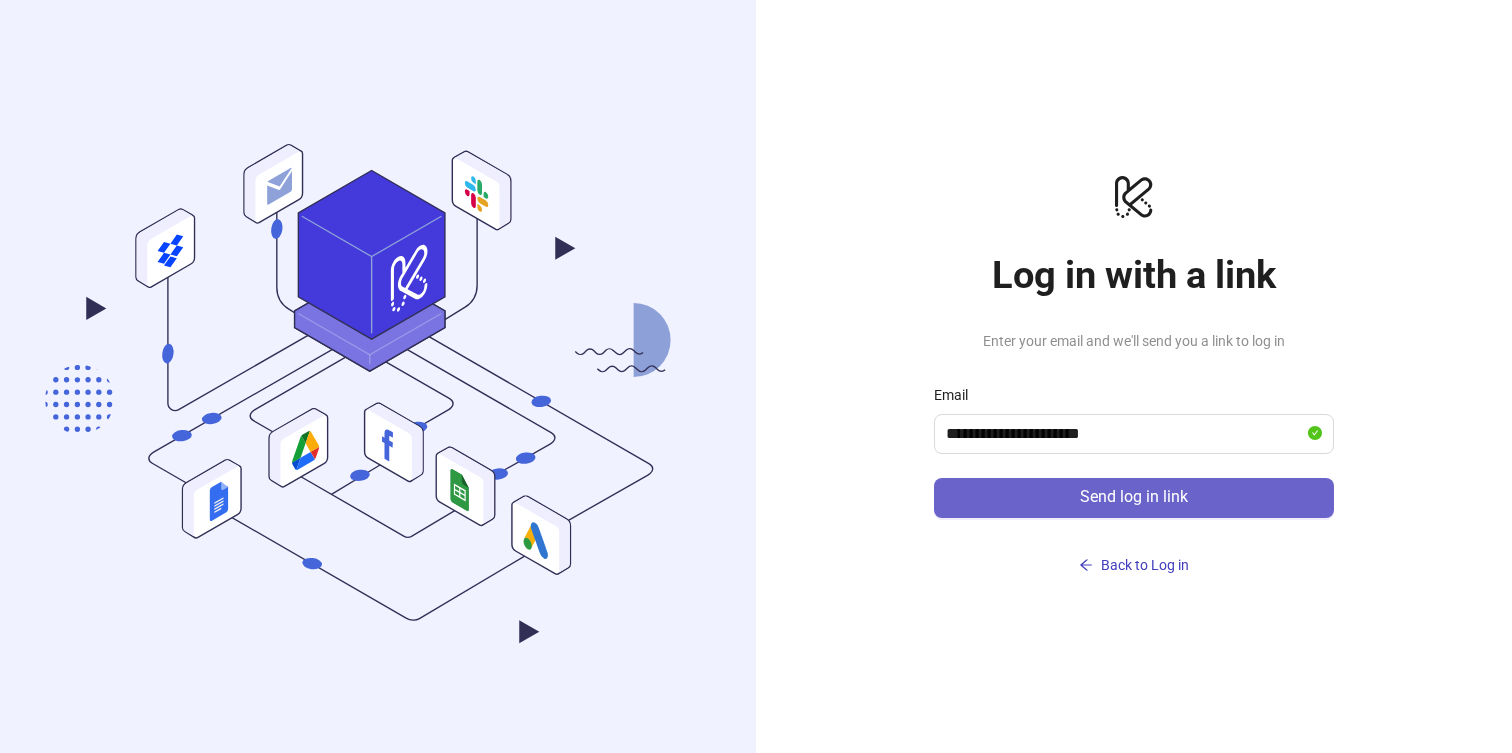 click on "Send log in link" at bounding box center (1134, 497) 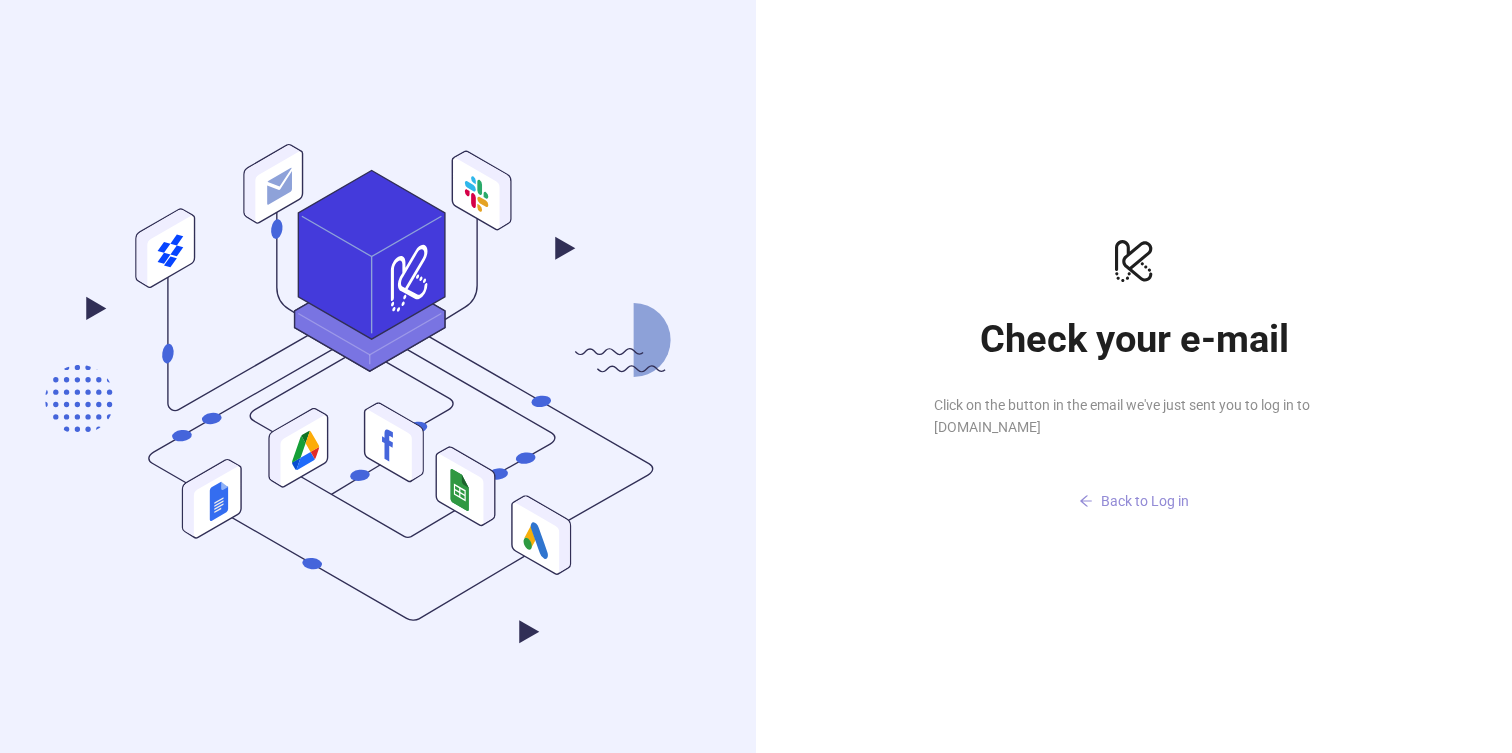 click on "Back to Log in" at bounding box center (1134, 502) 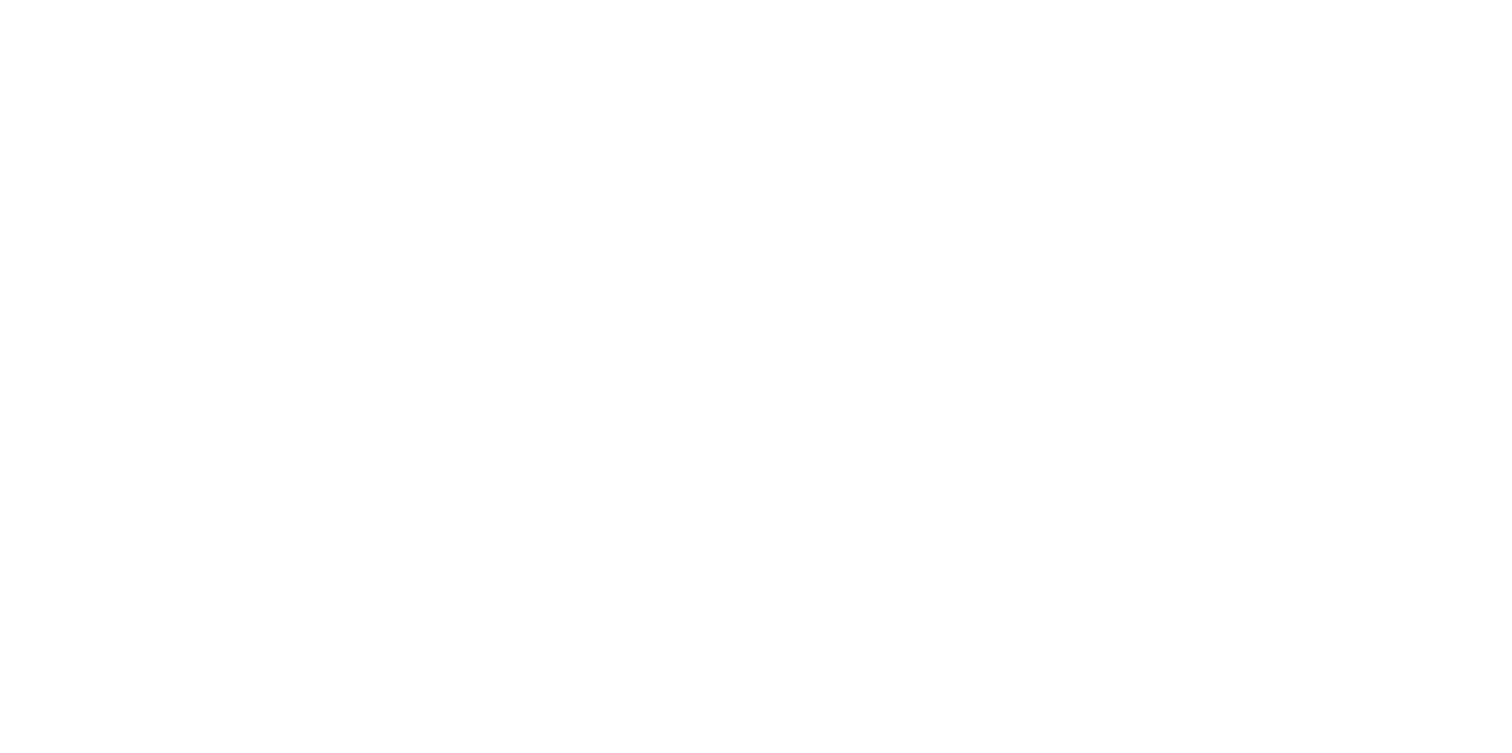 scroll, scrollTop: 0, scrollLeft: 0, axis: both 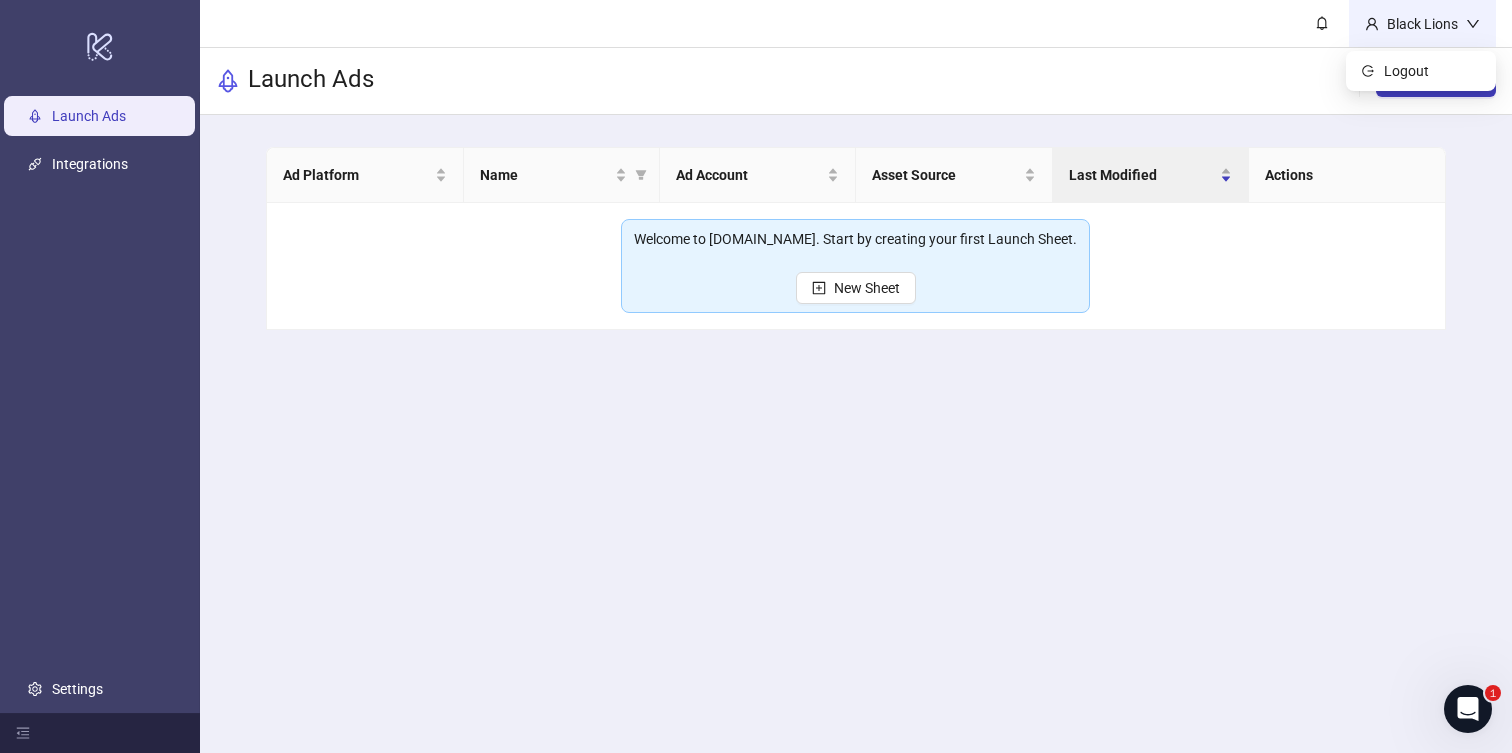 click on "Black Lions" at bounding box center [1422, 24] 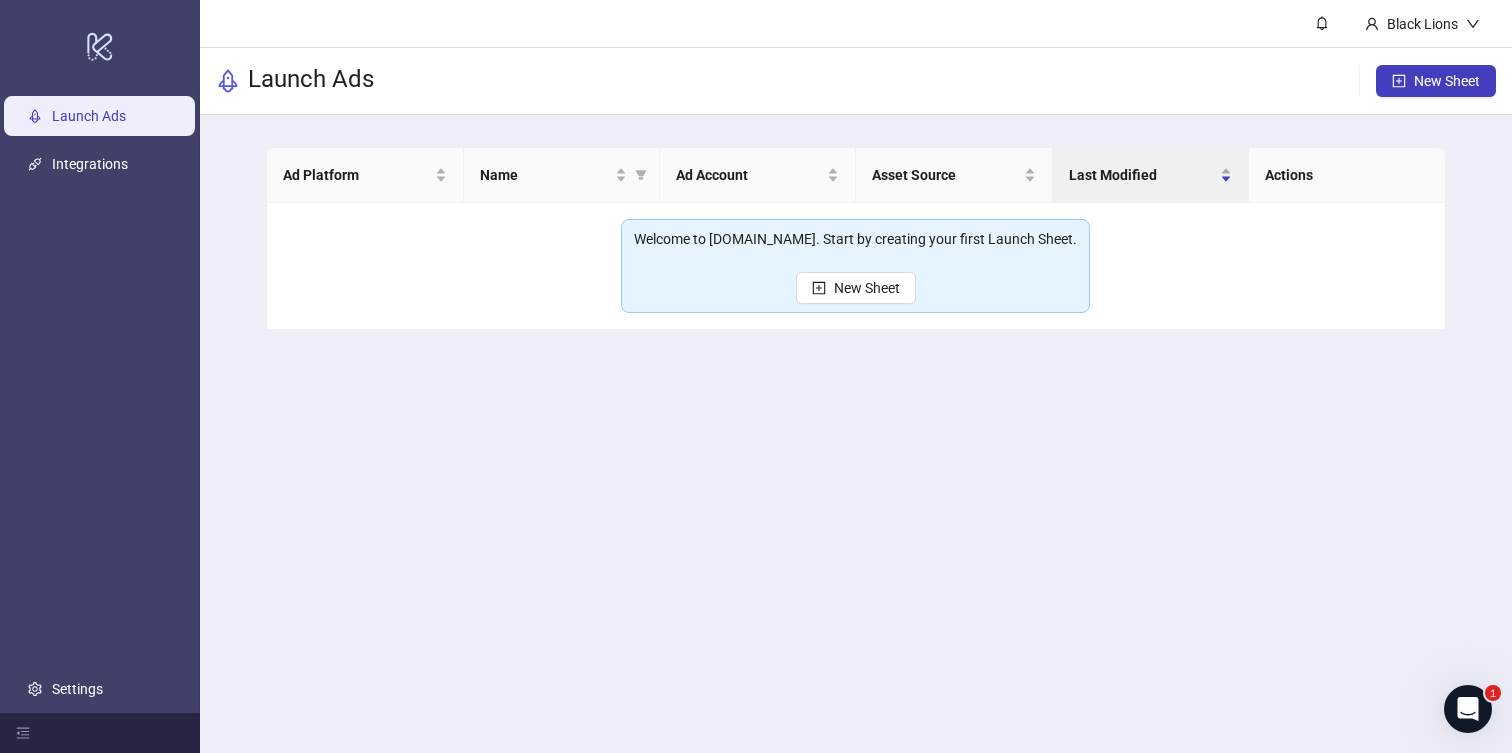 click on "Launch Ads Integrations Settings" at bounding box center (100, 402) 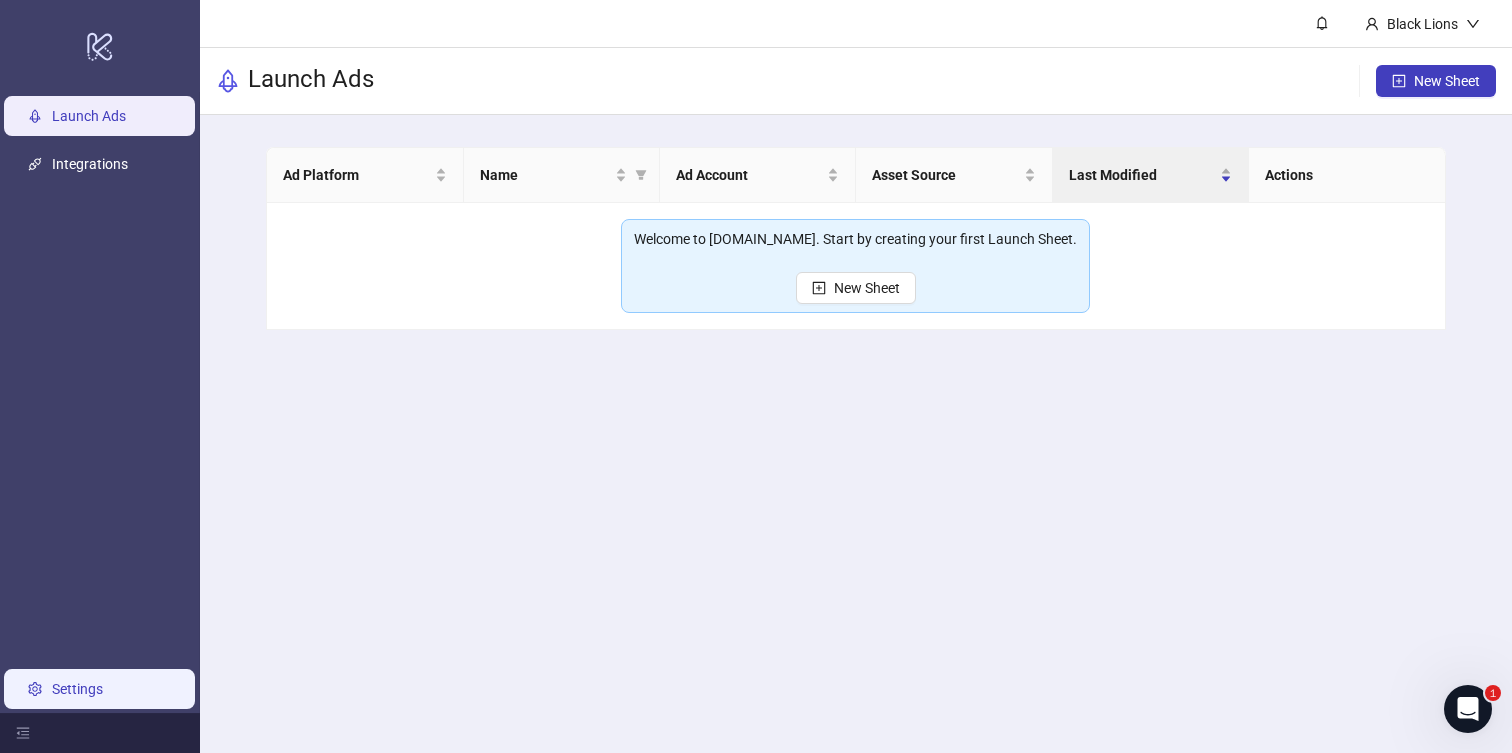 click on "Settings" at bounding box center [77, 689] 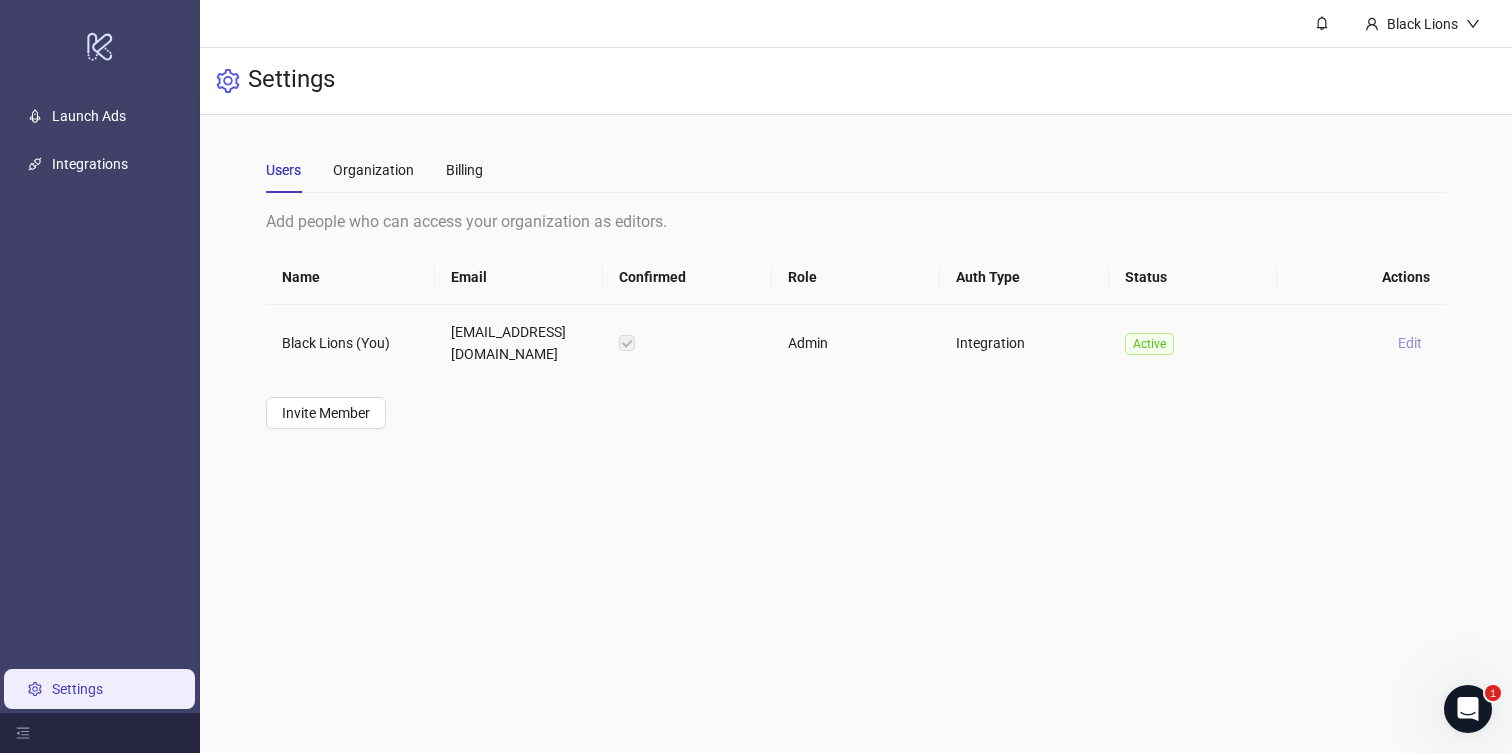 click on "Edit" at bounding box center (1410, 343) 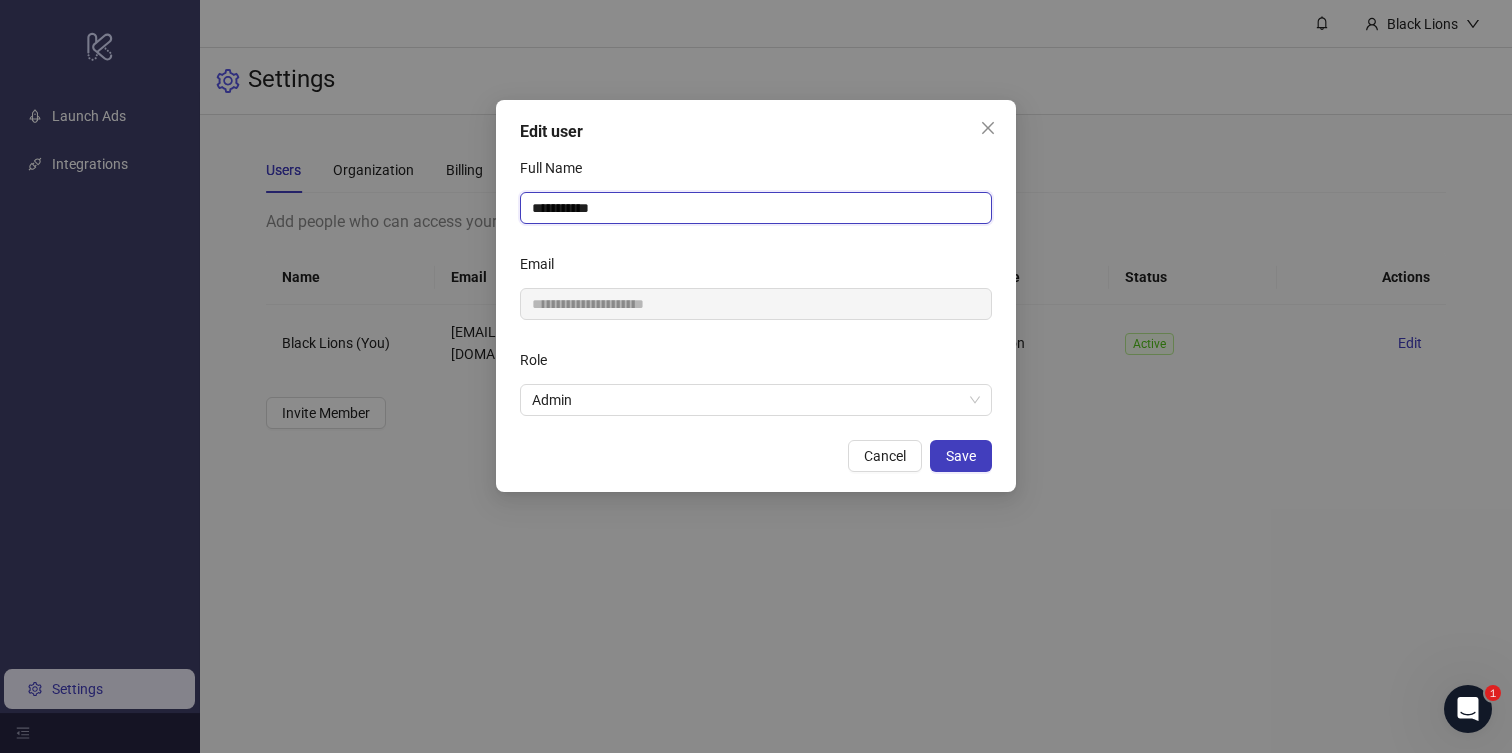 click on "**********" at bounding box center [756, 208] 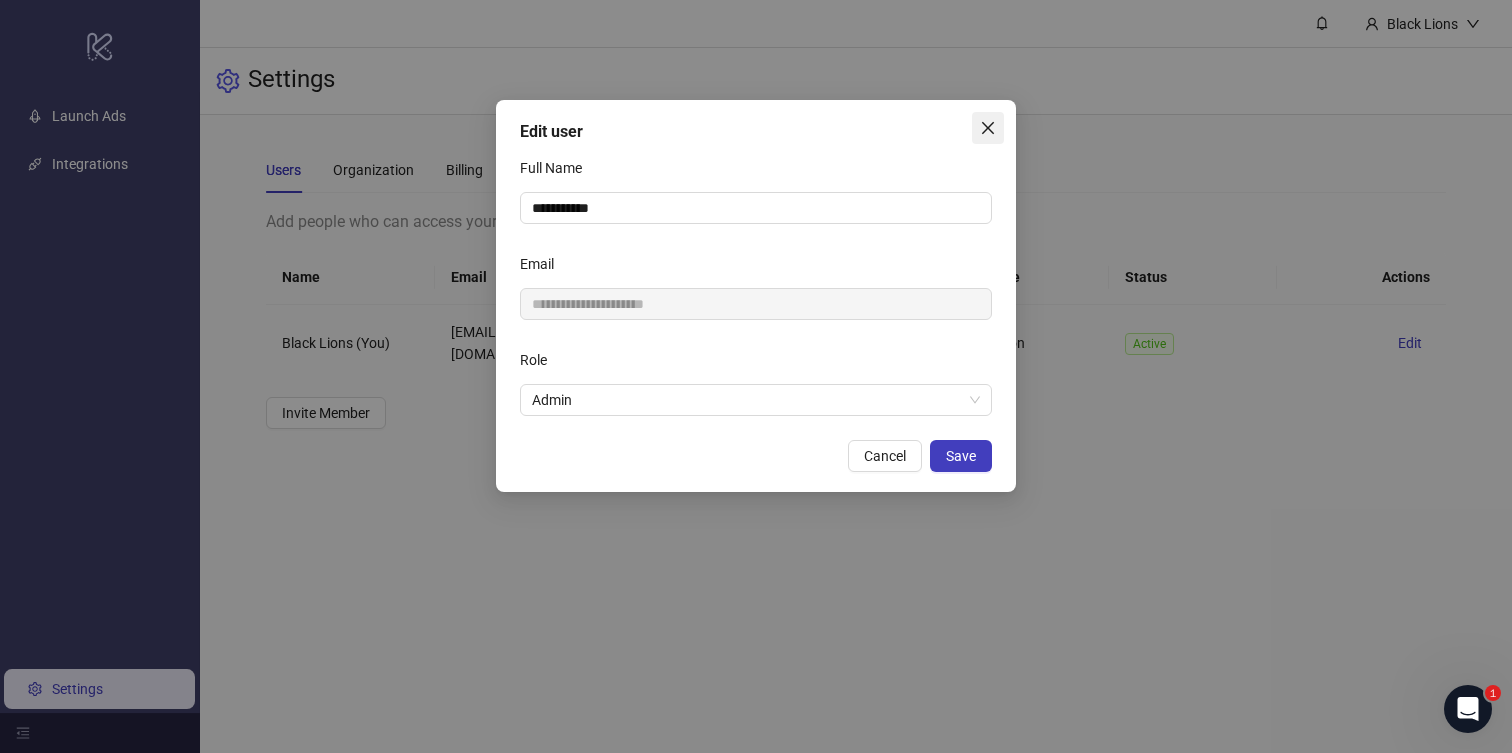 click 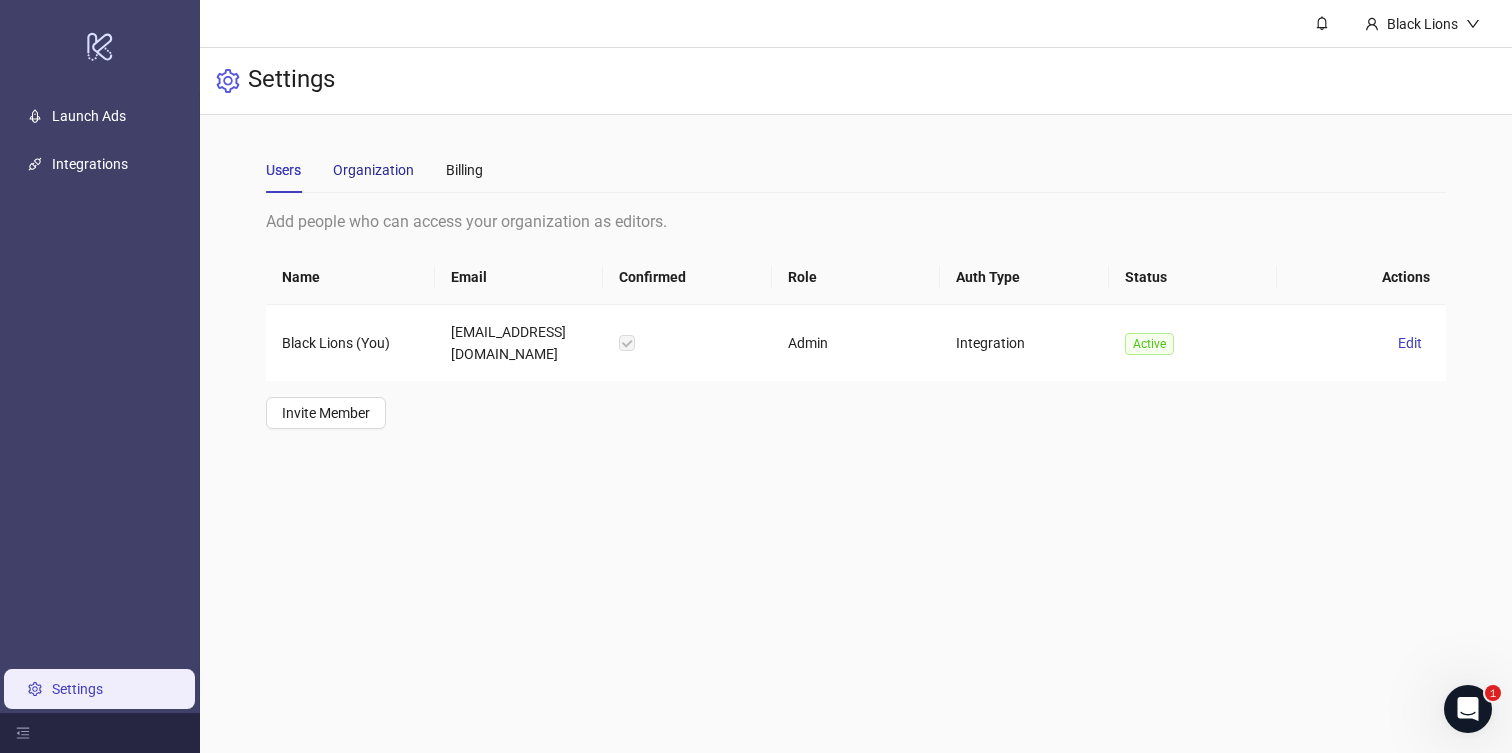 click on "Organization" at bounding box center [373, 170] 